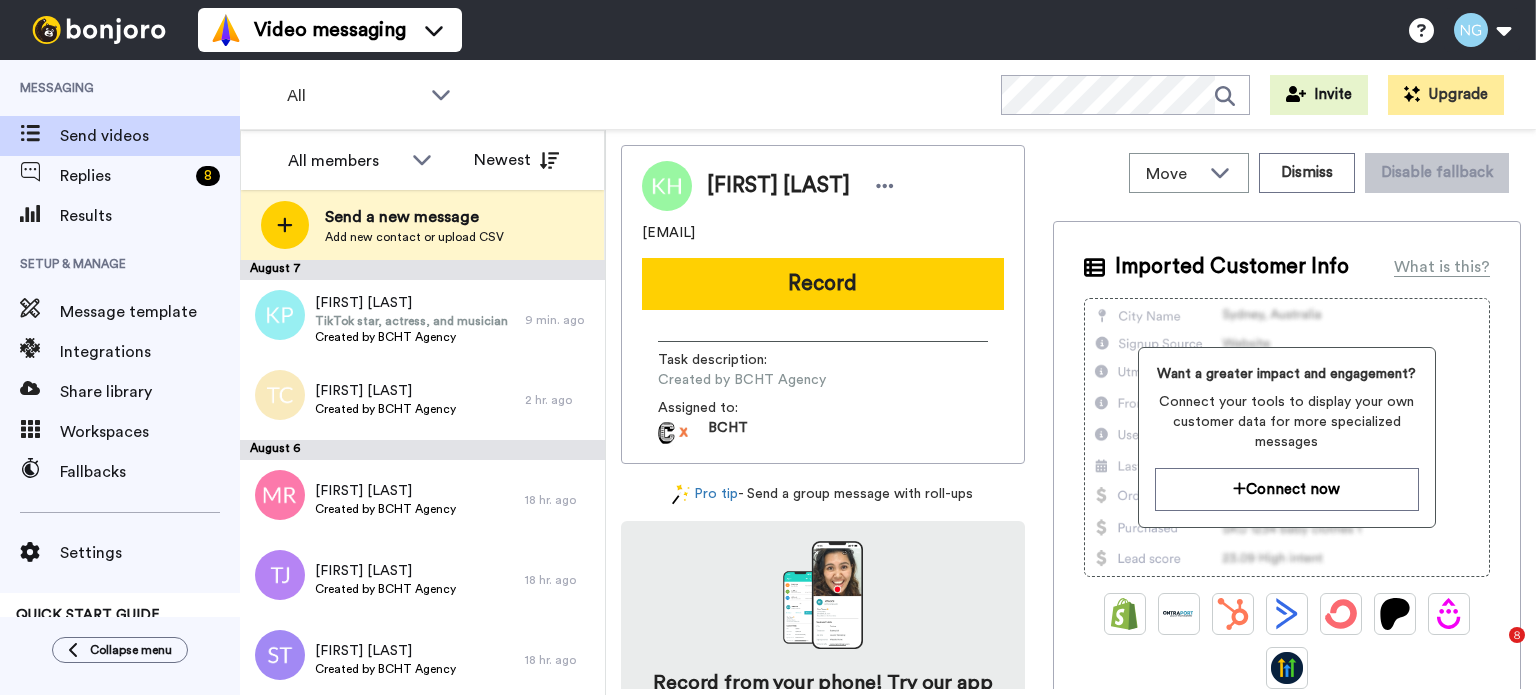 scroll, scrollTop: 0, scrollLeft: 0, axis: both 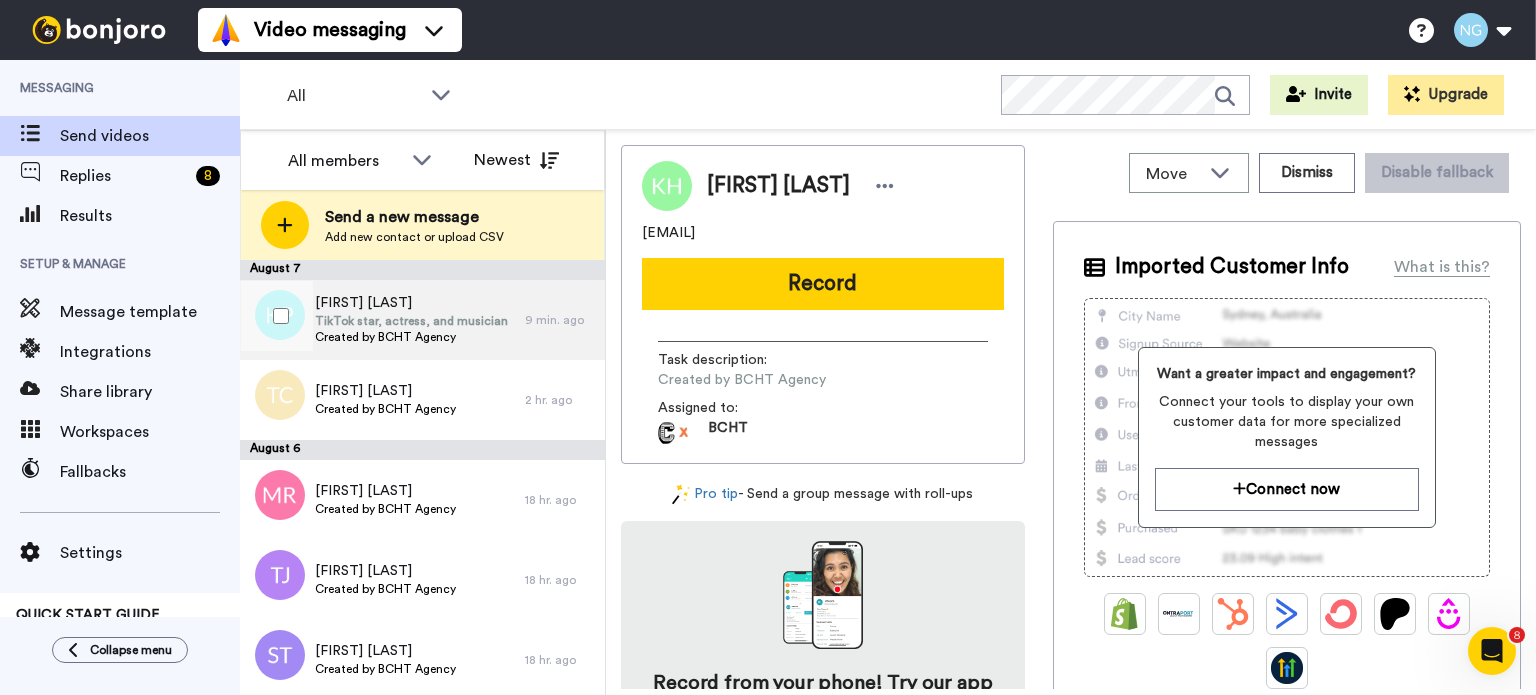 click on "TikTok star, actress, and musician" at bounding box center [411, 321] 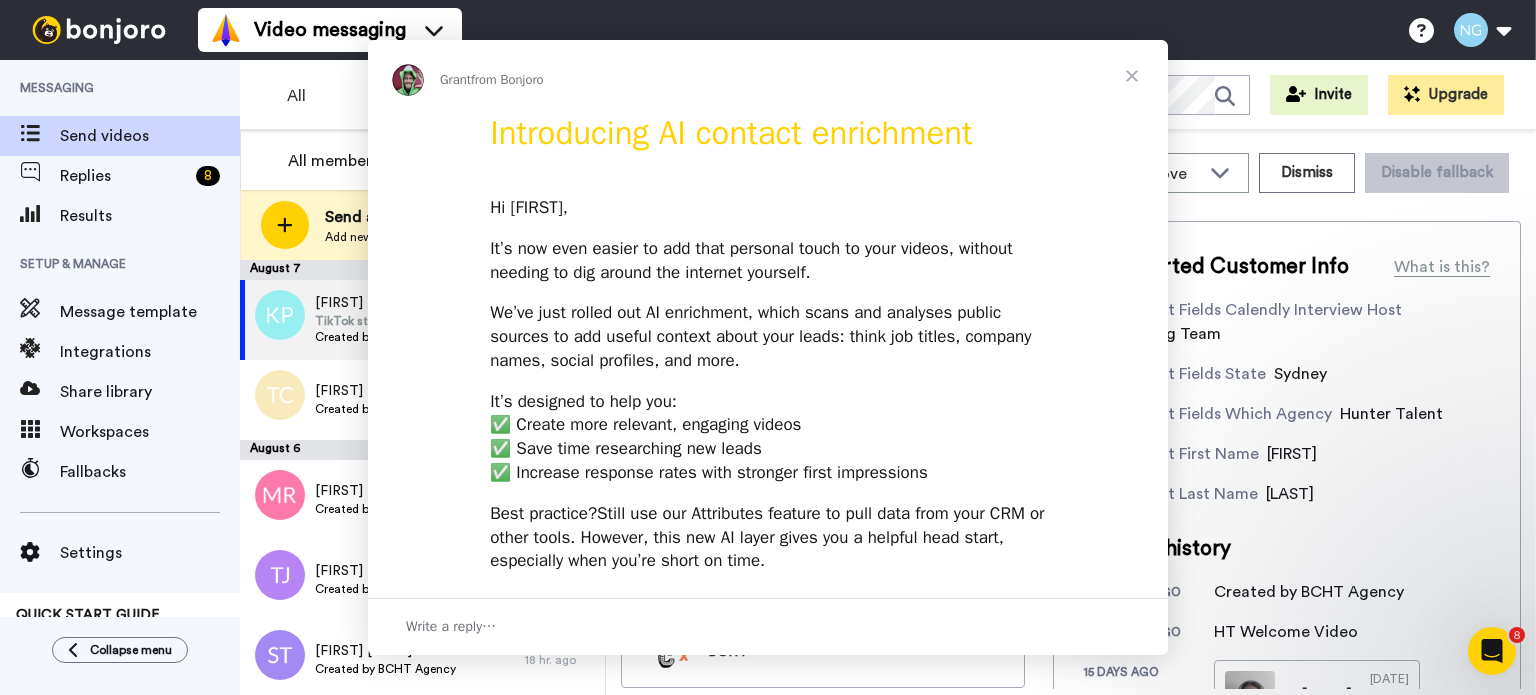 scroll, scrollTop: 0, scrollLeft: 0, axis: both 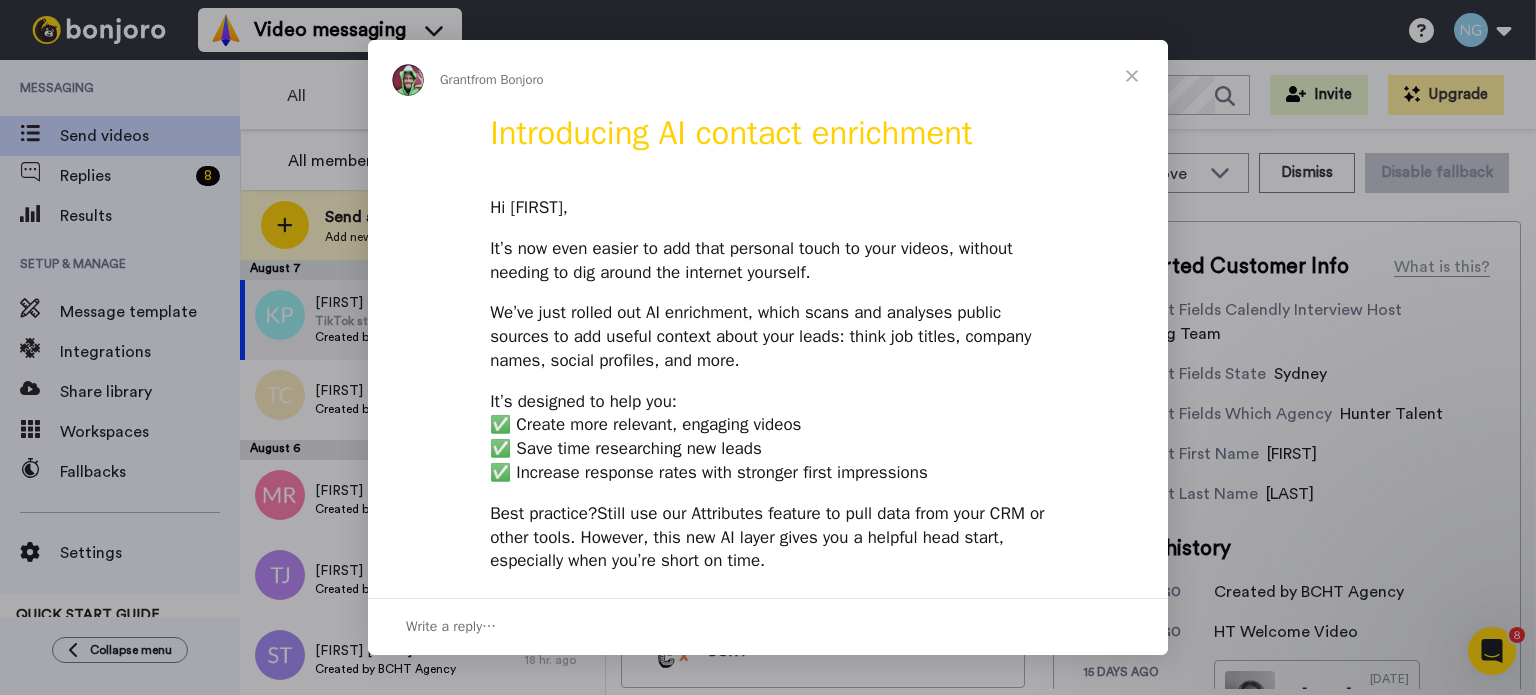 click at bounding box center [1132, 76] 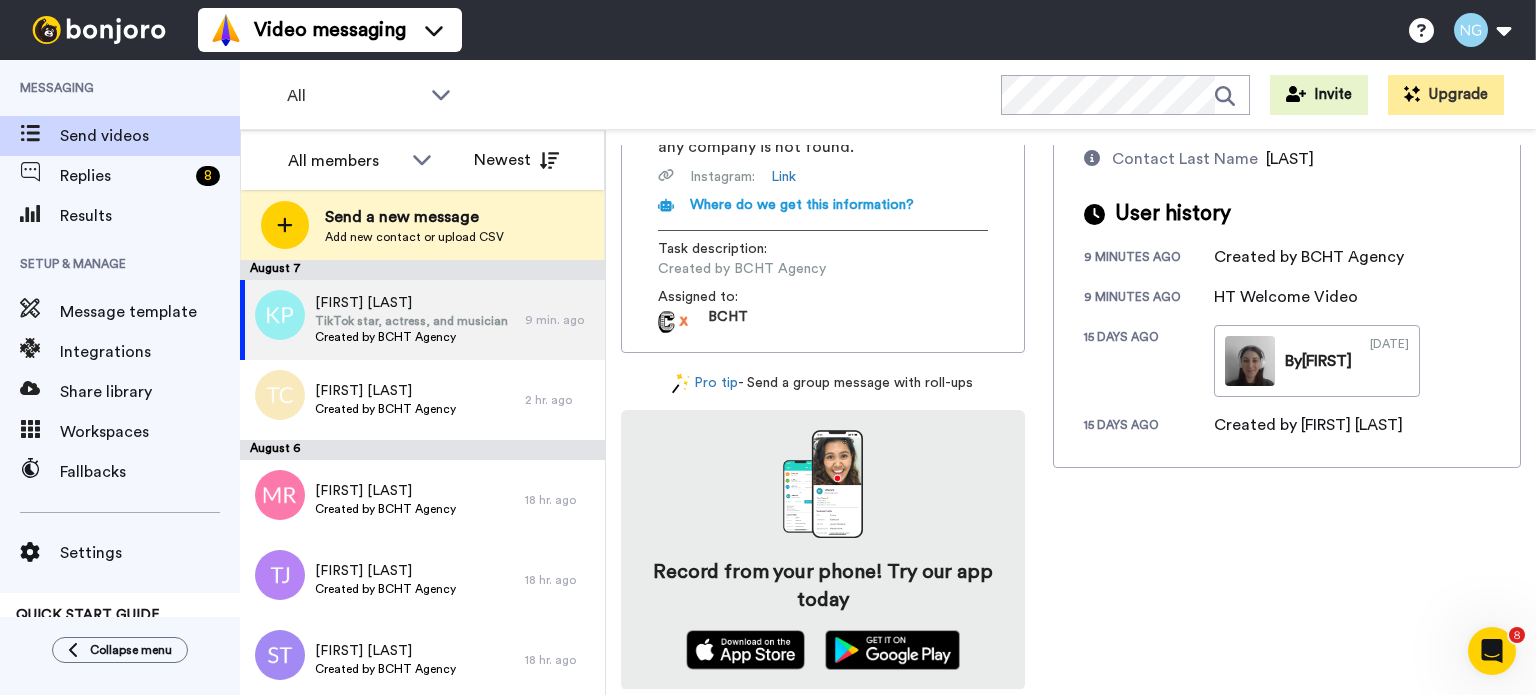scroll, scrollTop: 0, scrollLeft: 0, axis: both 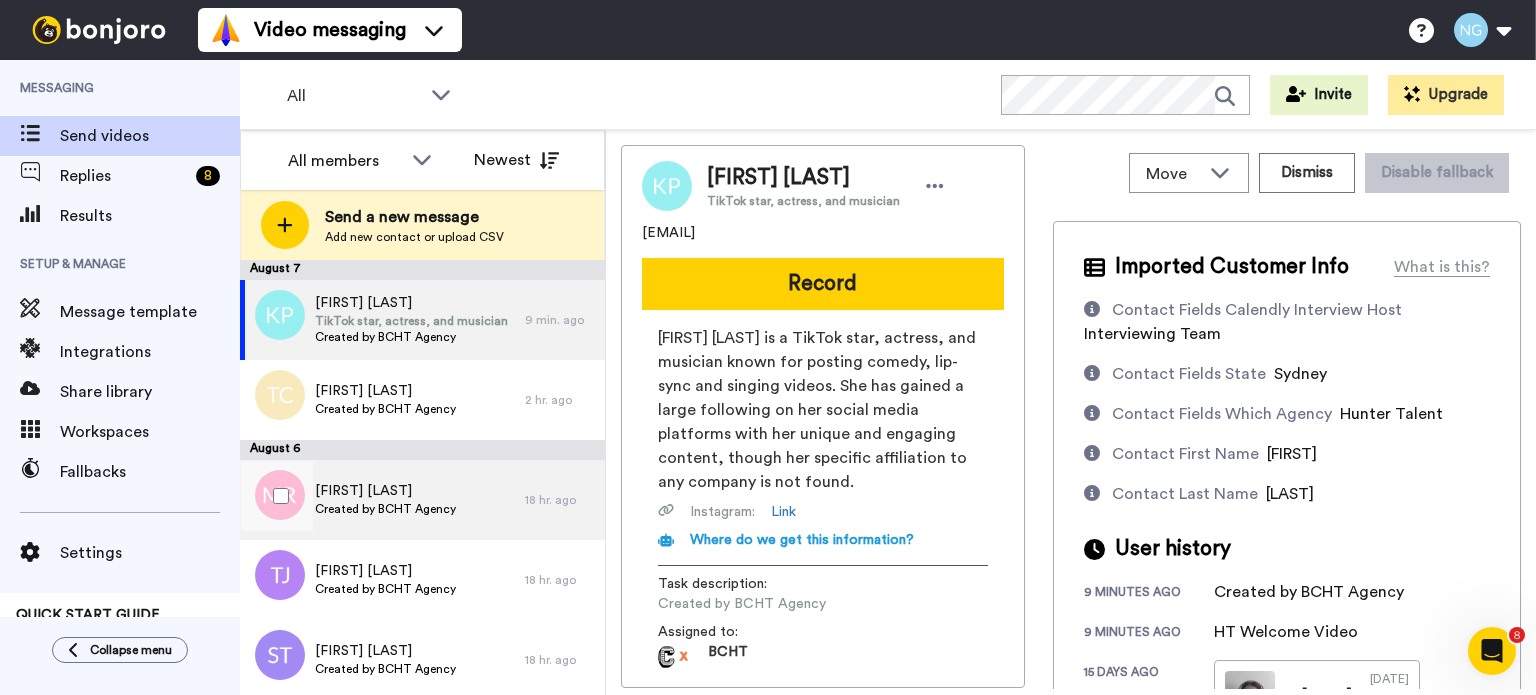 click on "Melaea Reilly Created by BCHT Agency" at bounding box center [382, 500] 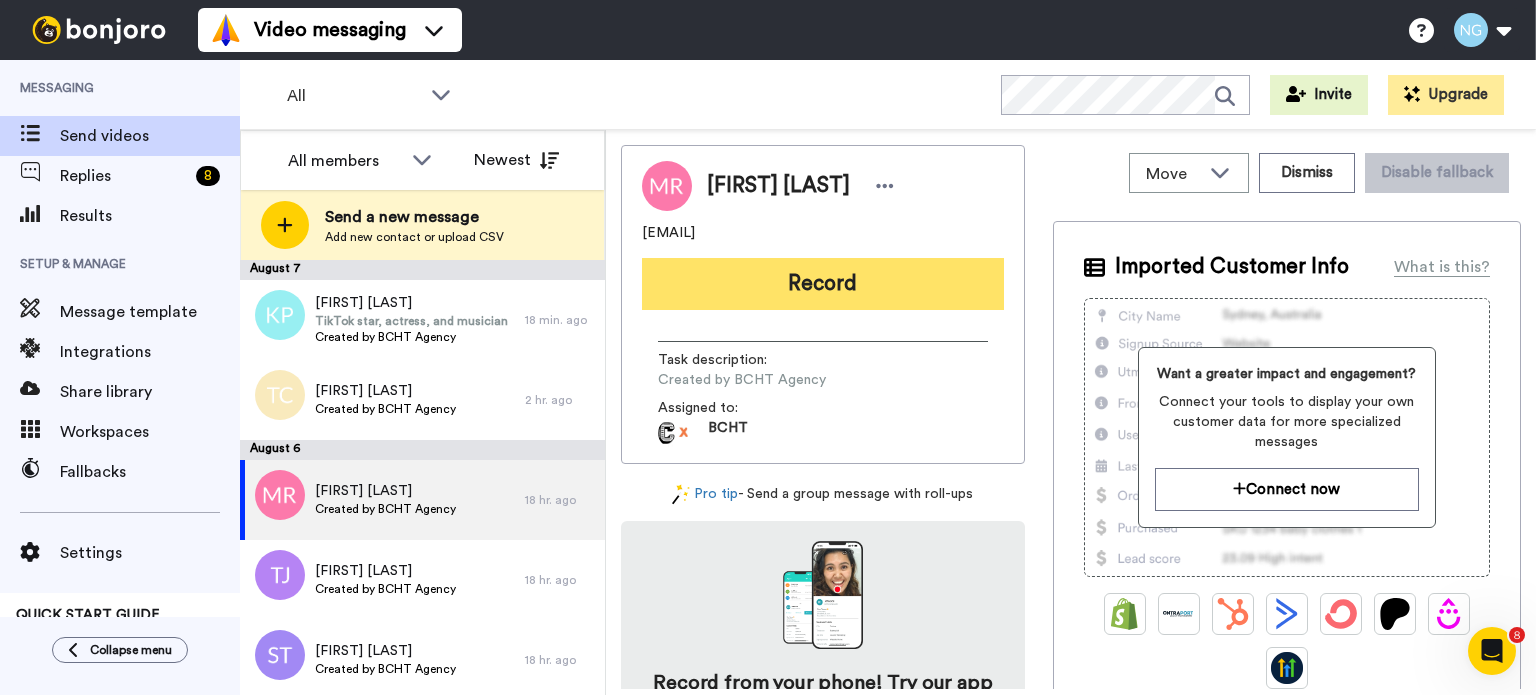click on "Record" at bounding box center (823, 284) 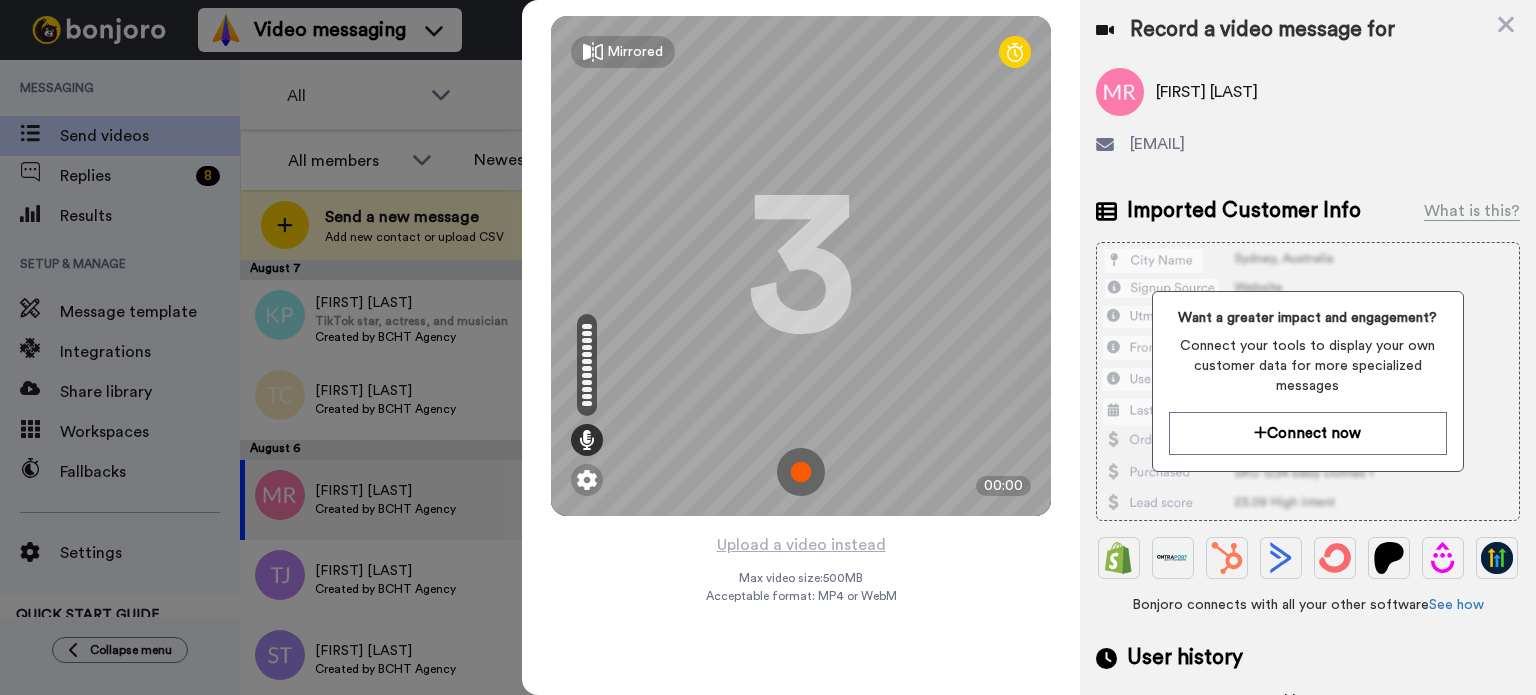 click at bounding box center (801, 472) 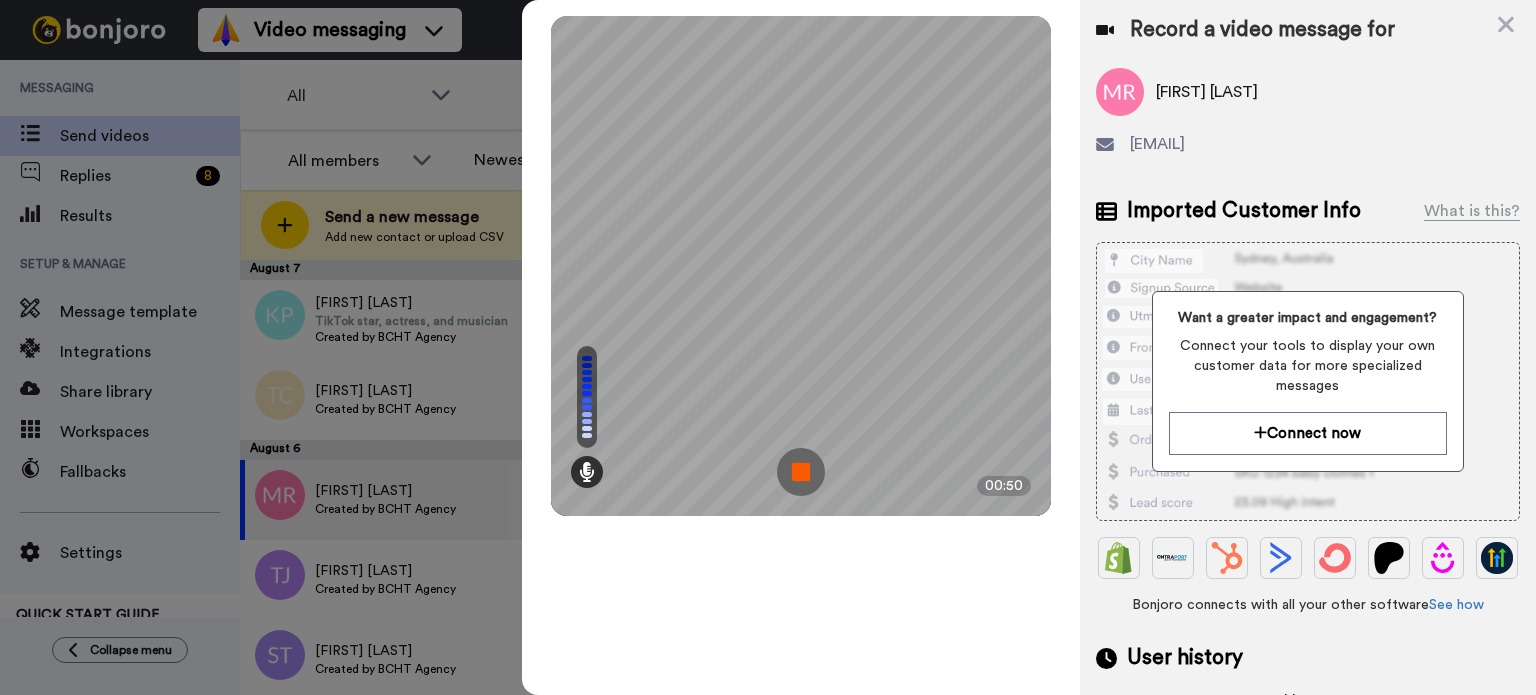 click at bounding box center (801, 472) 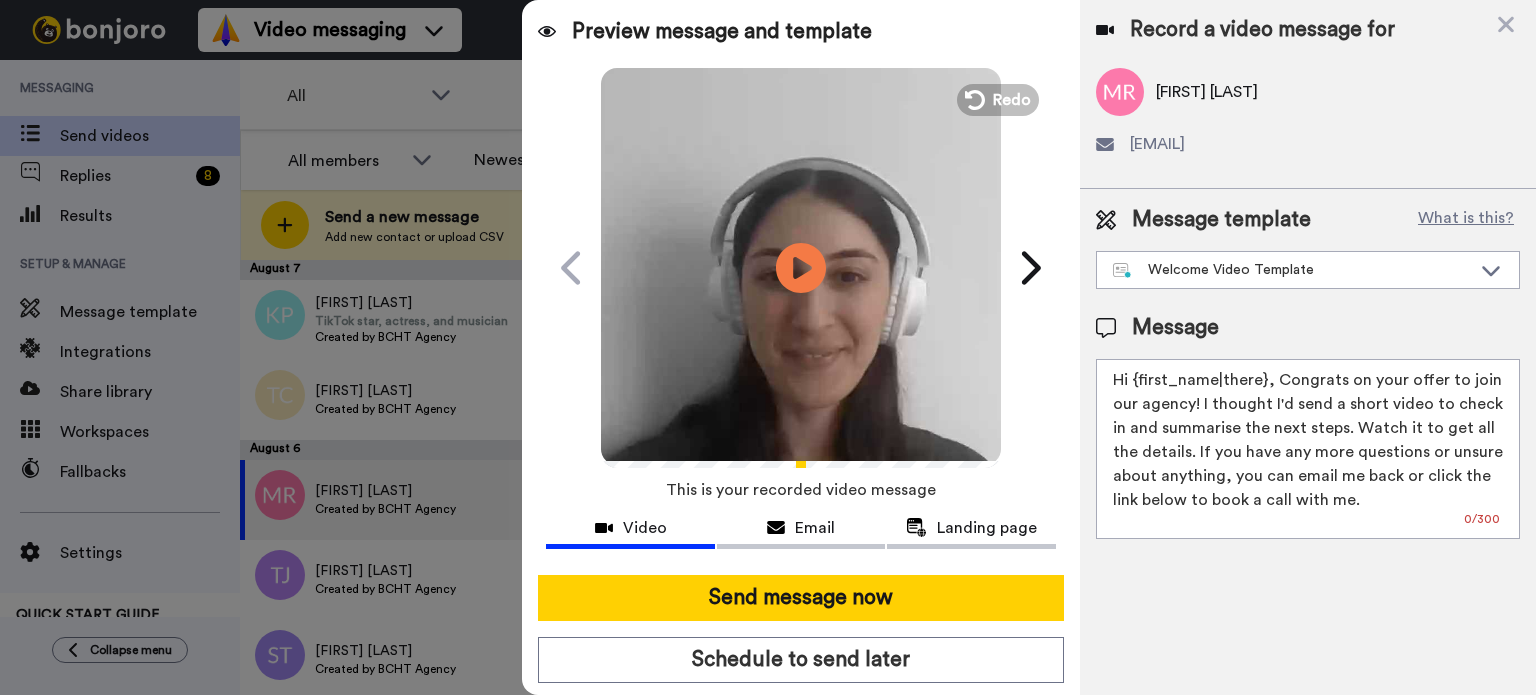click at bounding box center (801, 265) 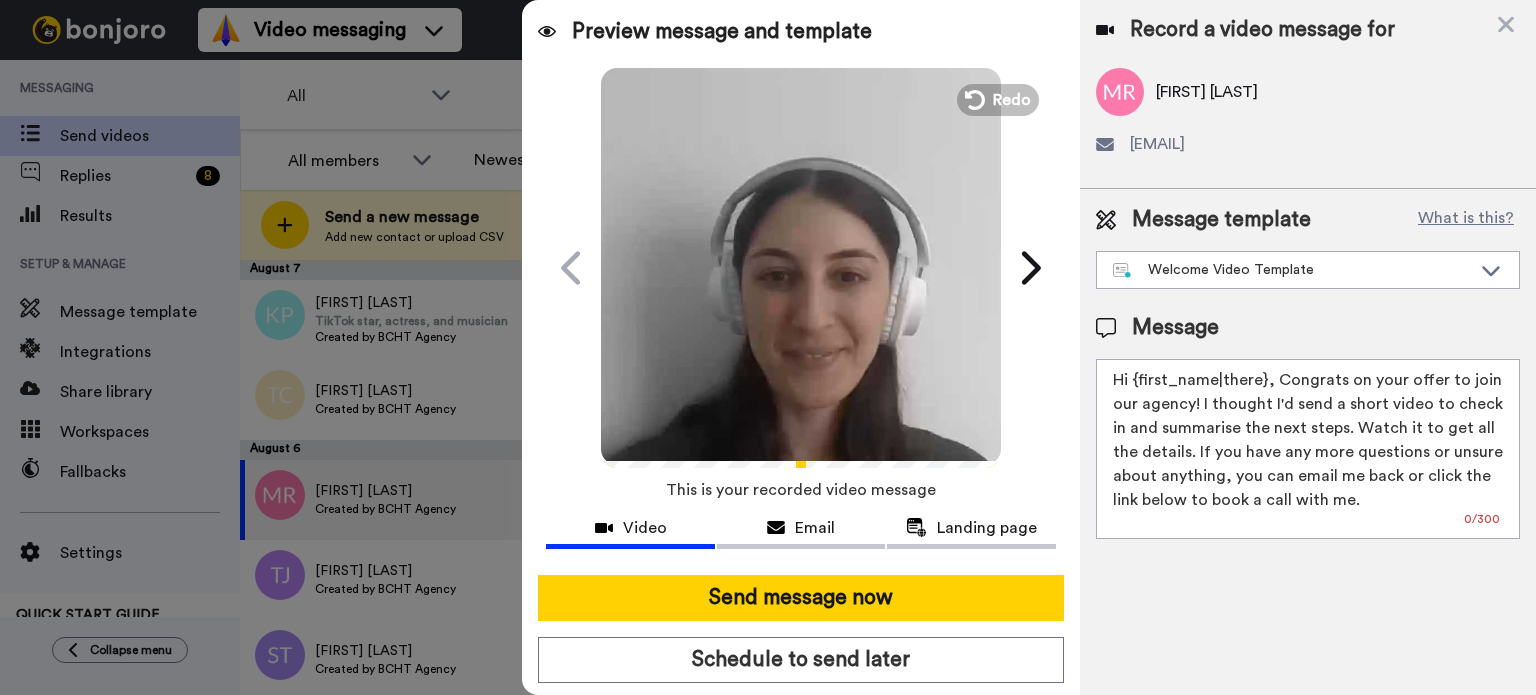 click on "Melaea Reilly" at bounding box center (1207, 92) 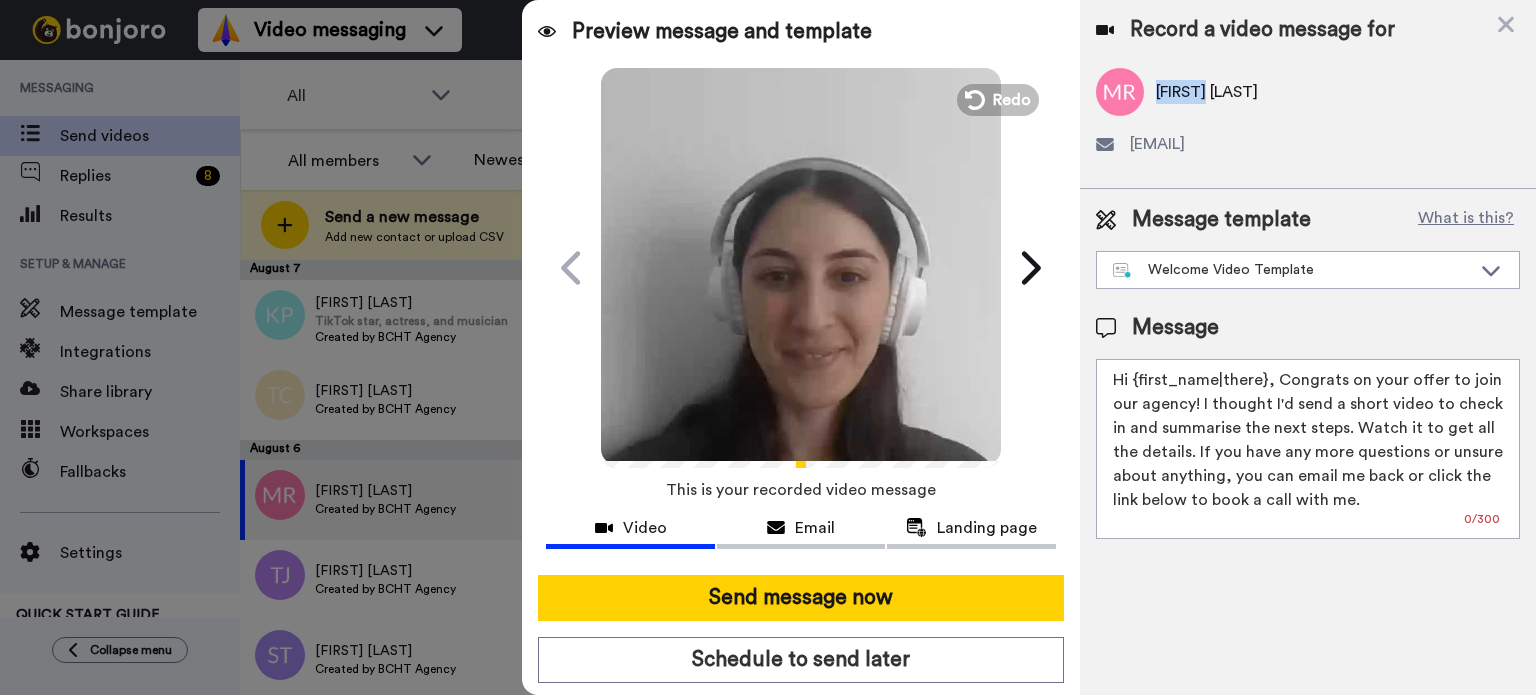 click on "Melaea Reilly" at bounding box center (1207, 92) 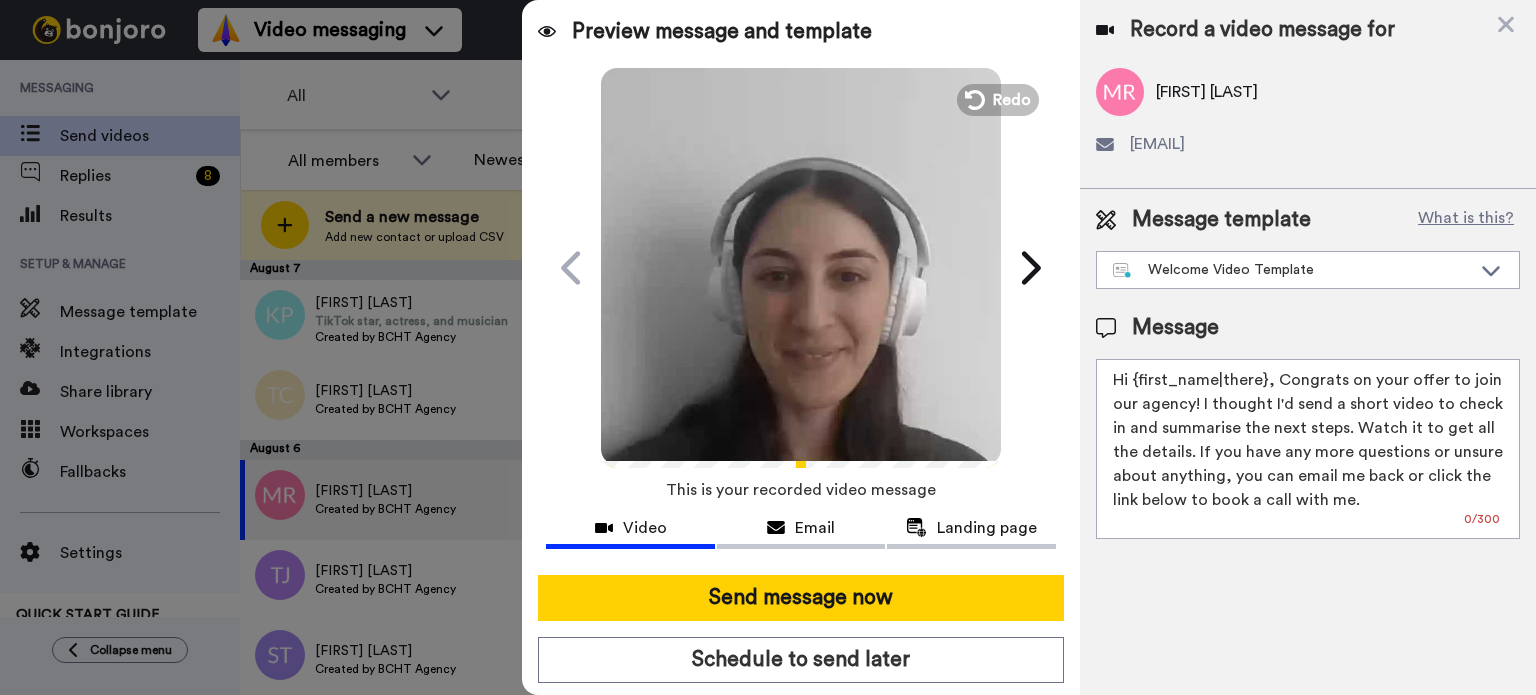 drag, startPoint x: 1134, startPoint y: 380, endPoint x: 1264, endPoint y: 380, distance: 130 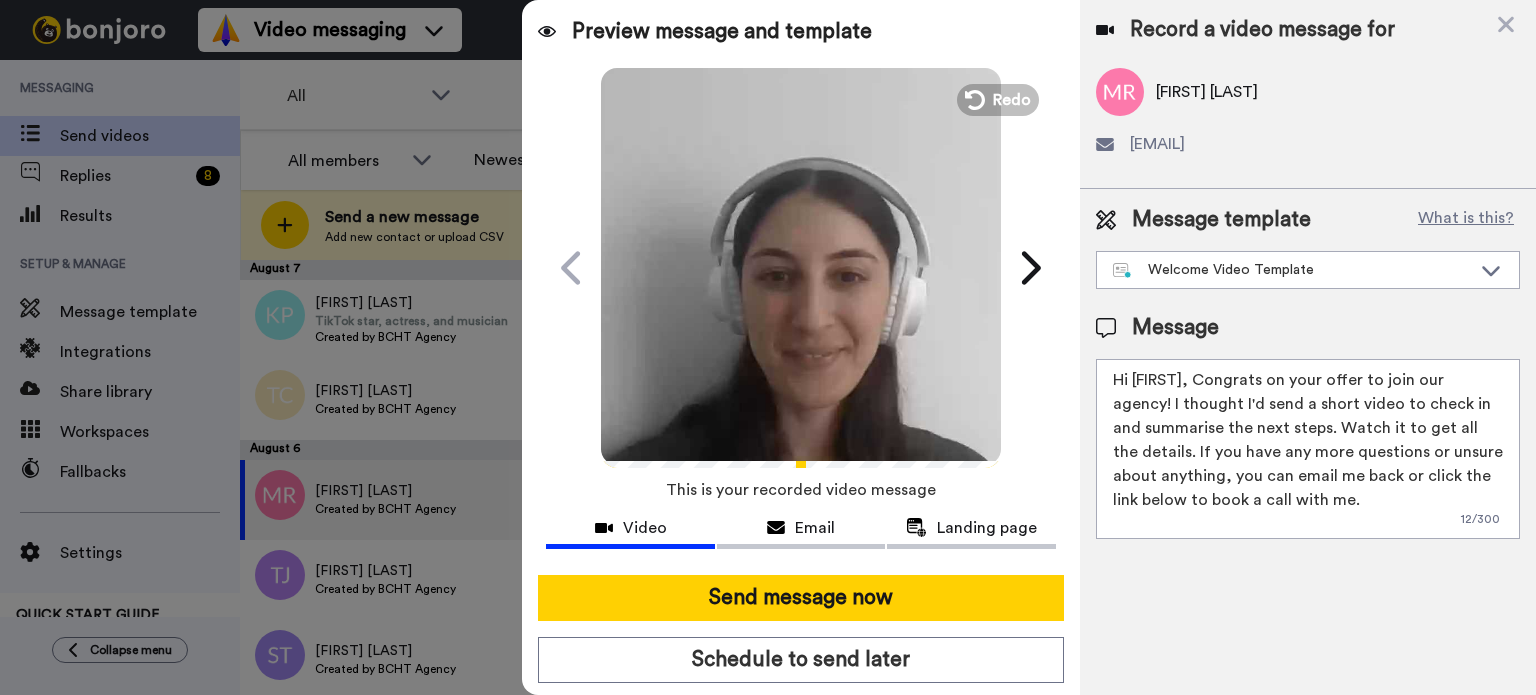 click on "Hi Melaea, Congrats on your offer to join our agency! I thought I'd send a short video to check in and summarise the next steps. Watch it to get all the details. If you have any more questions or unsure about anything, you can email me back or click the link below to book a call with me." at bounding box center (1308, 449) 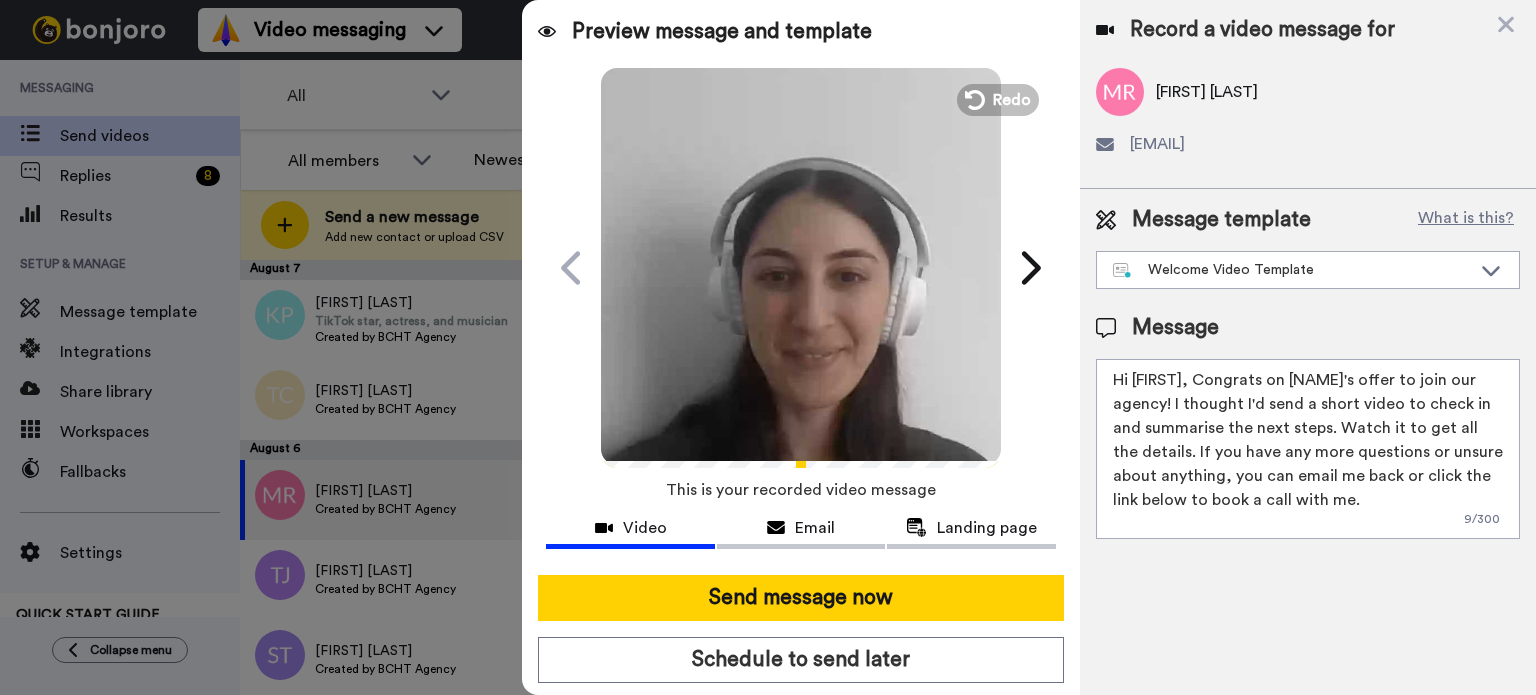 type on "Hi Melaea, Congrats on Johny's offer to join our agency! I thought I'd send a short video to check in and summarise the next steps. Watch it to get all the details. If you have any more questions or unsure about anything, you can email me back or click the link below to book a call with me." 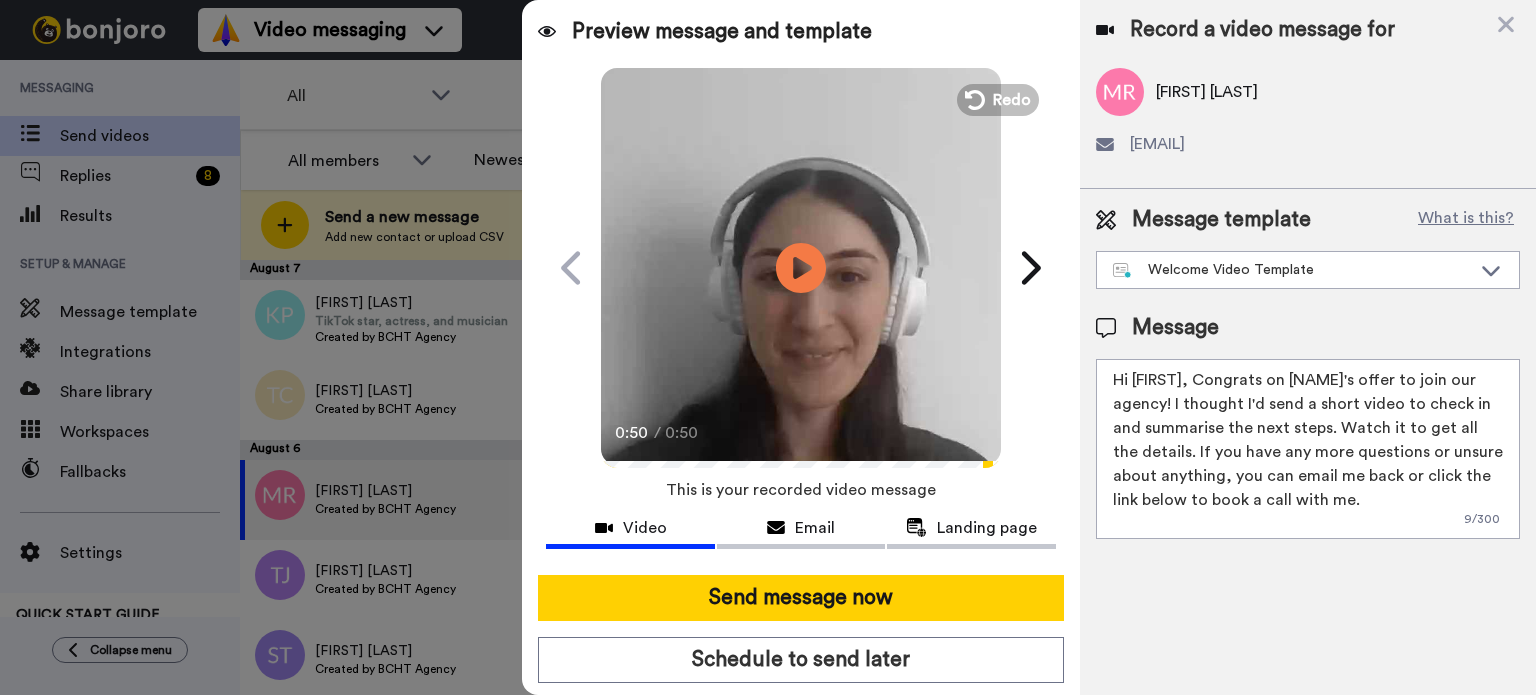 drag, startPoint x: 888, startPoint y: 261, endPoint x: 868, endPoint y: 280, distance: 27.58623 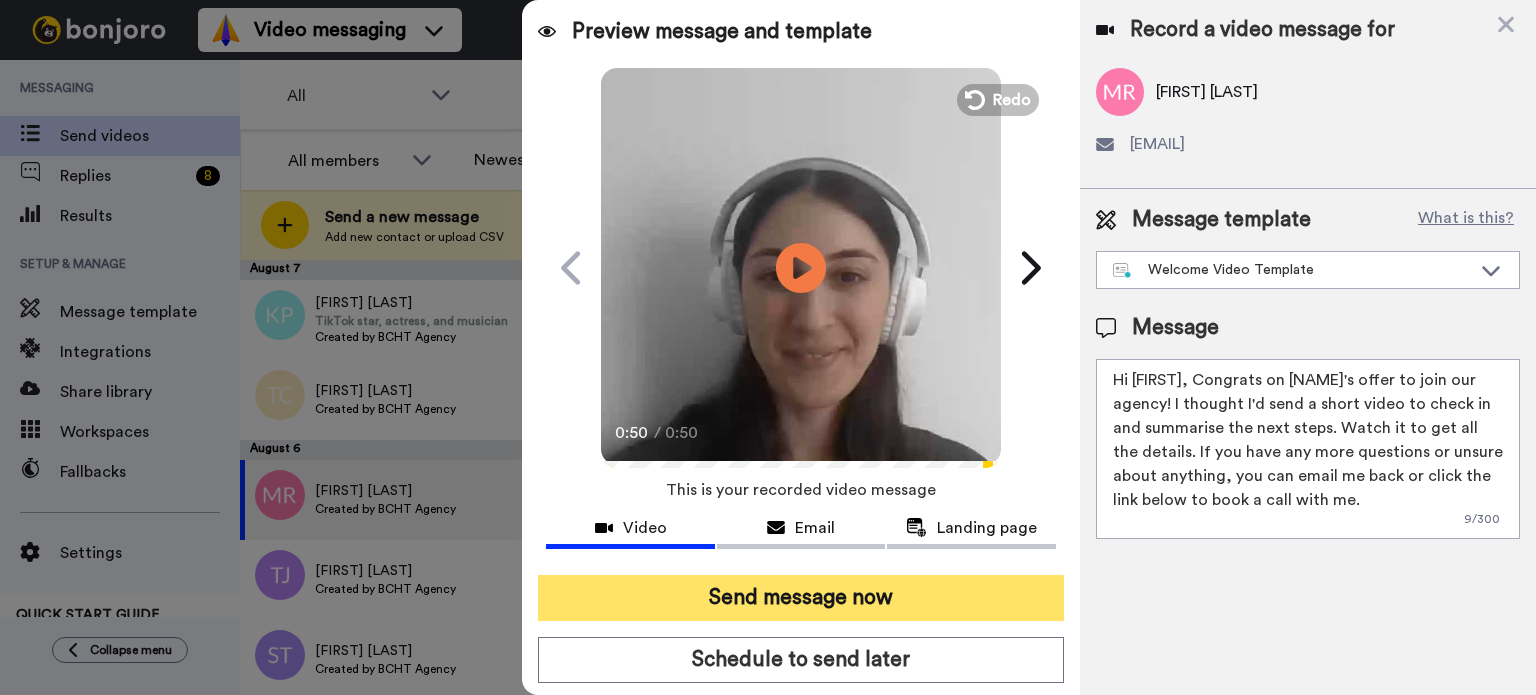 click on "Send message now" at bounding box center (801, 598) 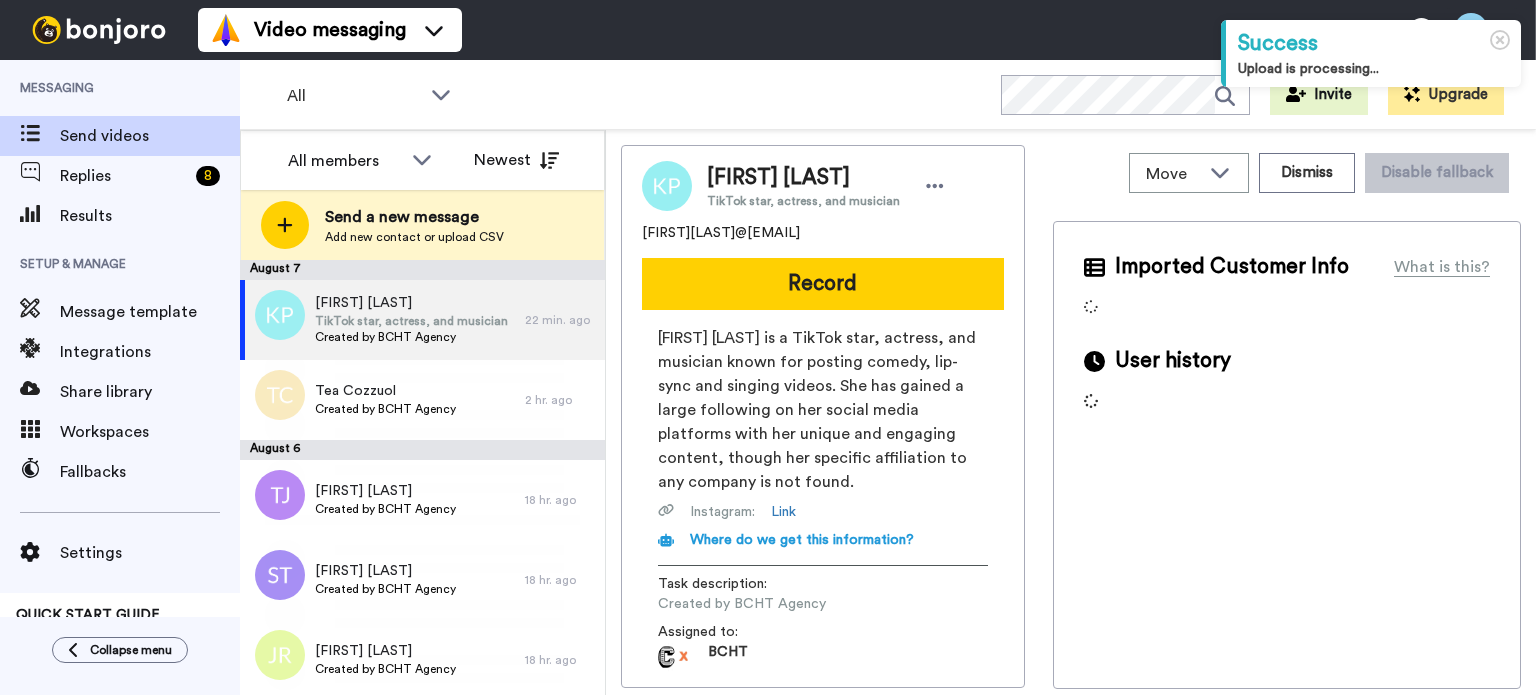 scroll, scrollTop: 0, scrollLeft: 0, axis: both 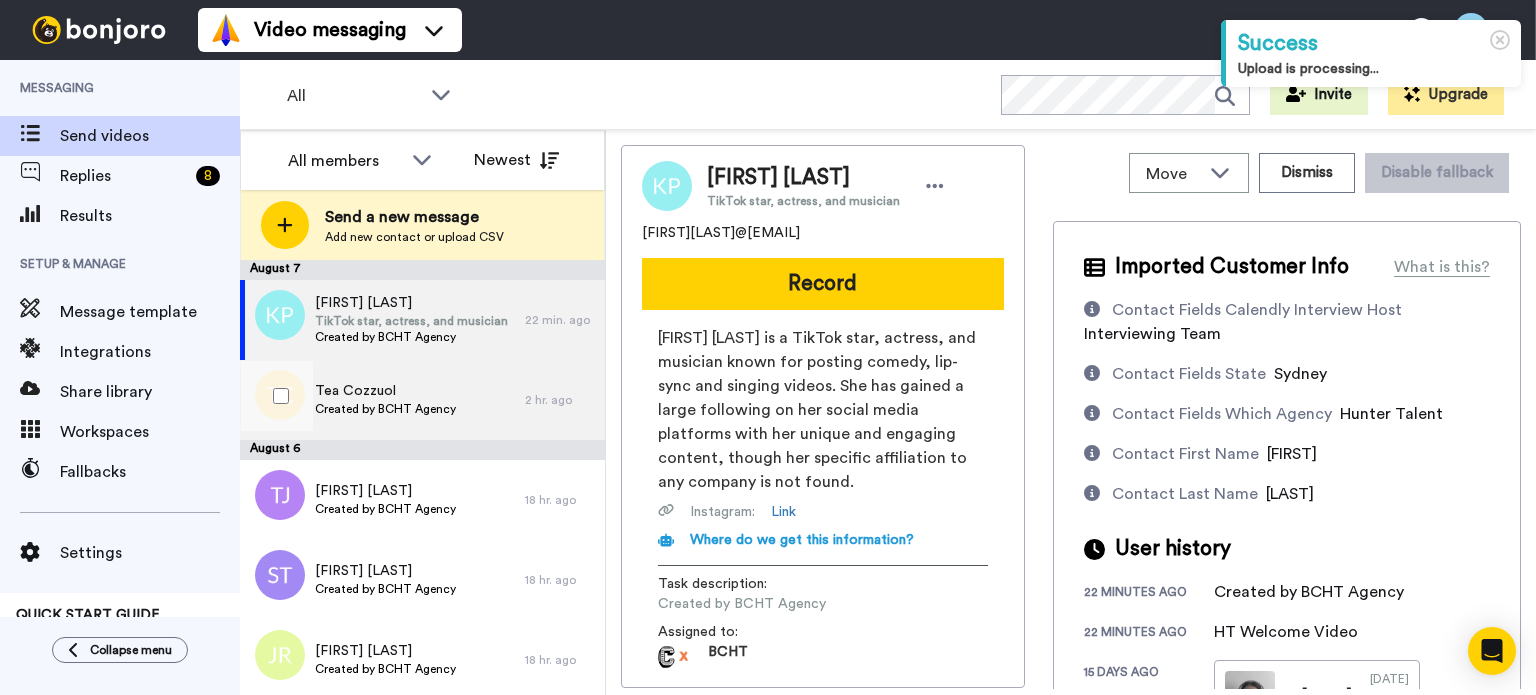 click on "Tea Cozzuol Created by BCHT Agency 2 hr. ago" at bounding box center (422, 400) 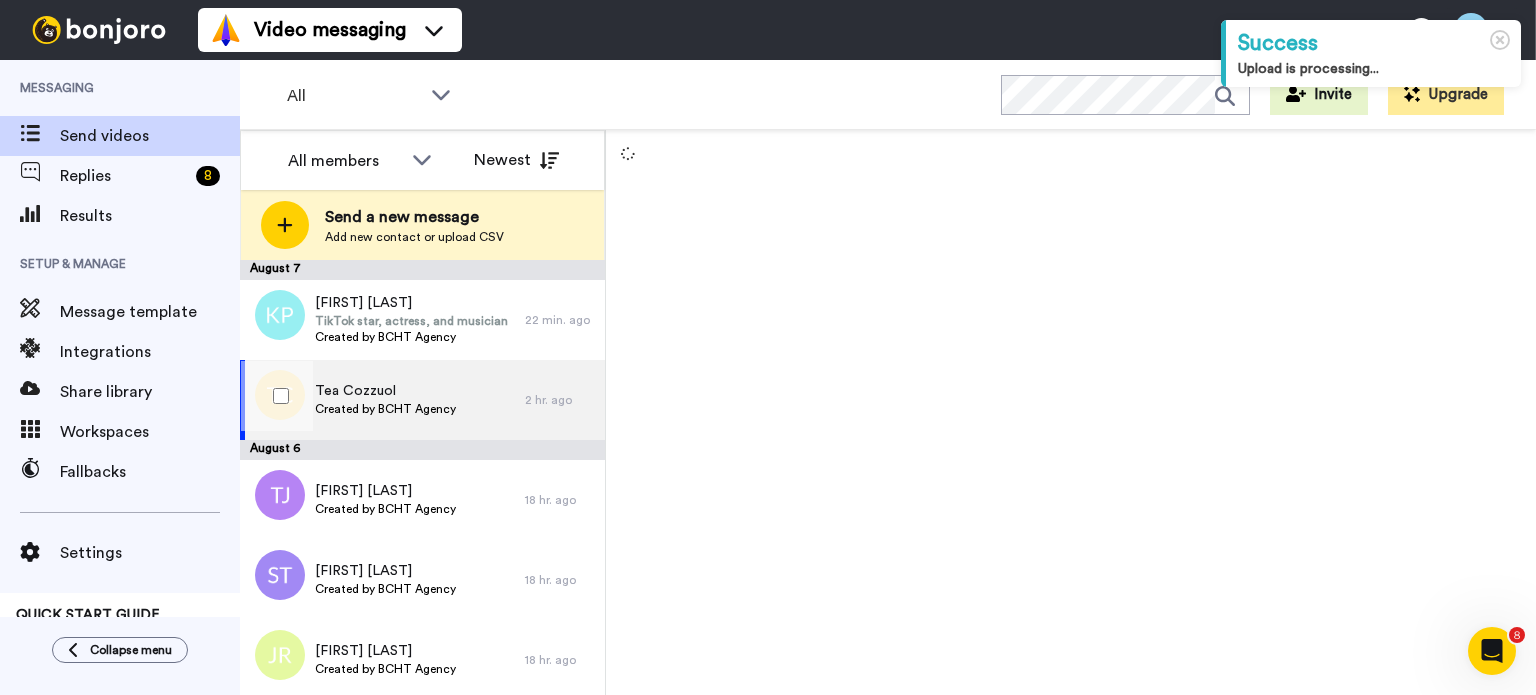 scroll, scrollTop: 0, scrollLeft: 0, axis: both 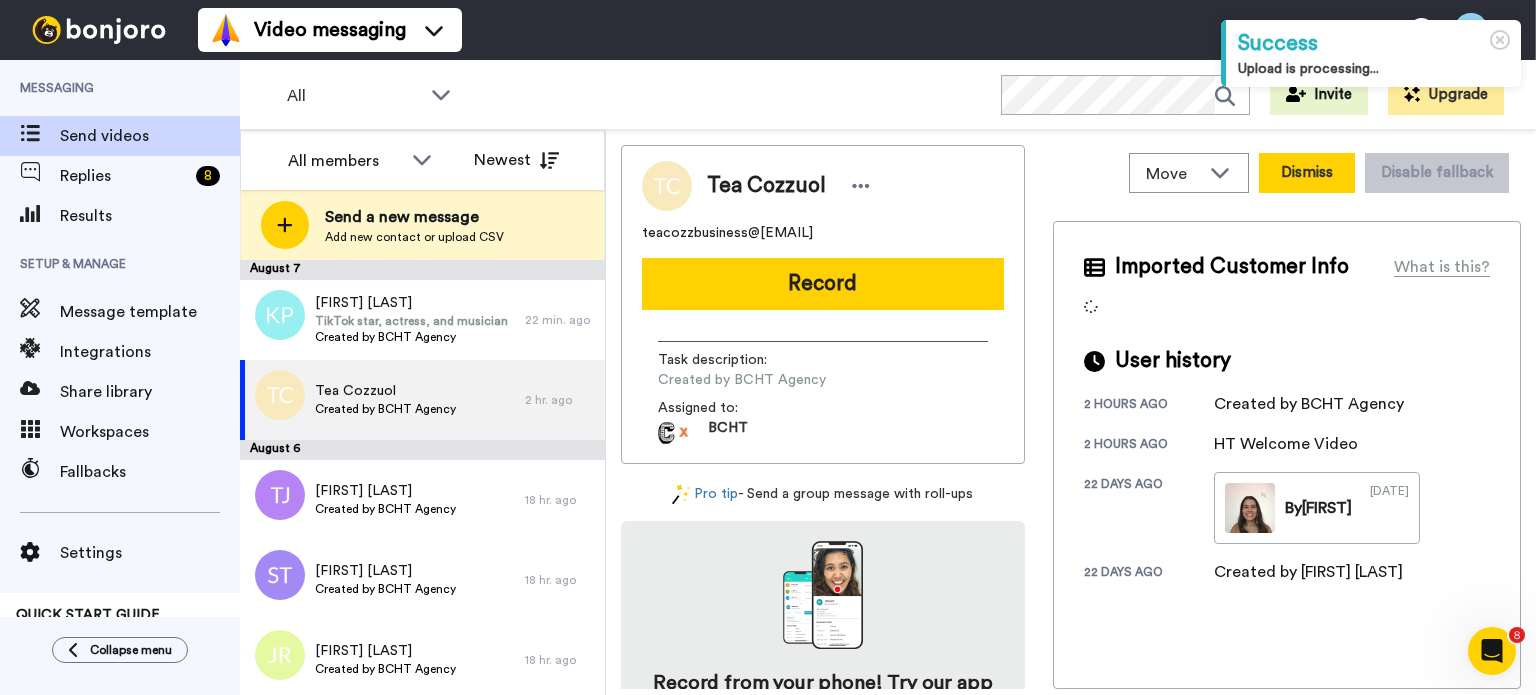 click on "Dismiss" at bounding box center [1307, 173] 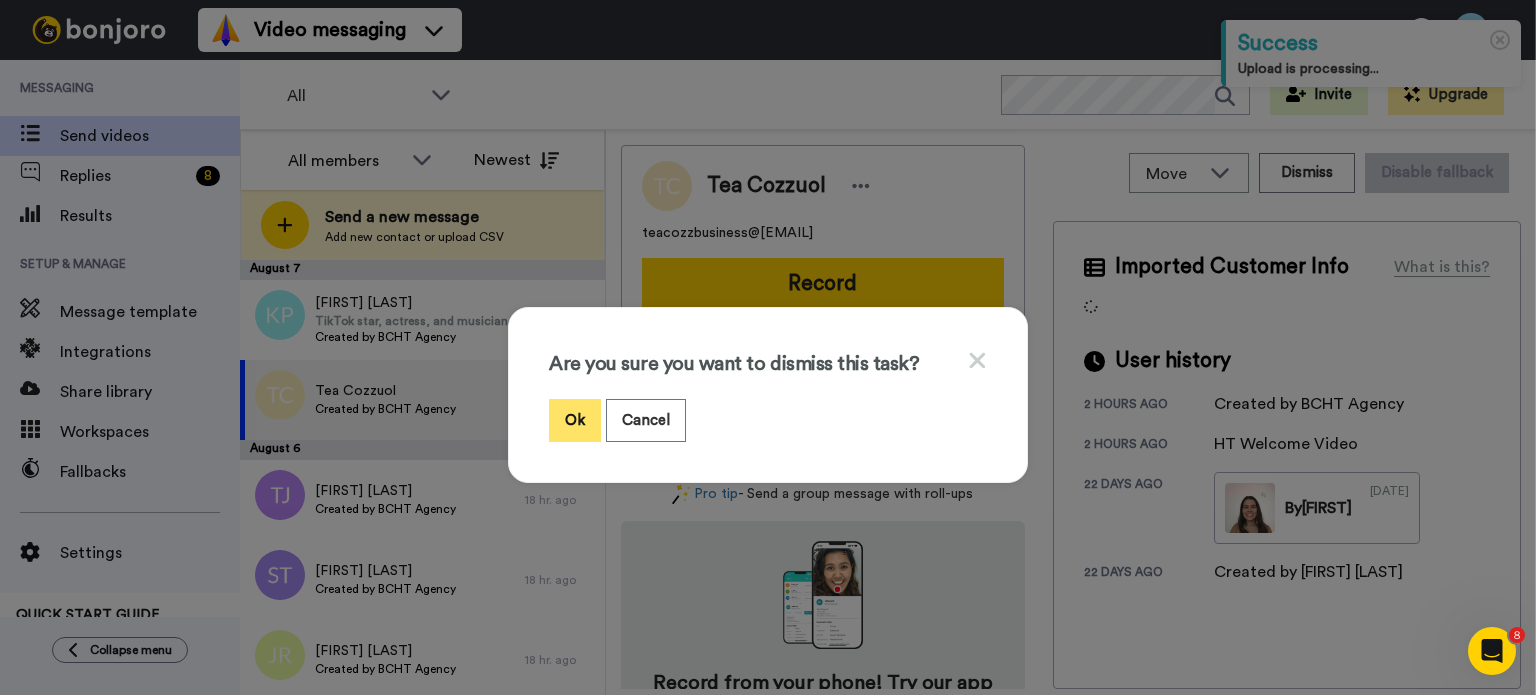 click on "Ok" at bounding box center [575, 420] 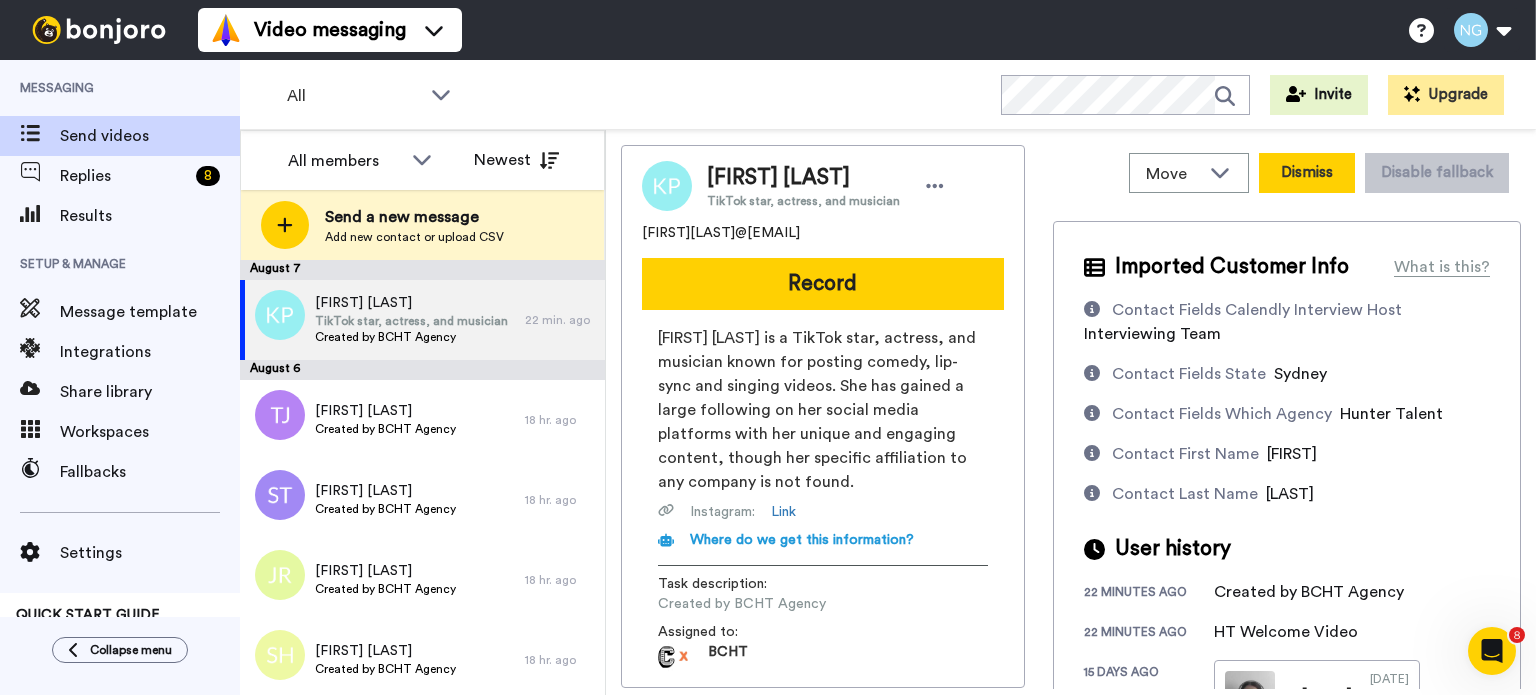 click on "Dismiss" at bounding box center (1307, 173) 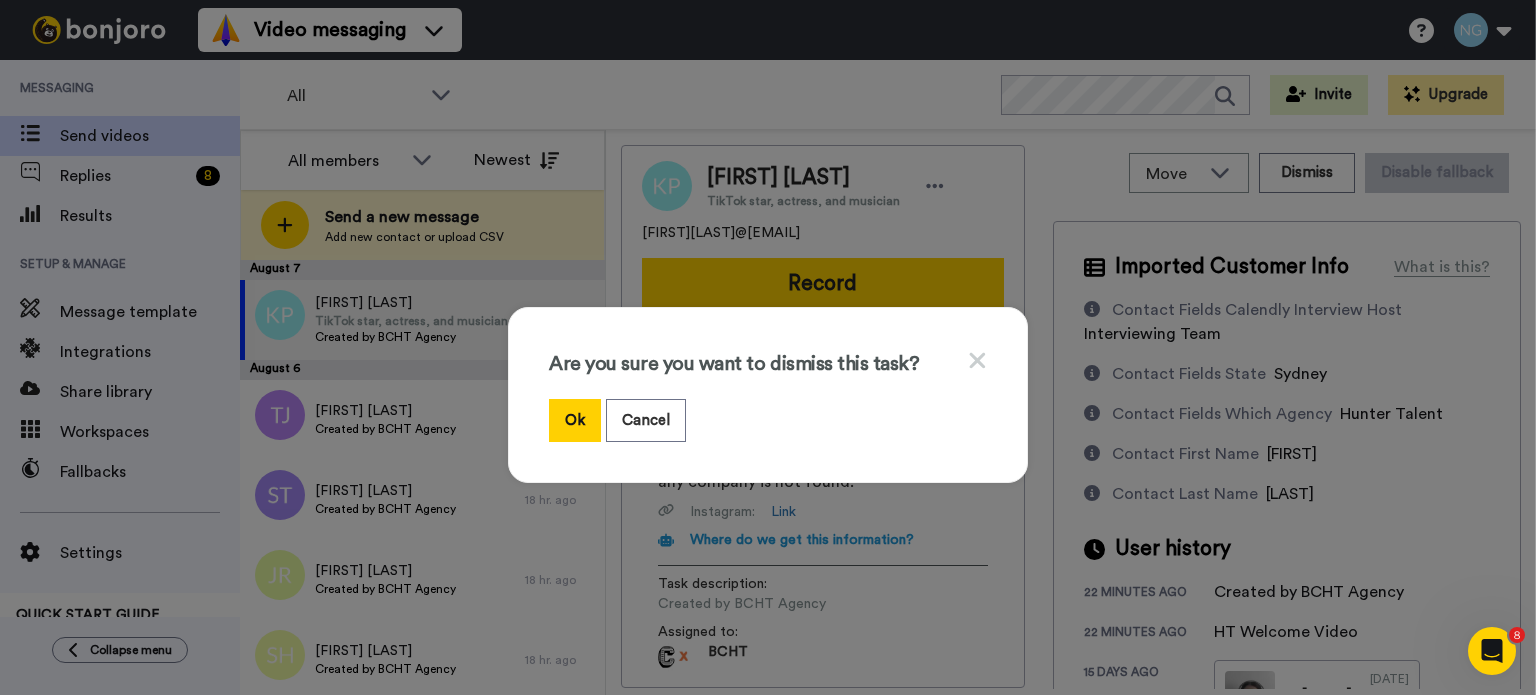 click 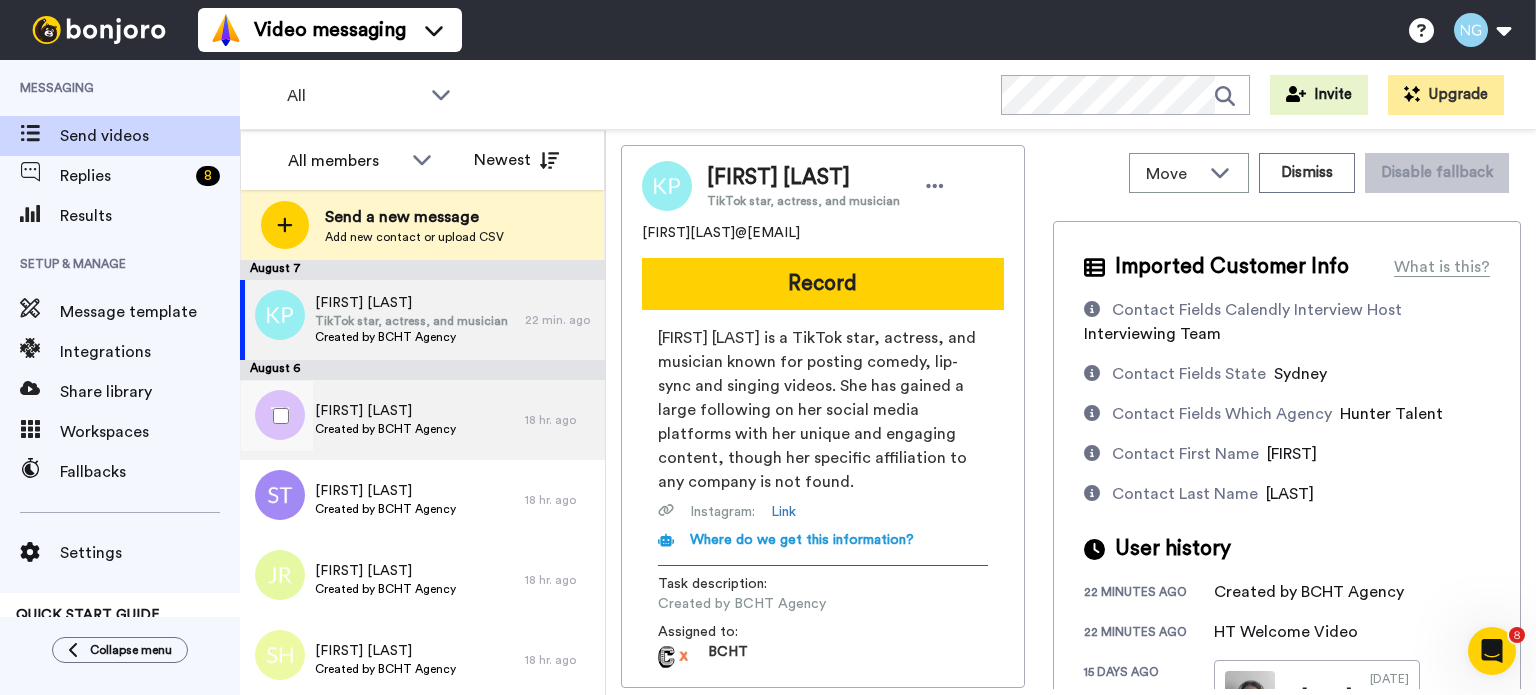 click on "Created by BCHT Agency" at bounding box center (385, 429) 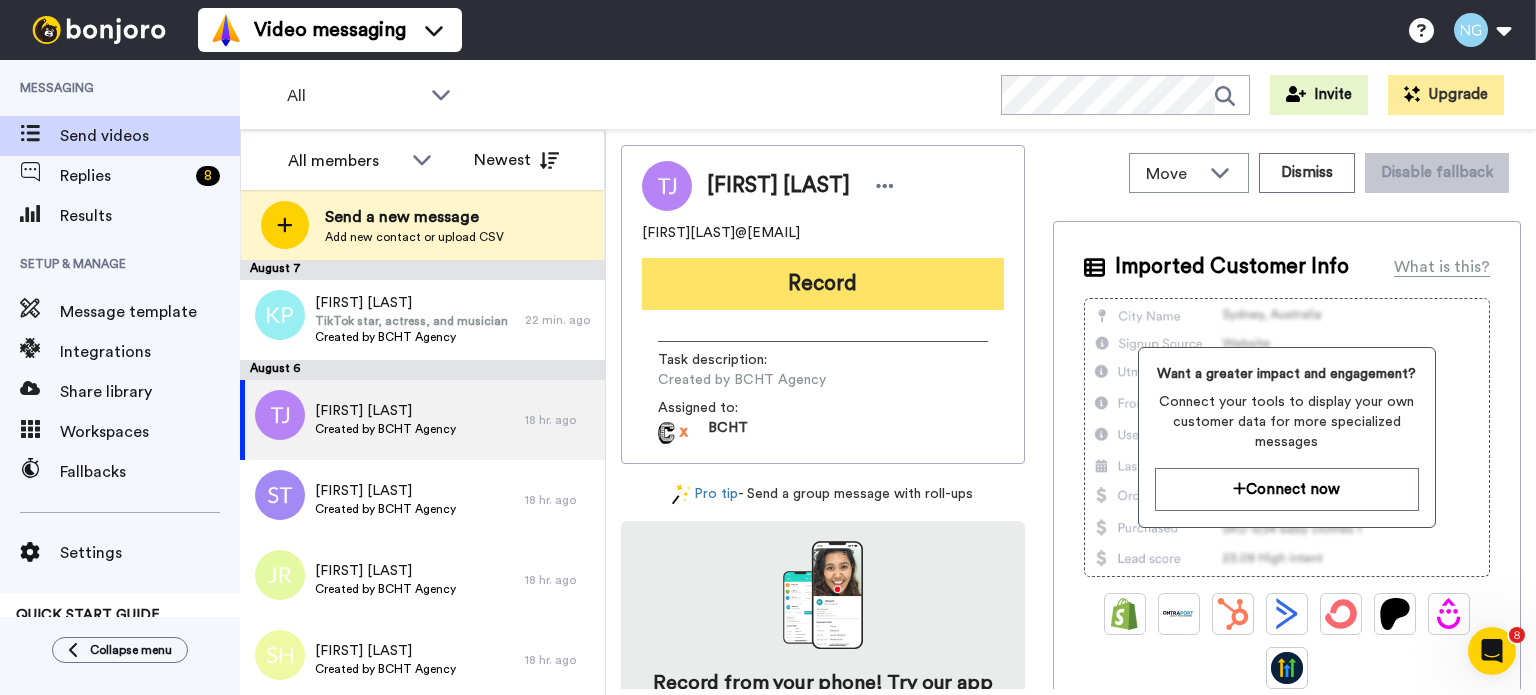 click on "Record" at bounding box center [823, 284] 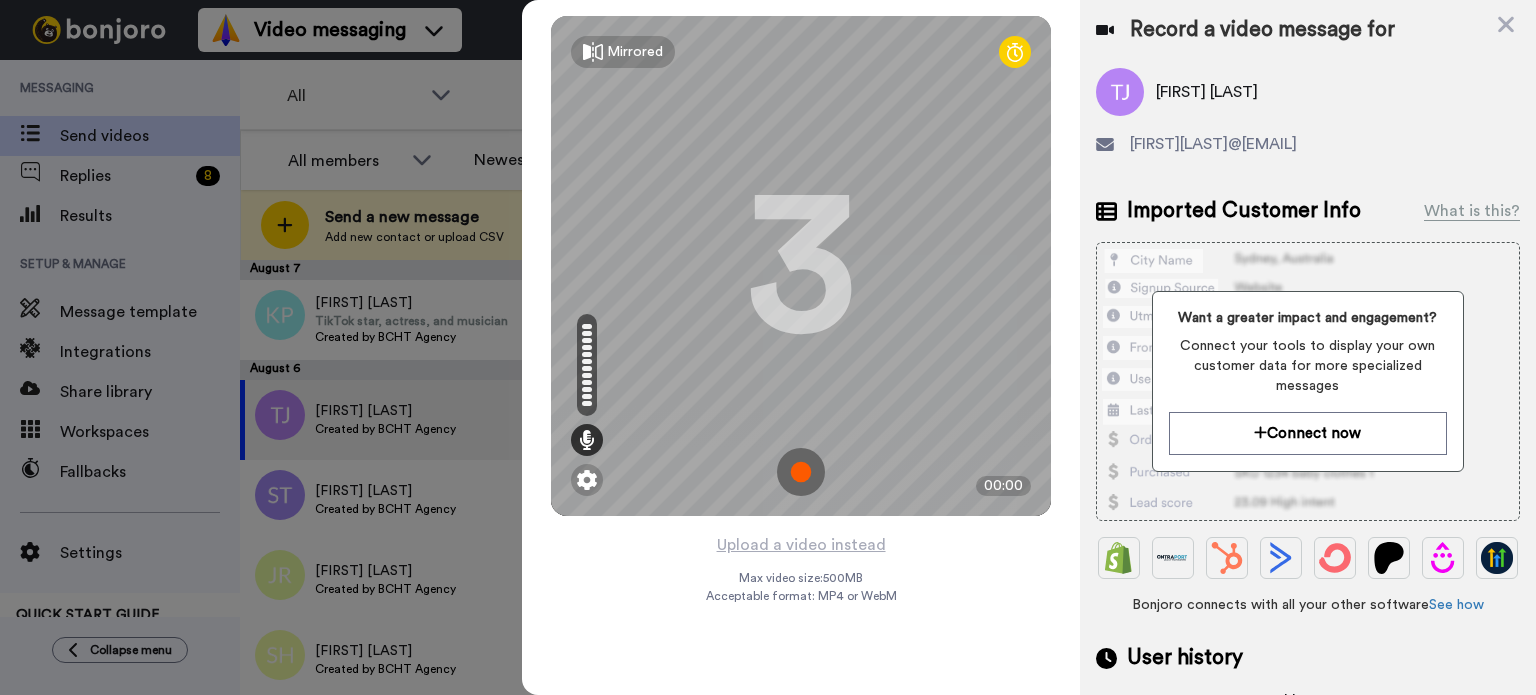 click at bounding box center [801, 472] 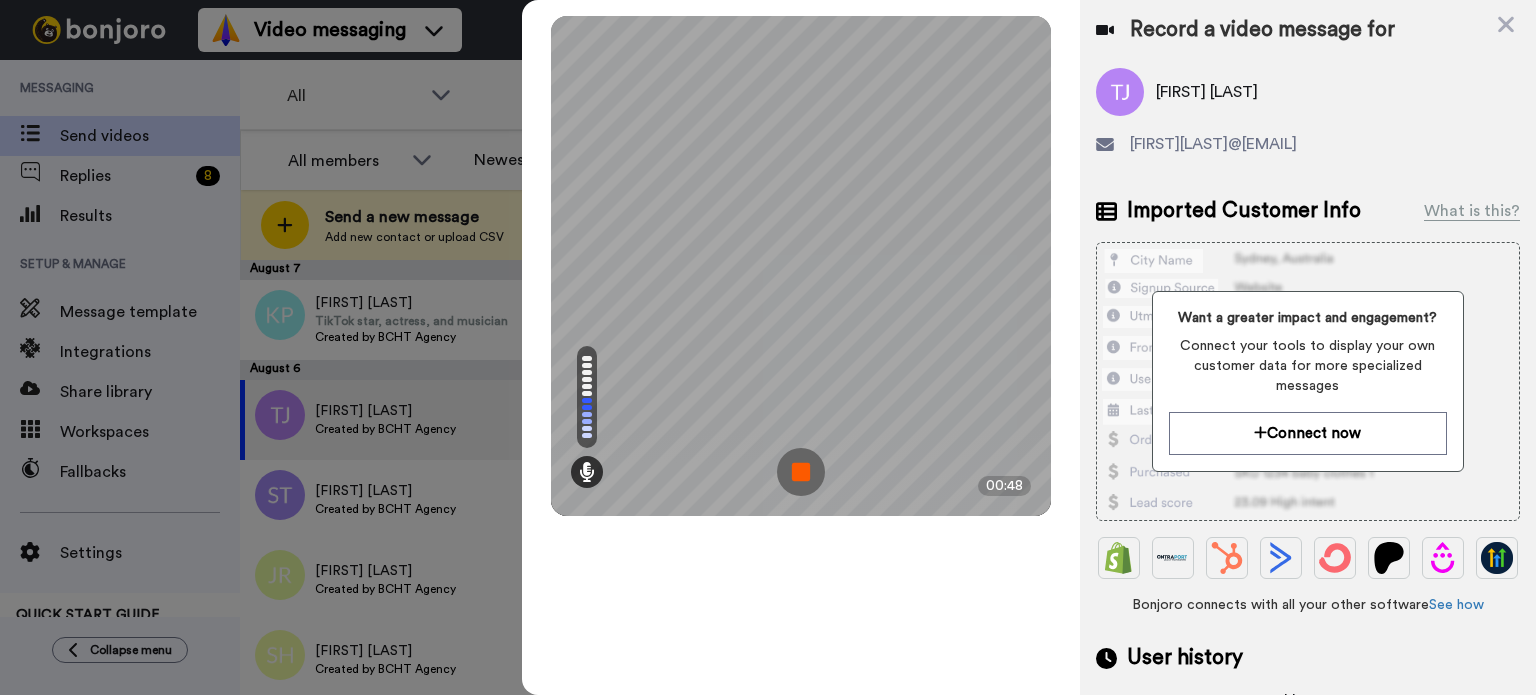 click at bounding box center (801, 472) 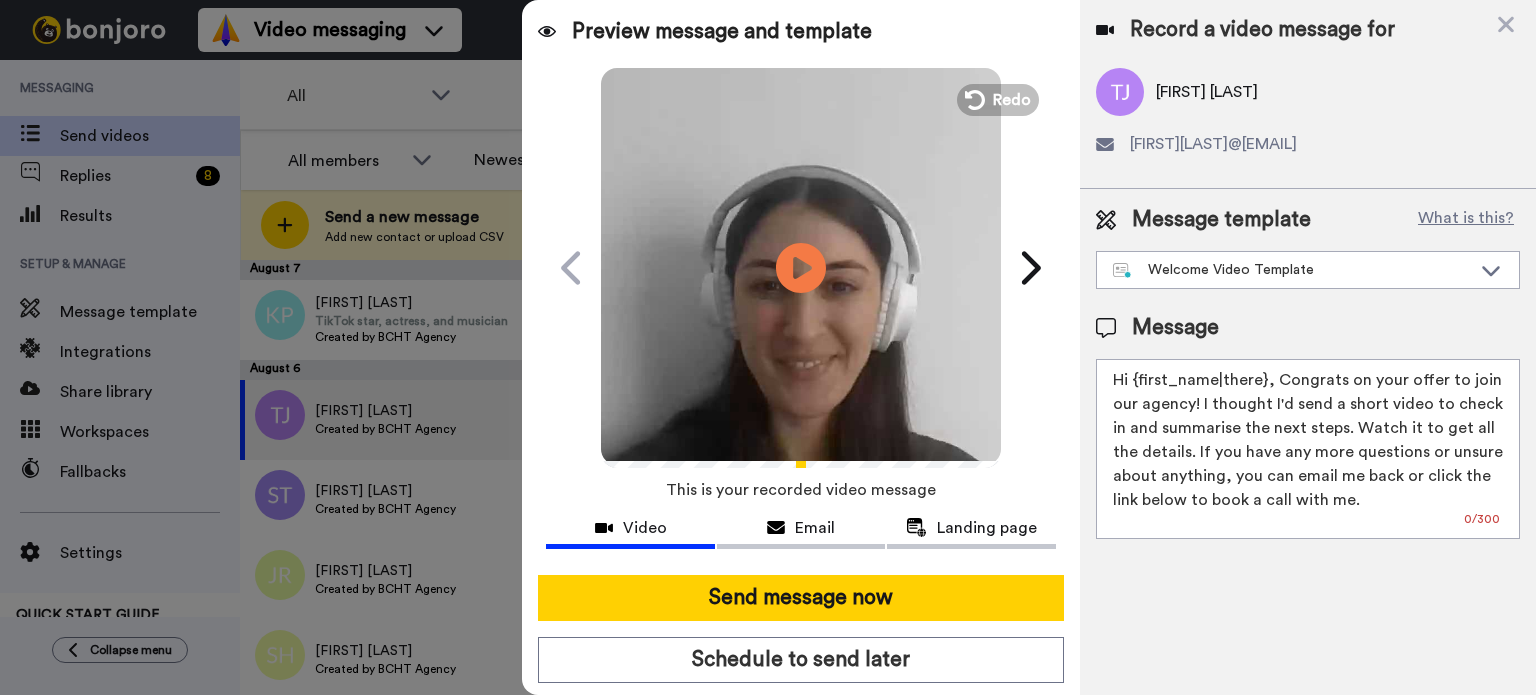 click at bounding box center [801, 265] 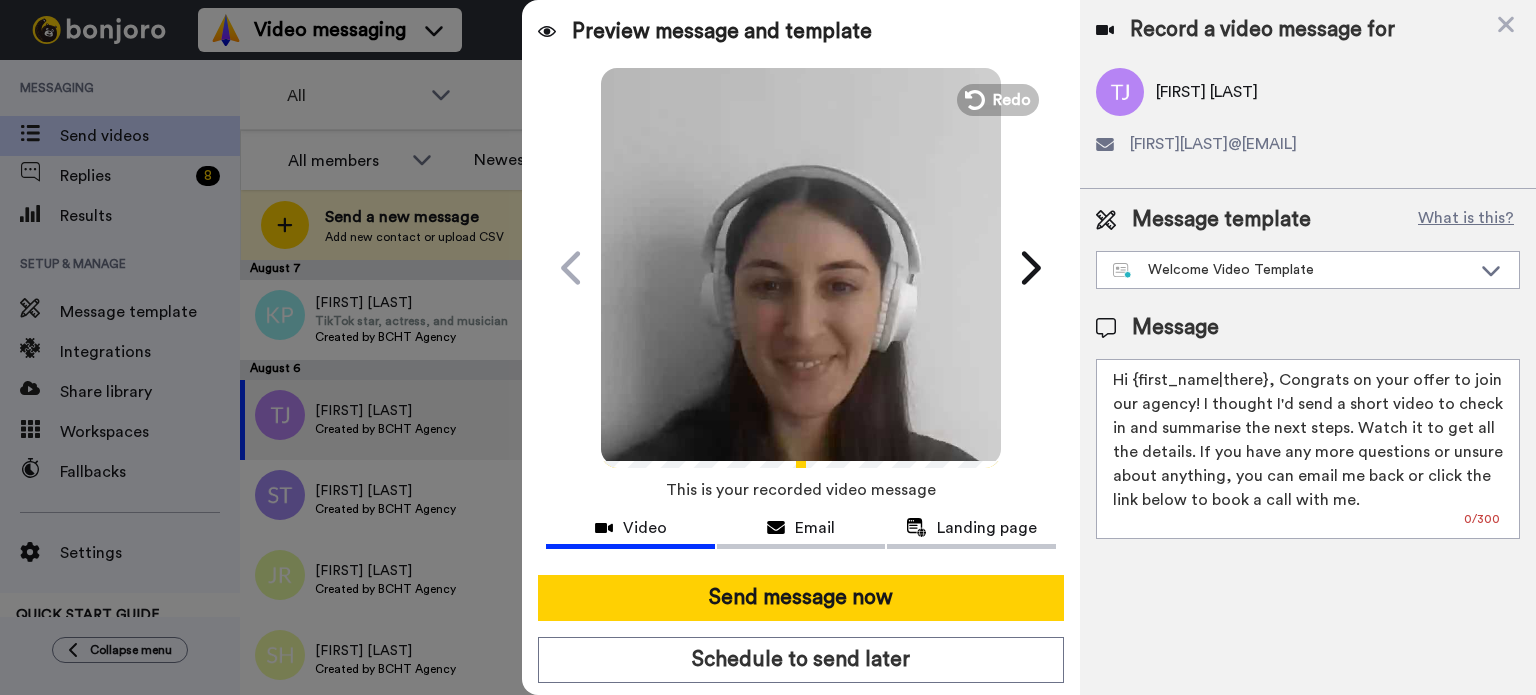 drag, startPoint x: 1133, startPoint y: 372, endPoint x: 1263, endPoint y: 386, distance: 130.75168 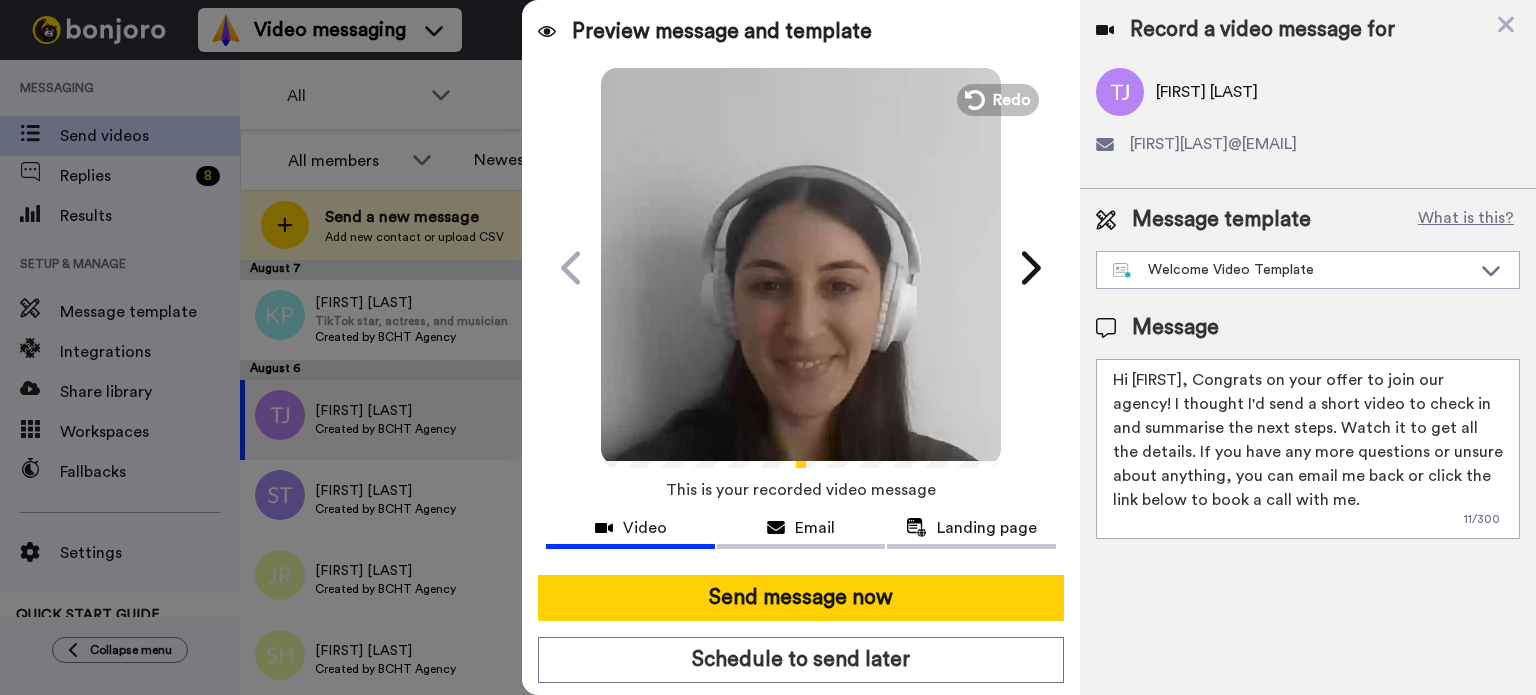click on "Hi Tiffany, Congrats on your offer to join our agency! I thought I'd send a short video to check in and summarise the next steps. Watch it to get all the details. If you have any more questions or unsure about anything, you can email me back or click the link below to book a call with me." at bounding box center (1308, 449) 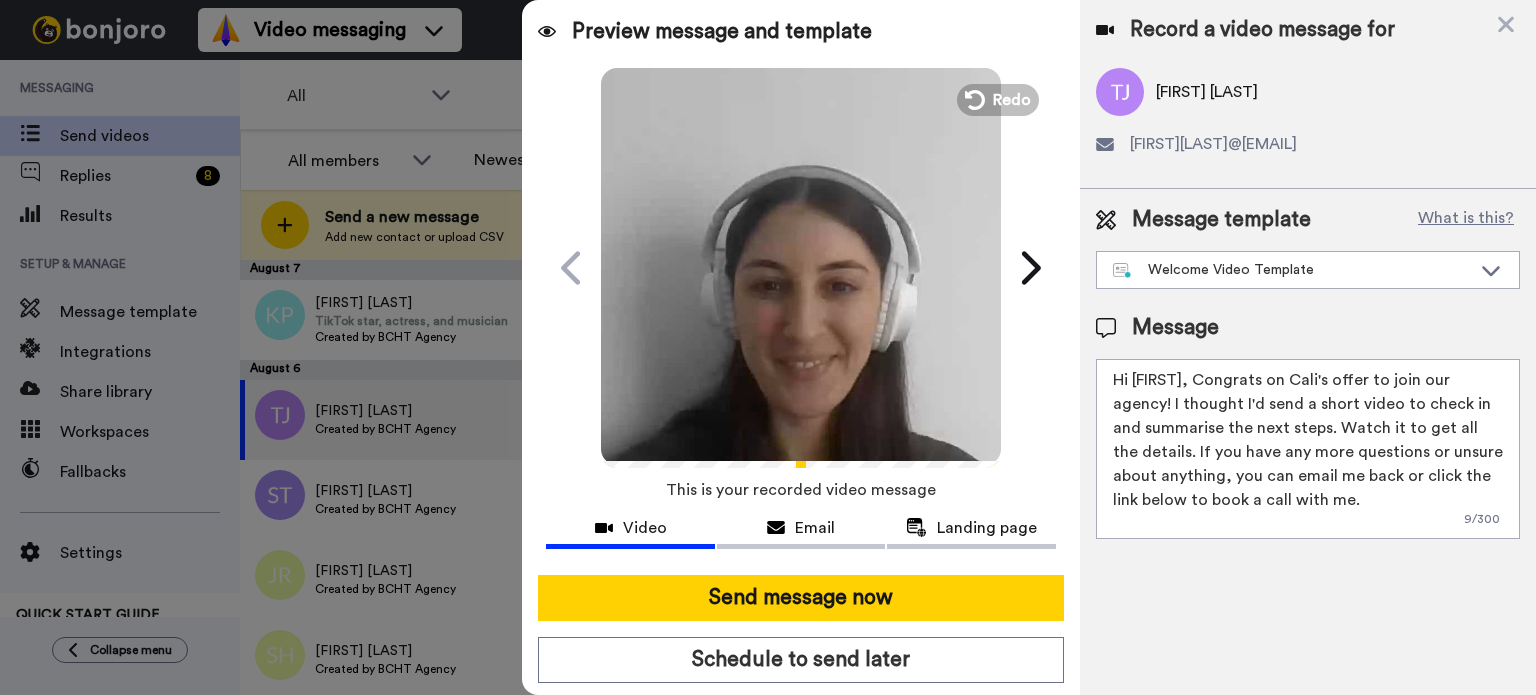 type on "Hi Tiffany, Congrats on Cali's offer to join our agency! I thought I'd send a short video to check in and summarise the next steps. Watch it to get all the details. If you have any more questions or unsure about anything, you can email me back or click the link below to book a call with me." 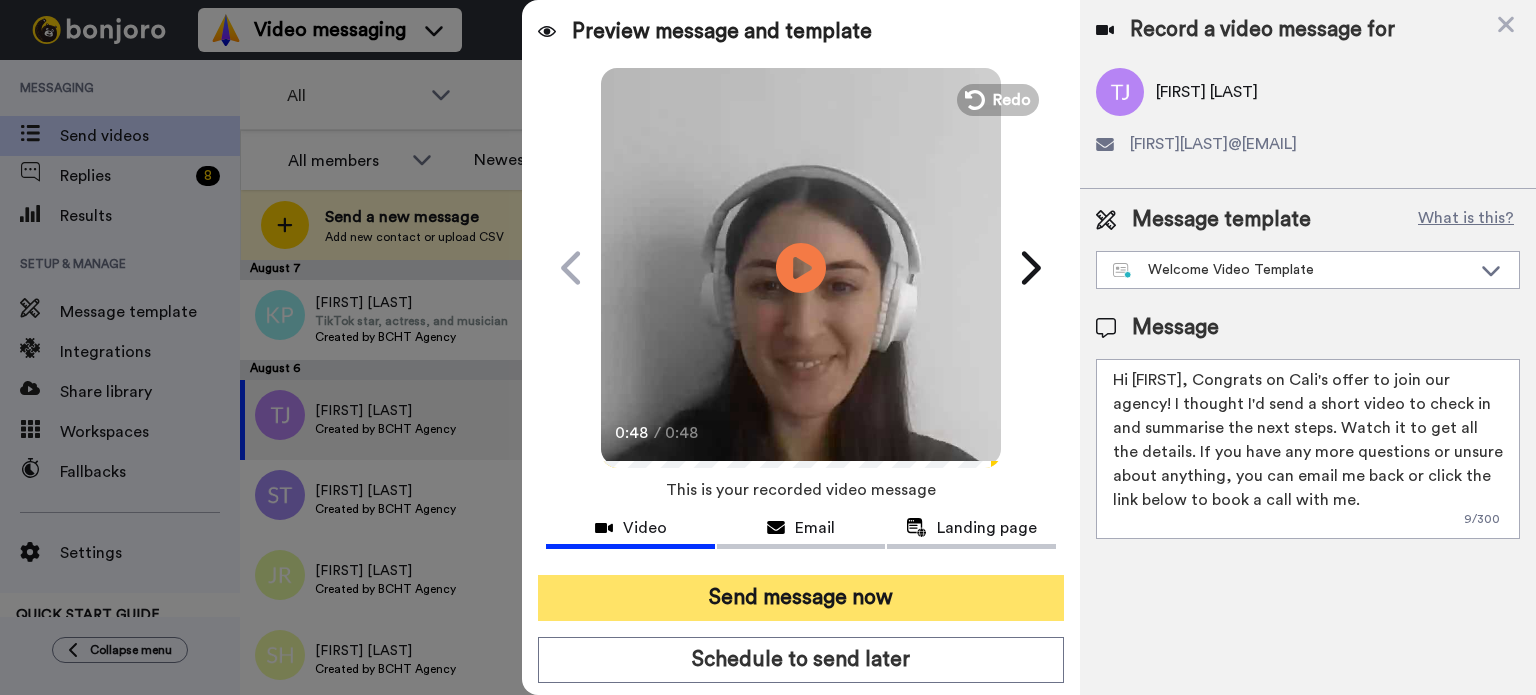 click on "Send message now" at bounding box center [801, 598] 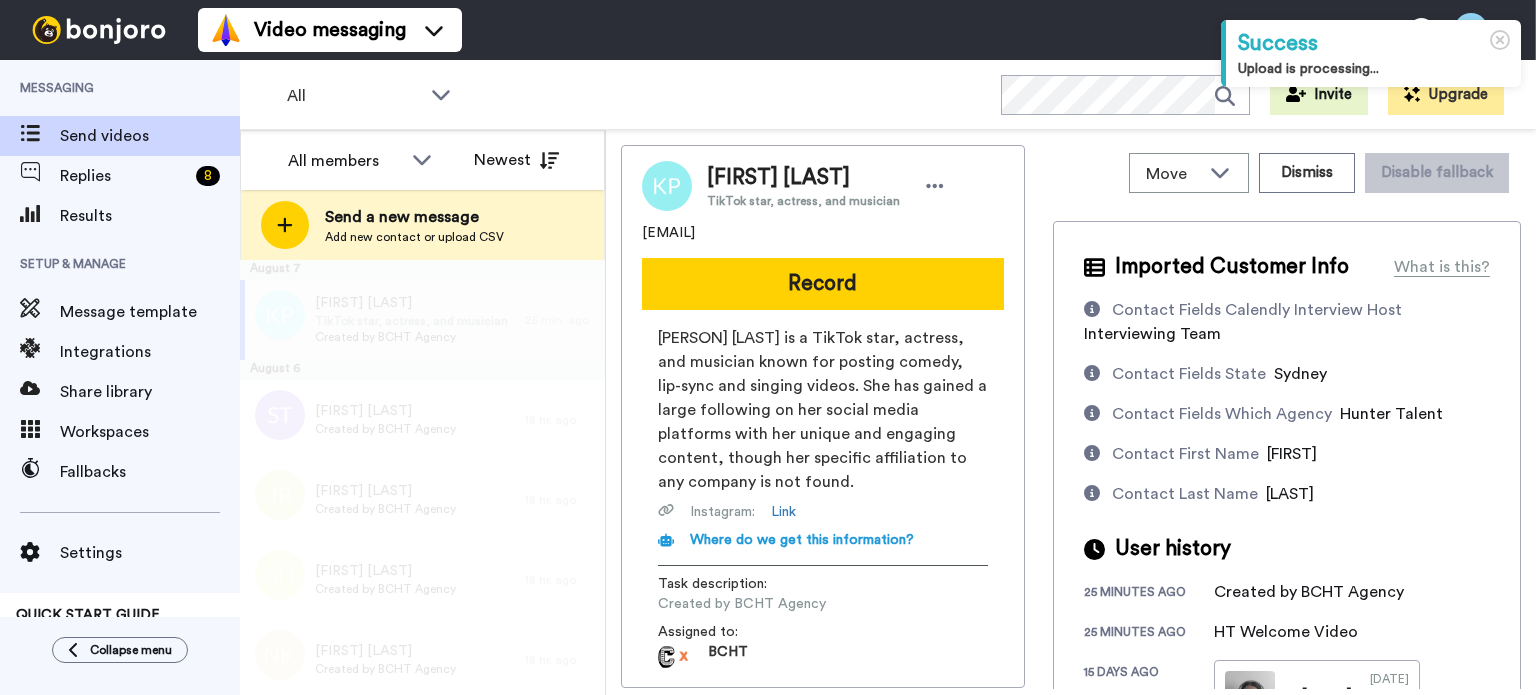 scroll, scrollTop: 0, scrollLeft: 0, axis: both 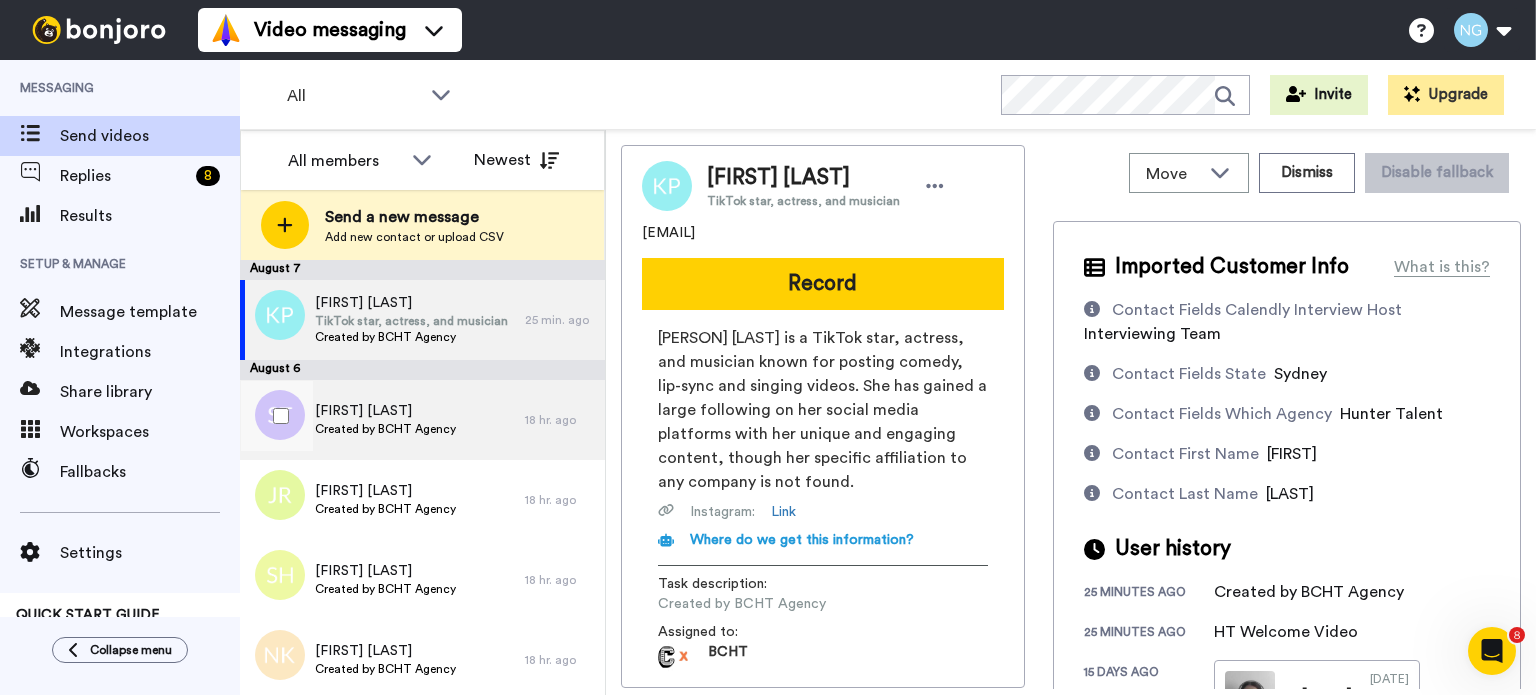 click on "Sulu Tirikula Created by BCHT Agency" at bounding box center [382, 420] 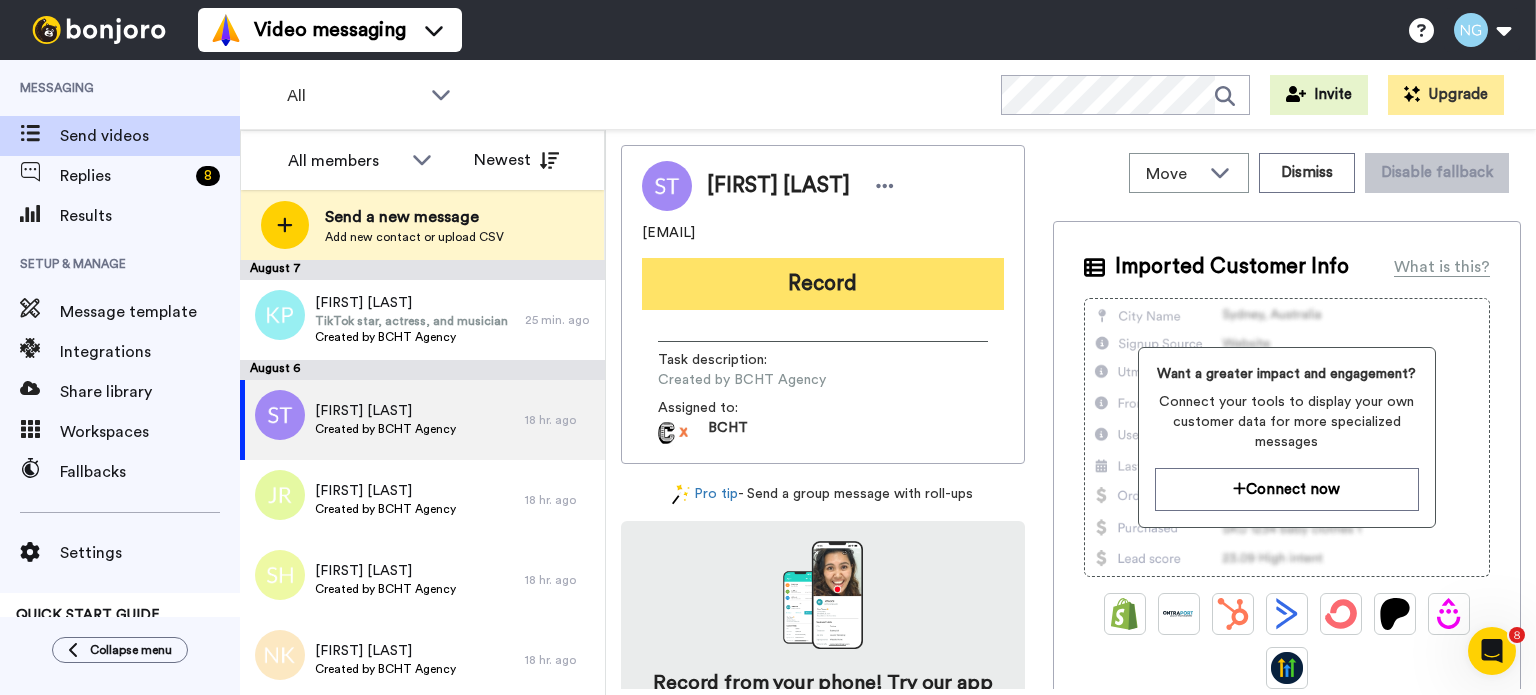 click on "Record" at bounding box center (823, 284) 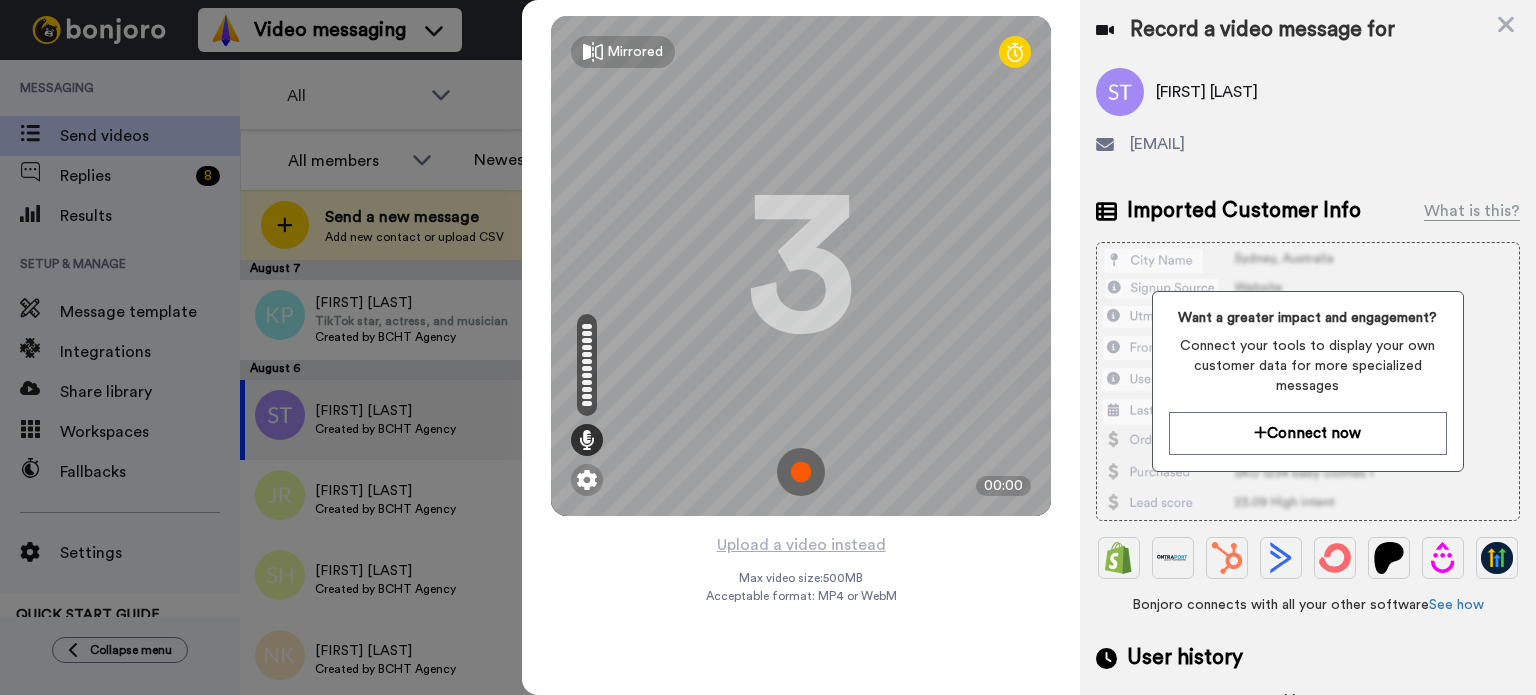 click at bounding box center [801, 472] 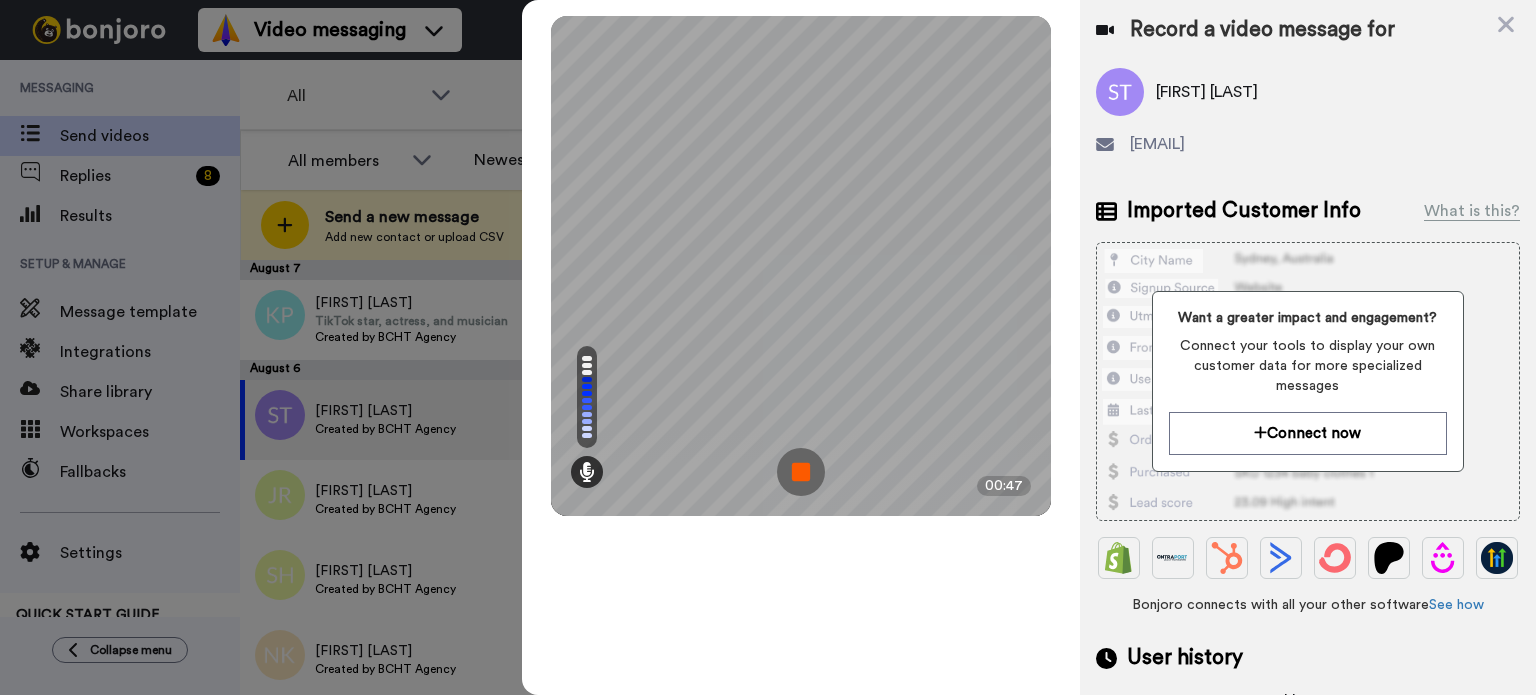 click at bounding box center [801, 472] 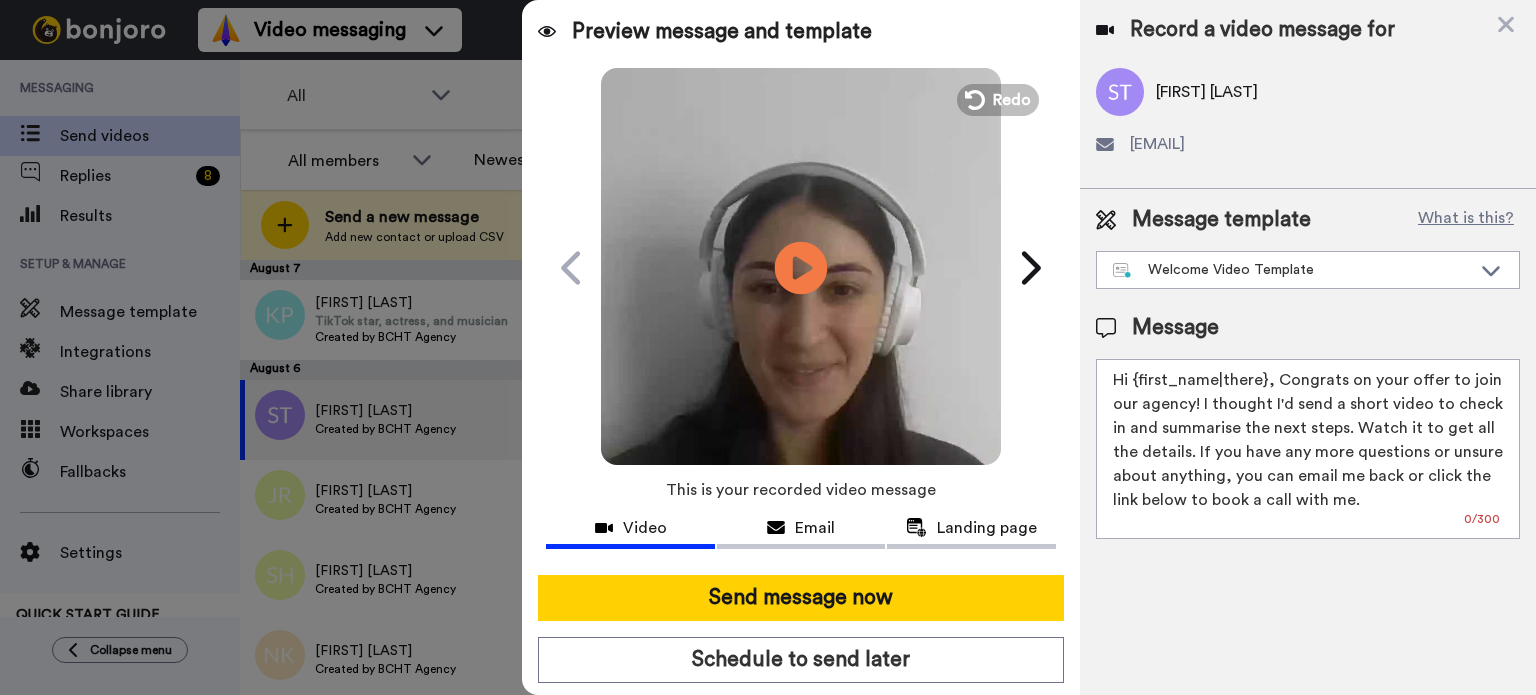 click on "Play/Pause" 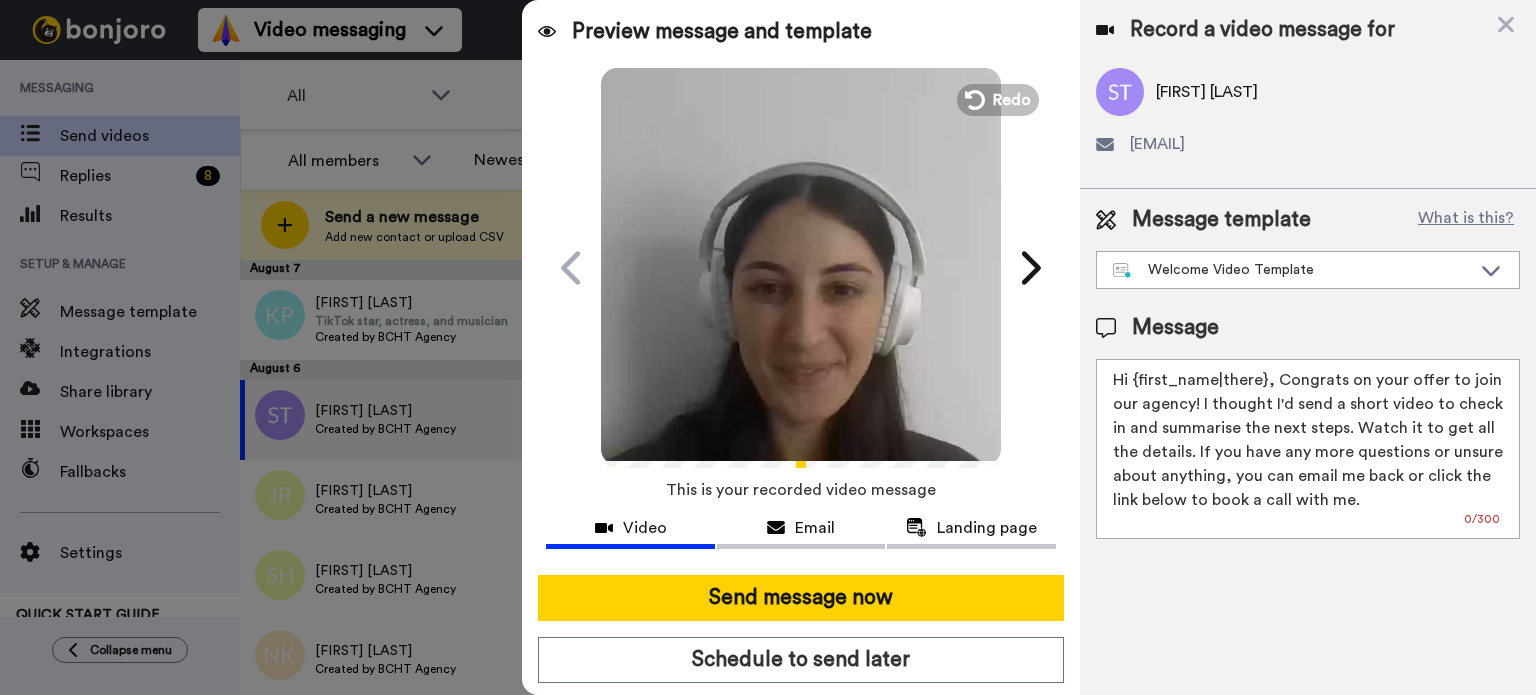 drag, startPoint x: 1131, startPoint y: 379, endPoint x: 1268, endPoint y: 373, distance: 137.13132 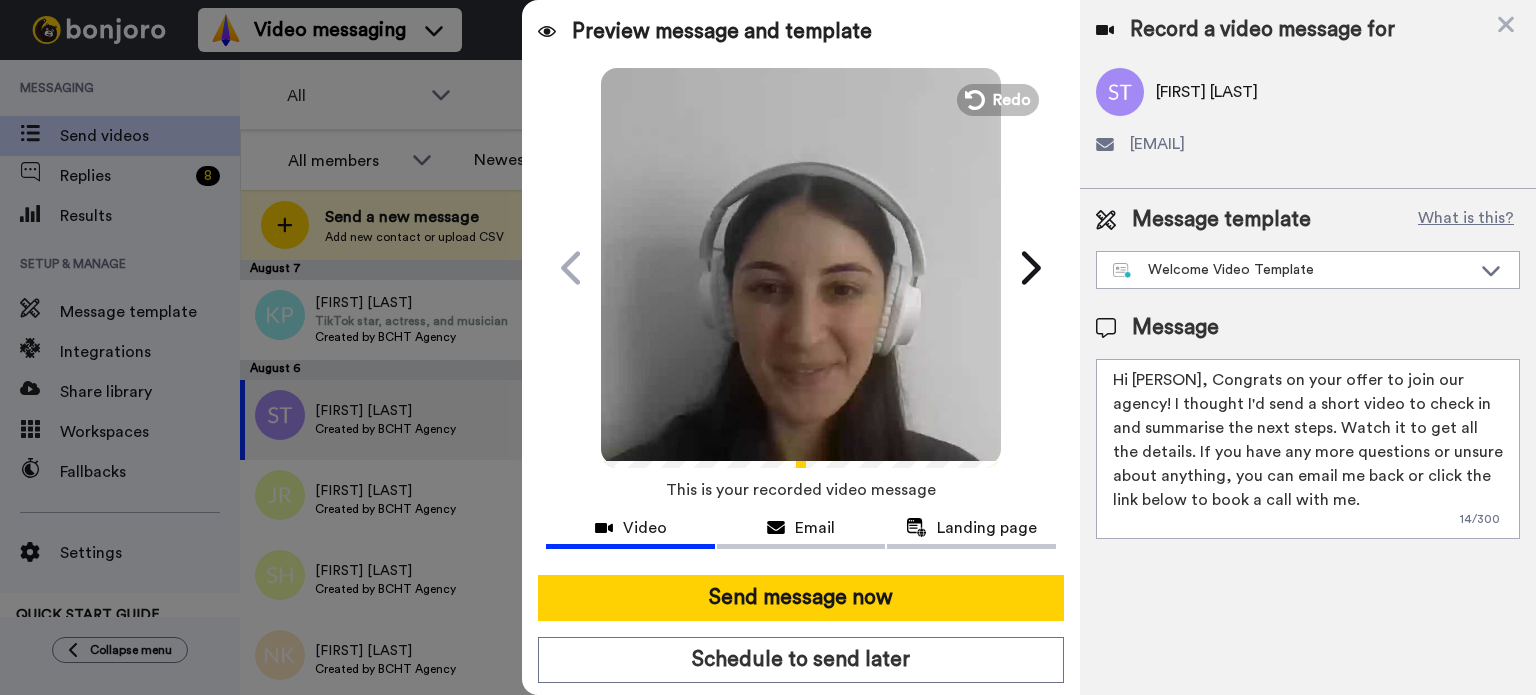 click on "Hi Sulu, Congrats on your offer to join our agency! I thought I'd send a short video to check in and summarise the next steps. Watch it to get all the details. If you have any more questions or unsure about anything, you can email me back or click the link below to book a call with me." at bounding box center [1308, 449] 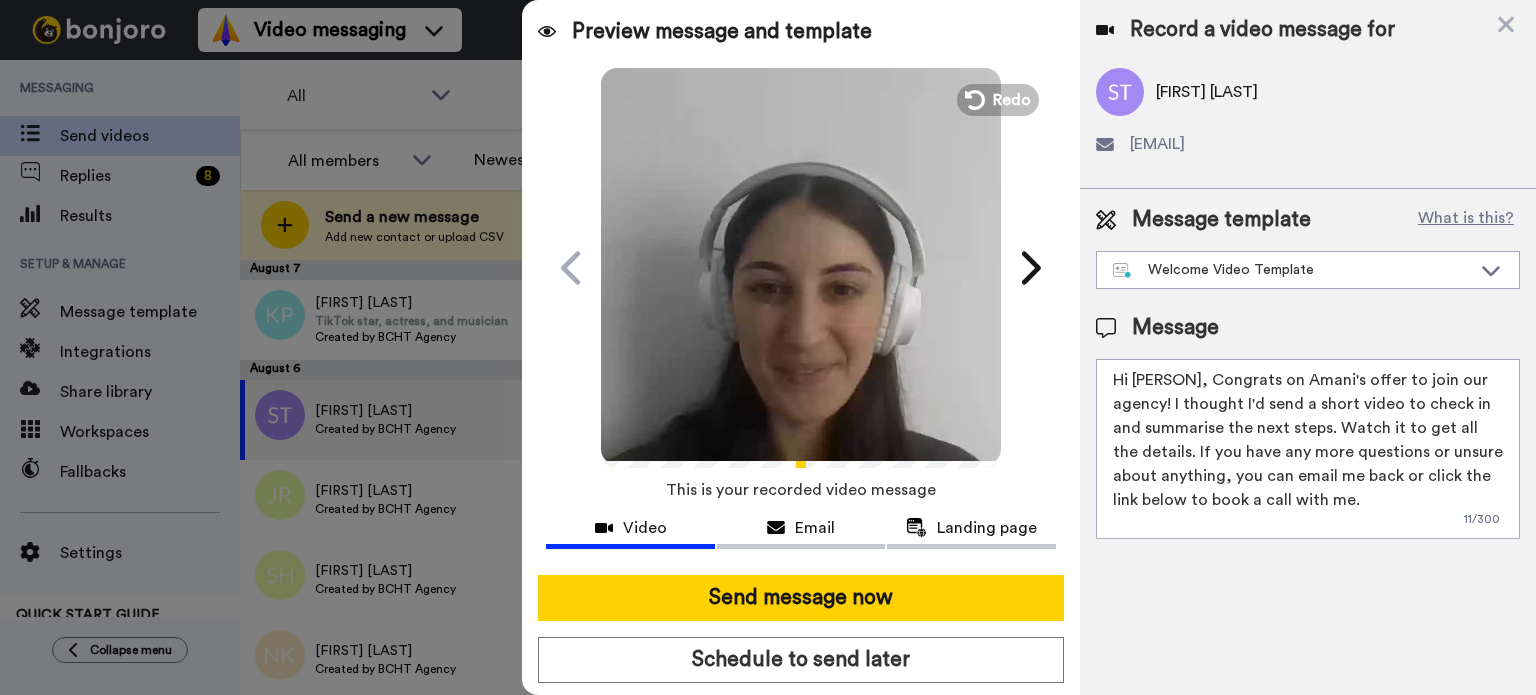 type on "Hi Sulu, Congrats on Amani's offer to join our agency! I thought I'd send a short video to check in and summarise the next steps. Watch it to get all the details. If you have any more questions or unsure about anything, you can email me back or click the link below to book a call with me." 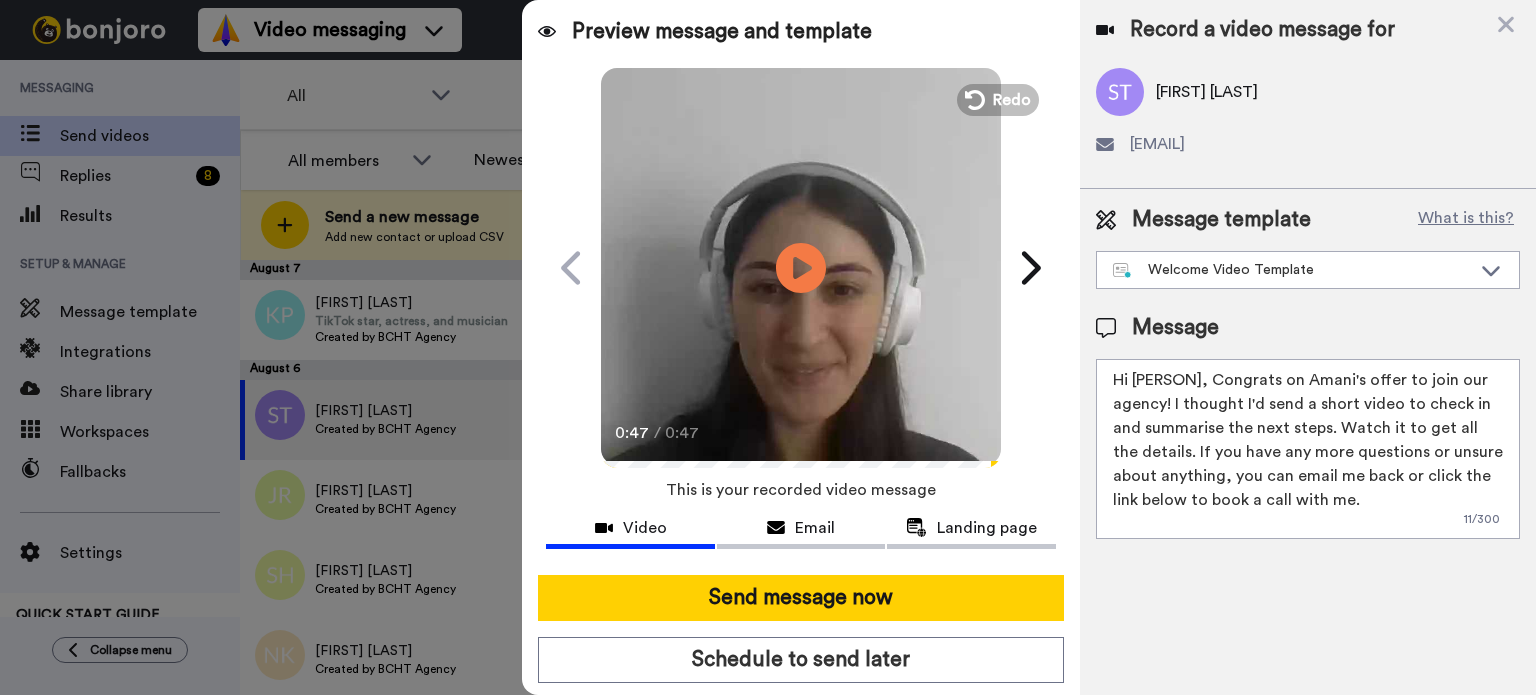 click at bounding box center (801, 265) 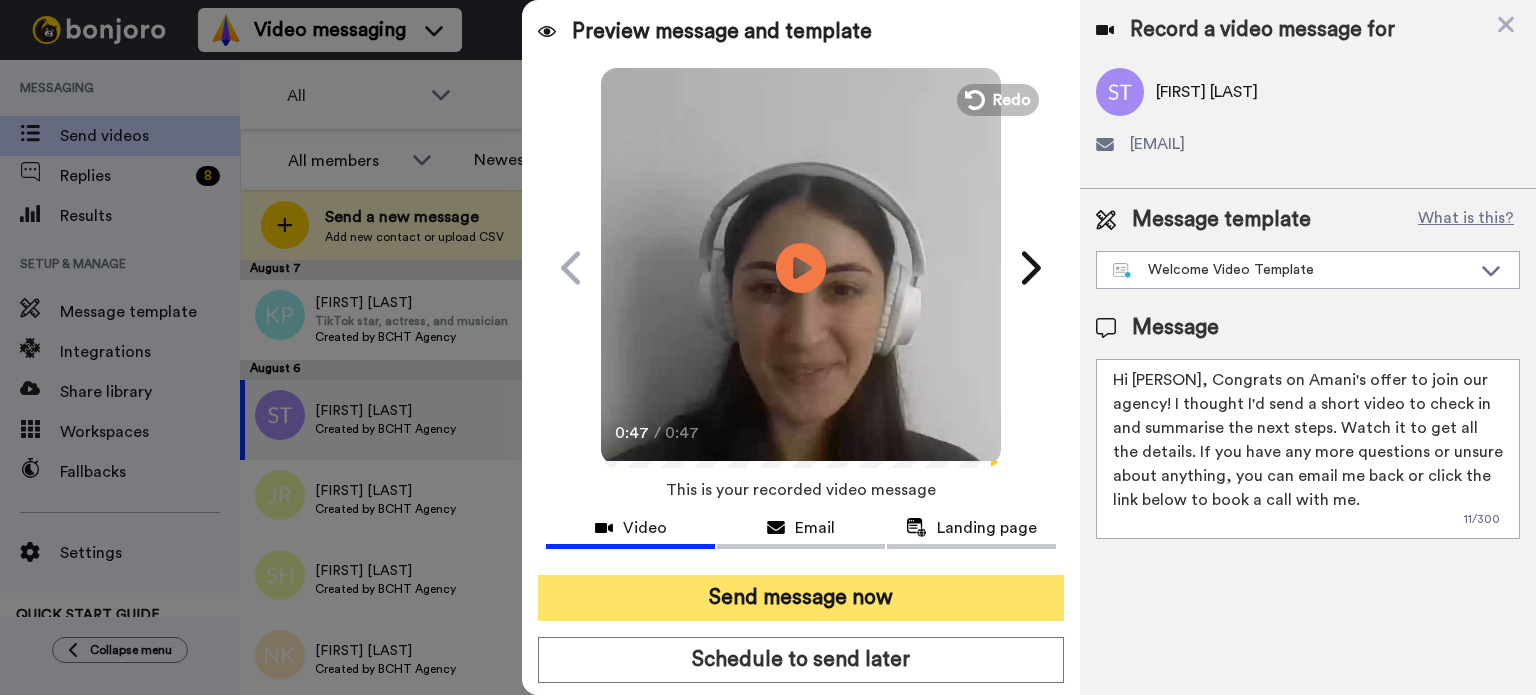 click on "Send message now" at bounding box center (801, 598) 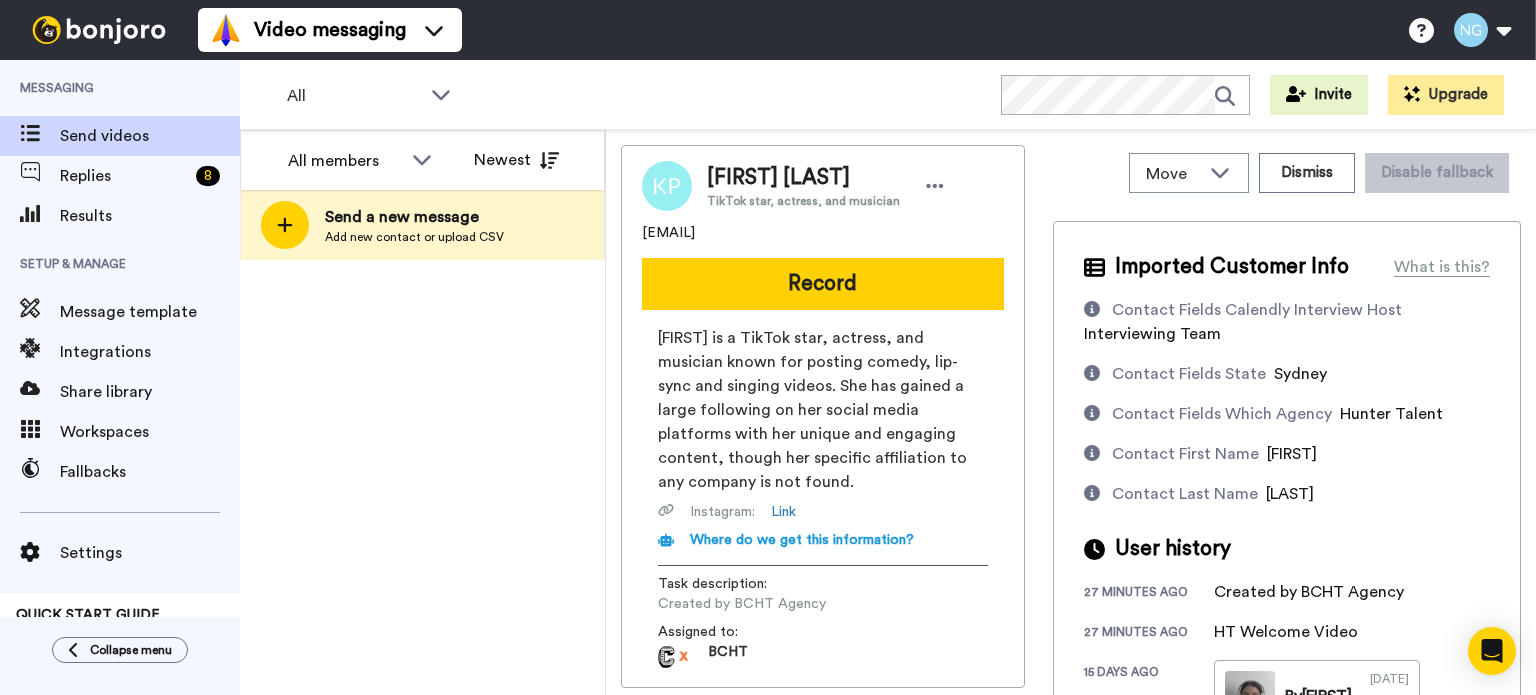 scroll, scrollTop: 0, scrollLeft: 0, axis: both 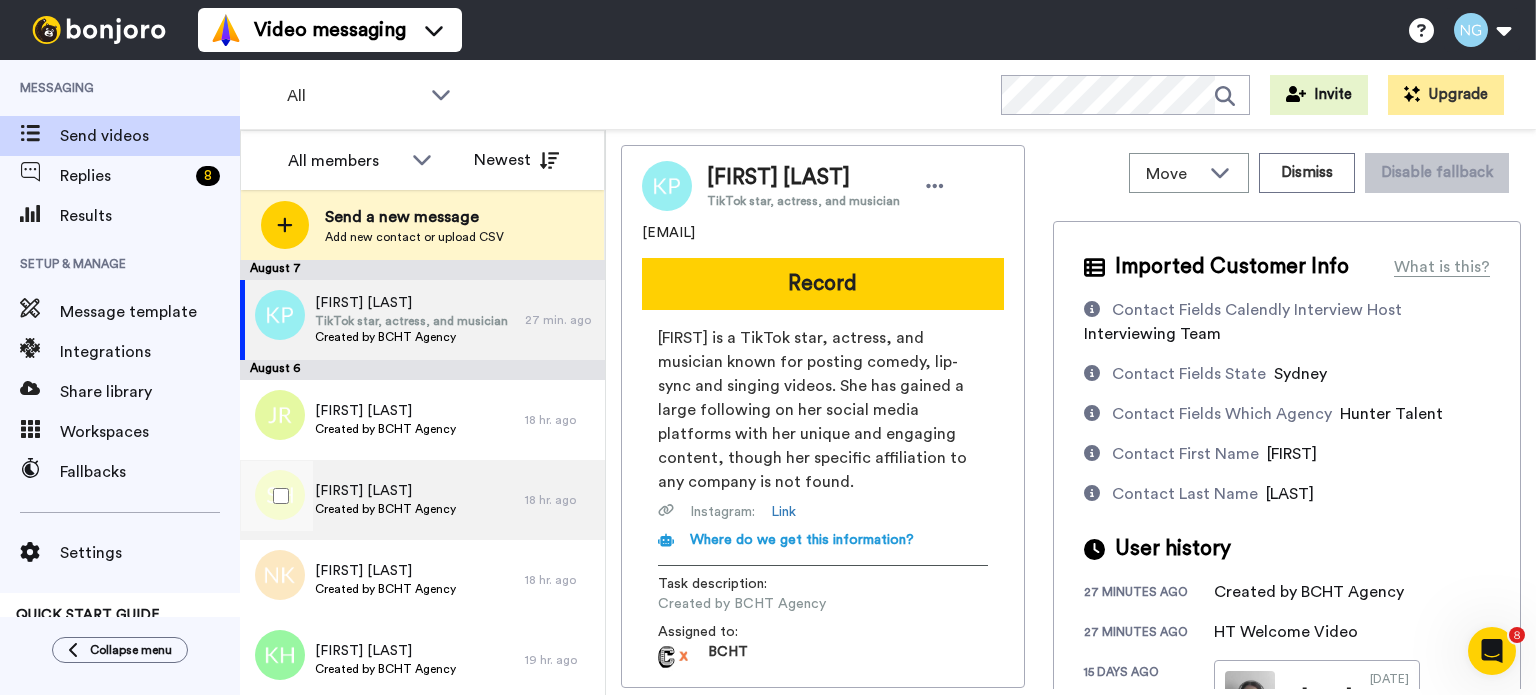click on "[FIRST] [LAST] Created by BCHT Agency" at bounding box center [382, 500] 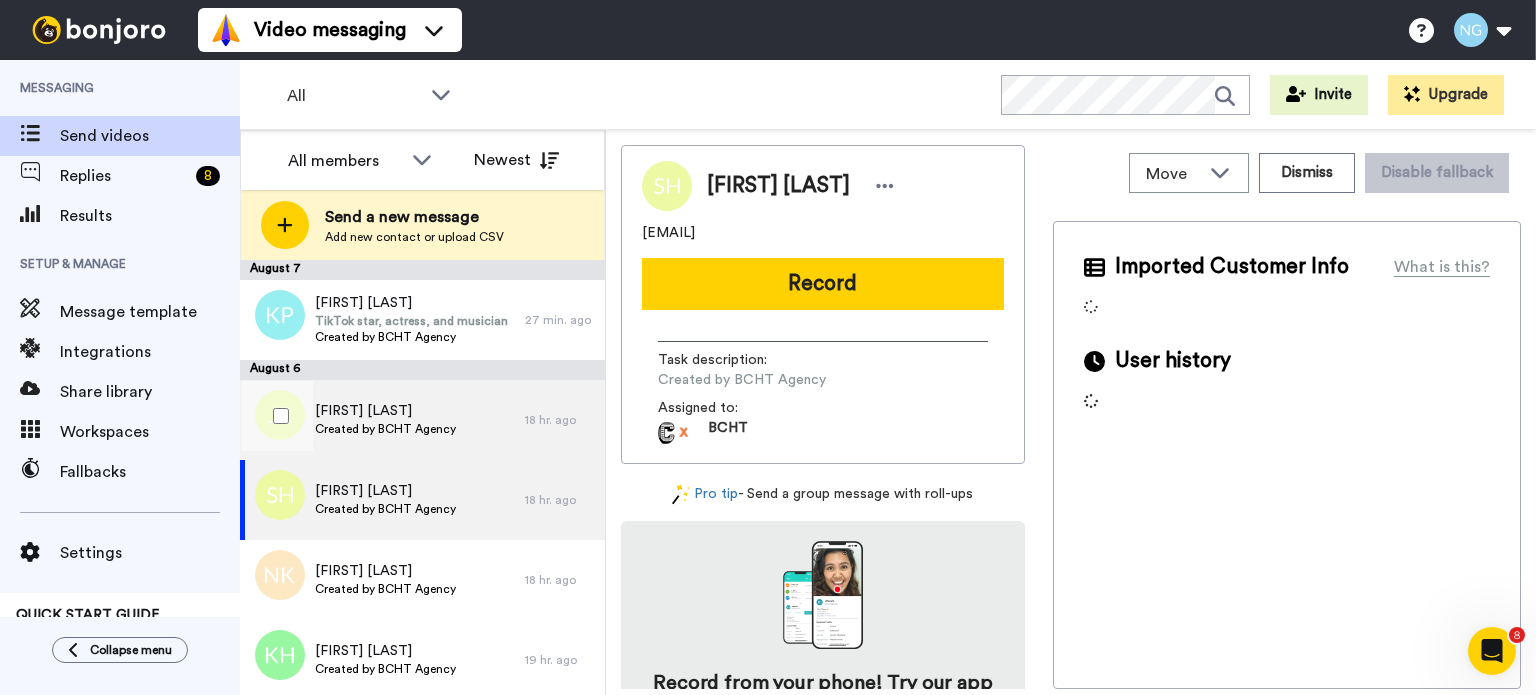 click on "[FIRST] [LAST] Created by BCHT Agency" at bounding box center [382, 420] 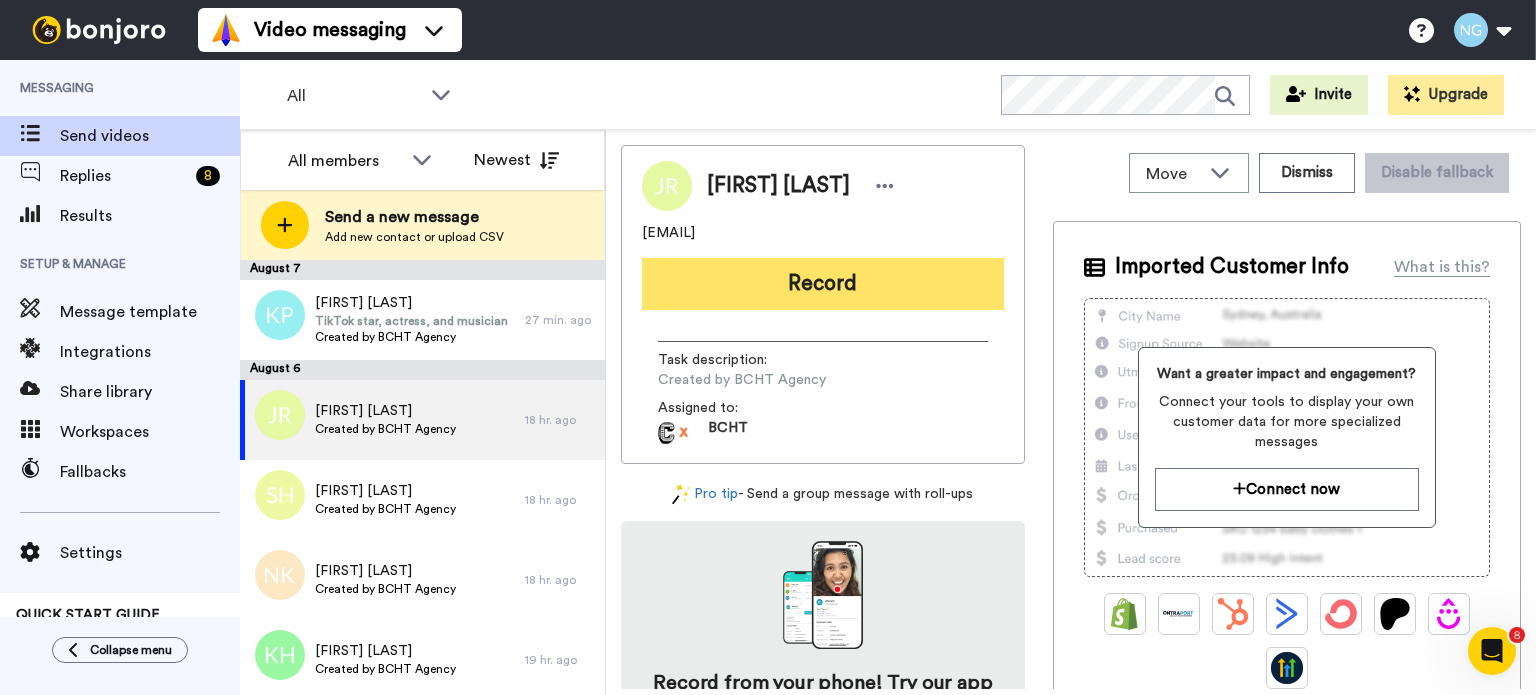 click on "Record" at bounding box center (823, 284) 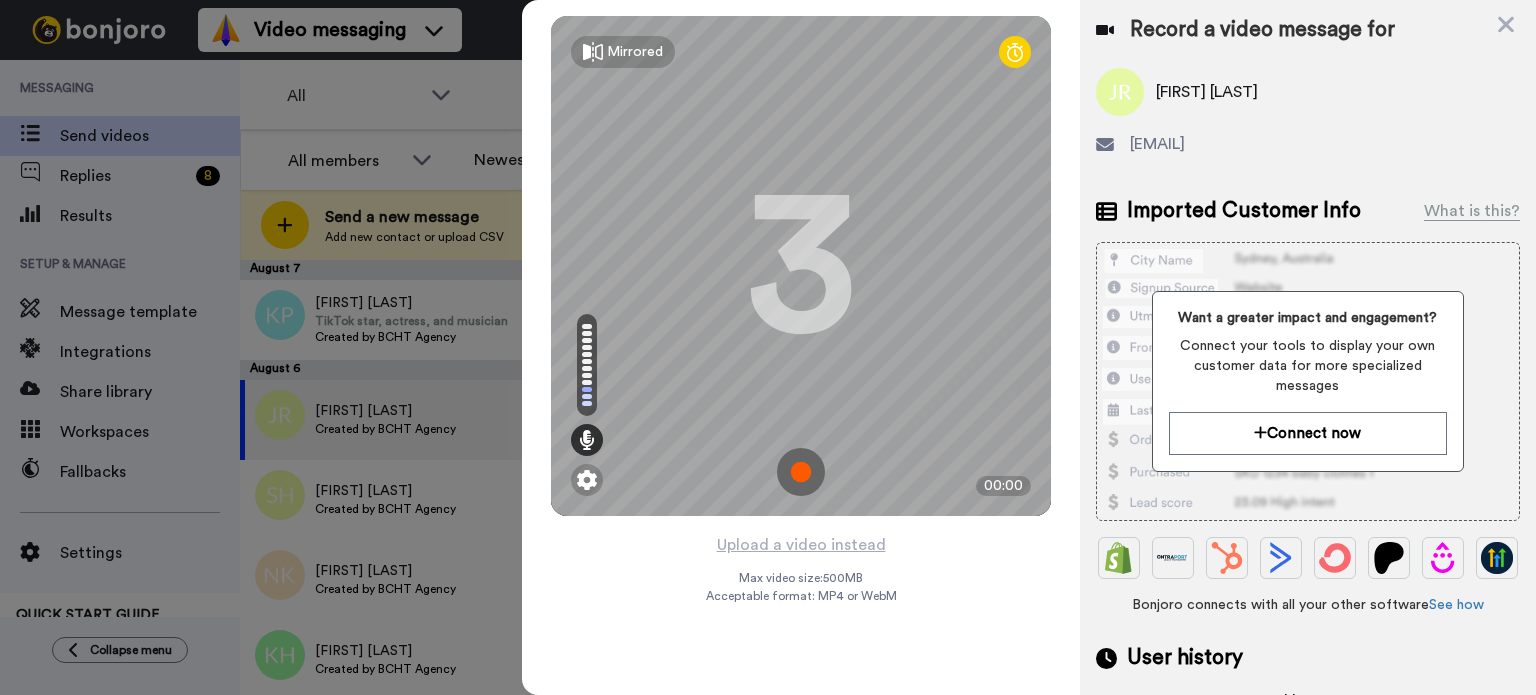 click at bounding box center [801, 472] 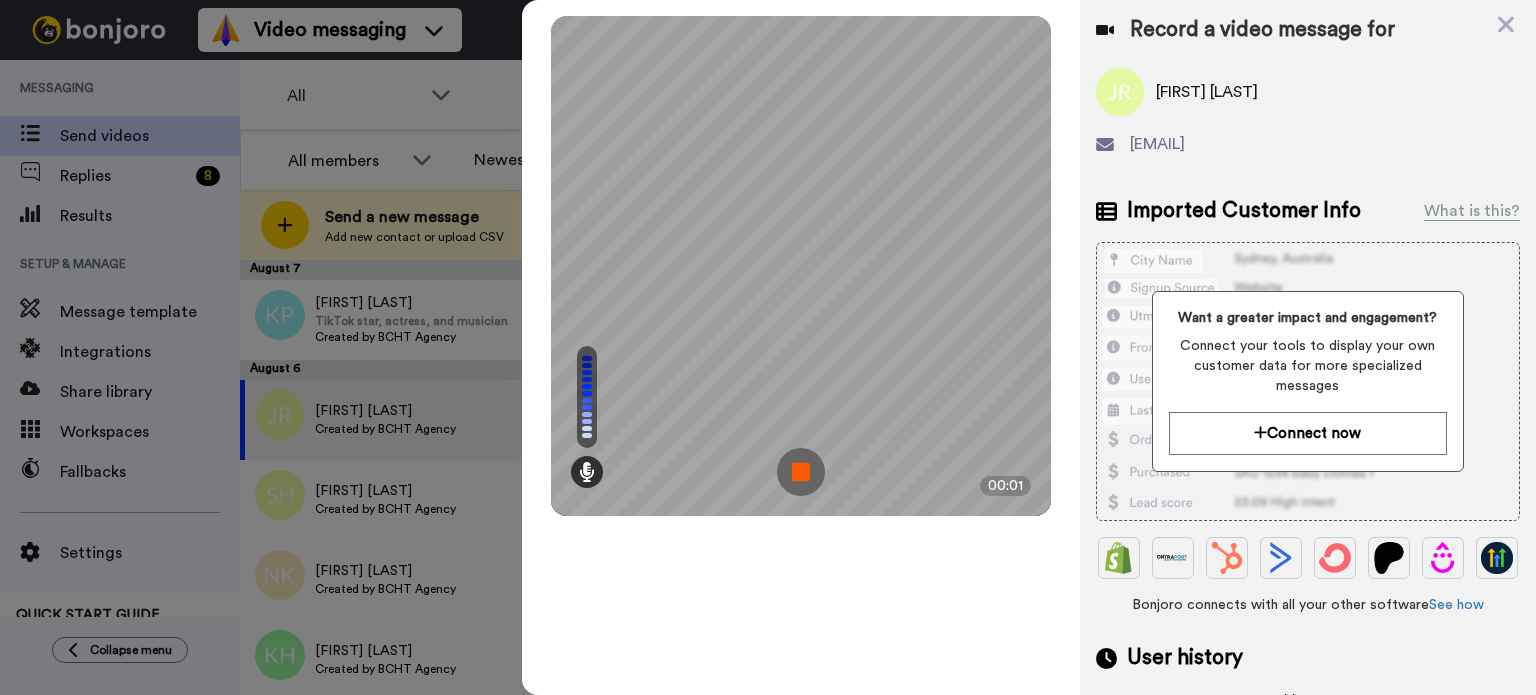 click at bounding box center (801, 472) 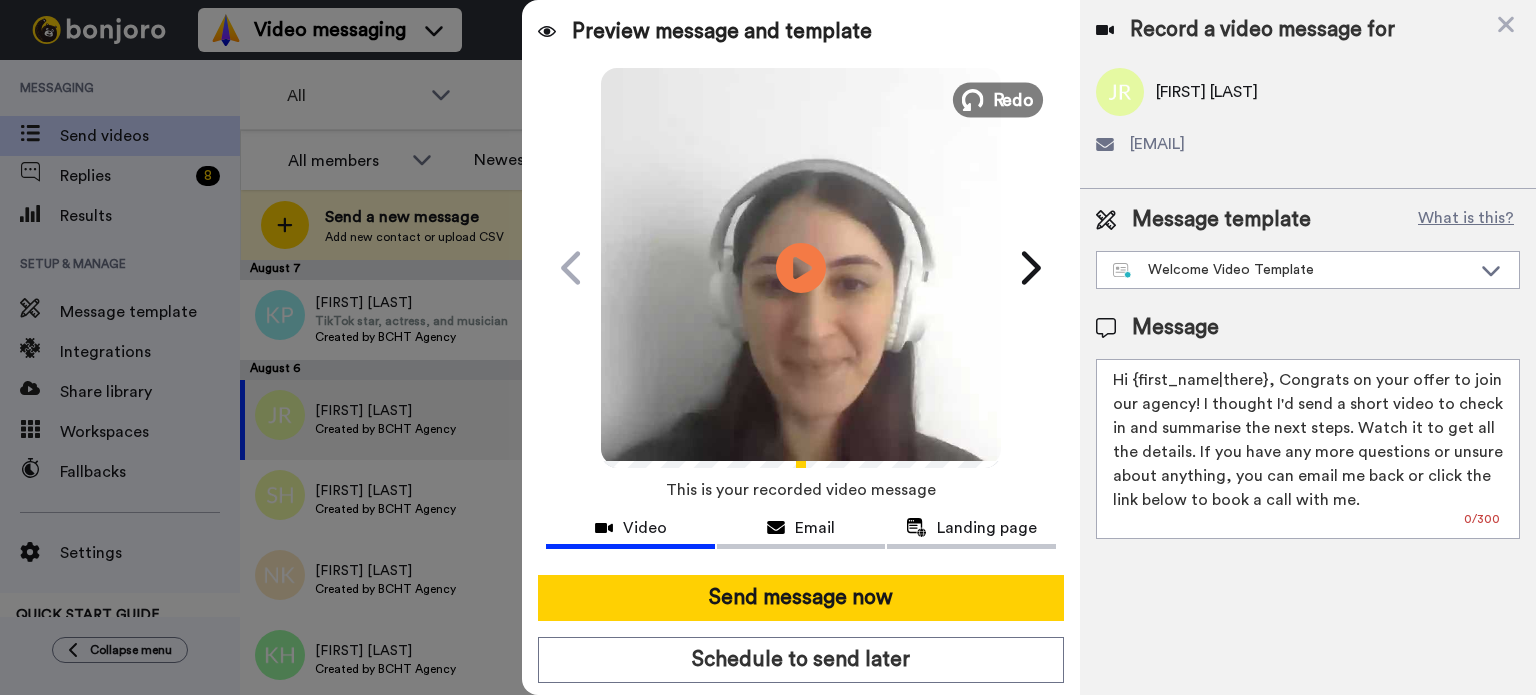 click on "Redo" at bounding box center (998, 99) 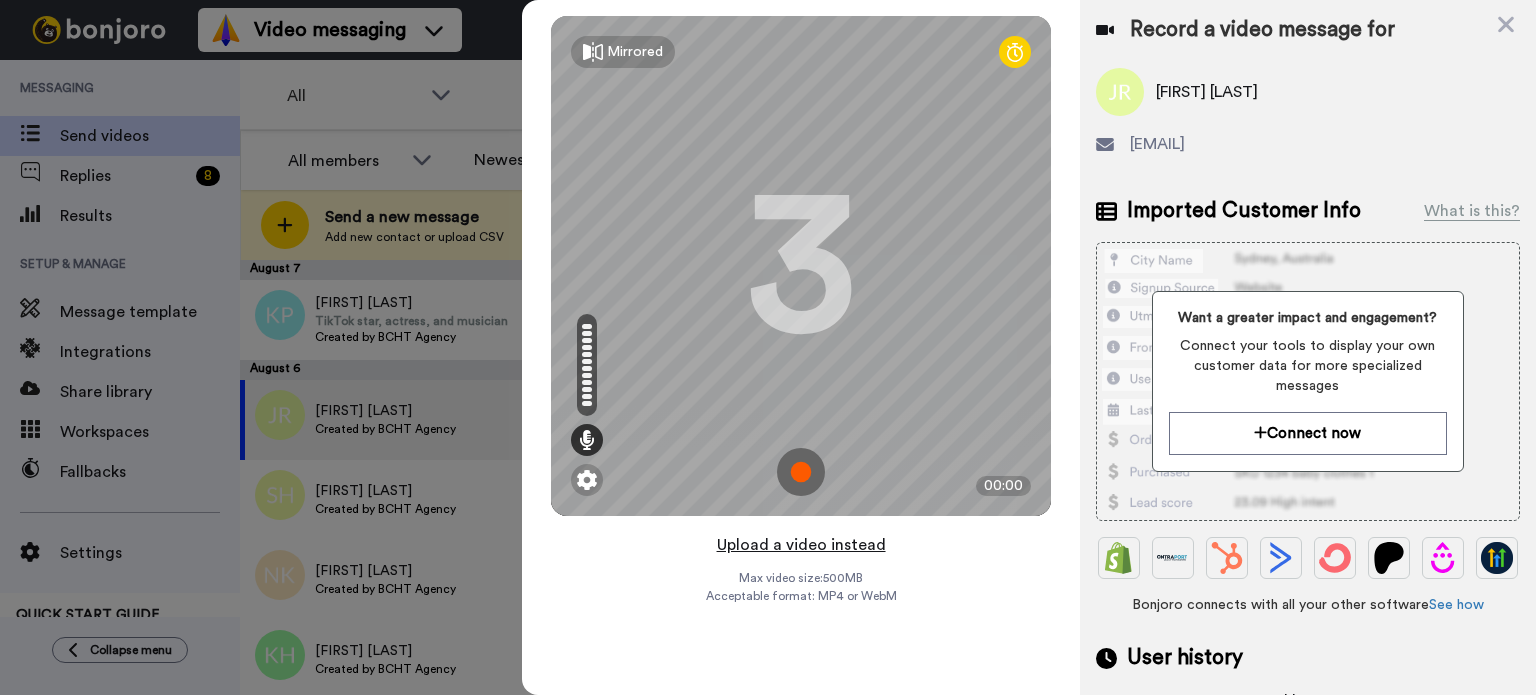 click at bounding box center [801, 472] 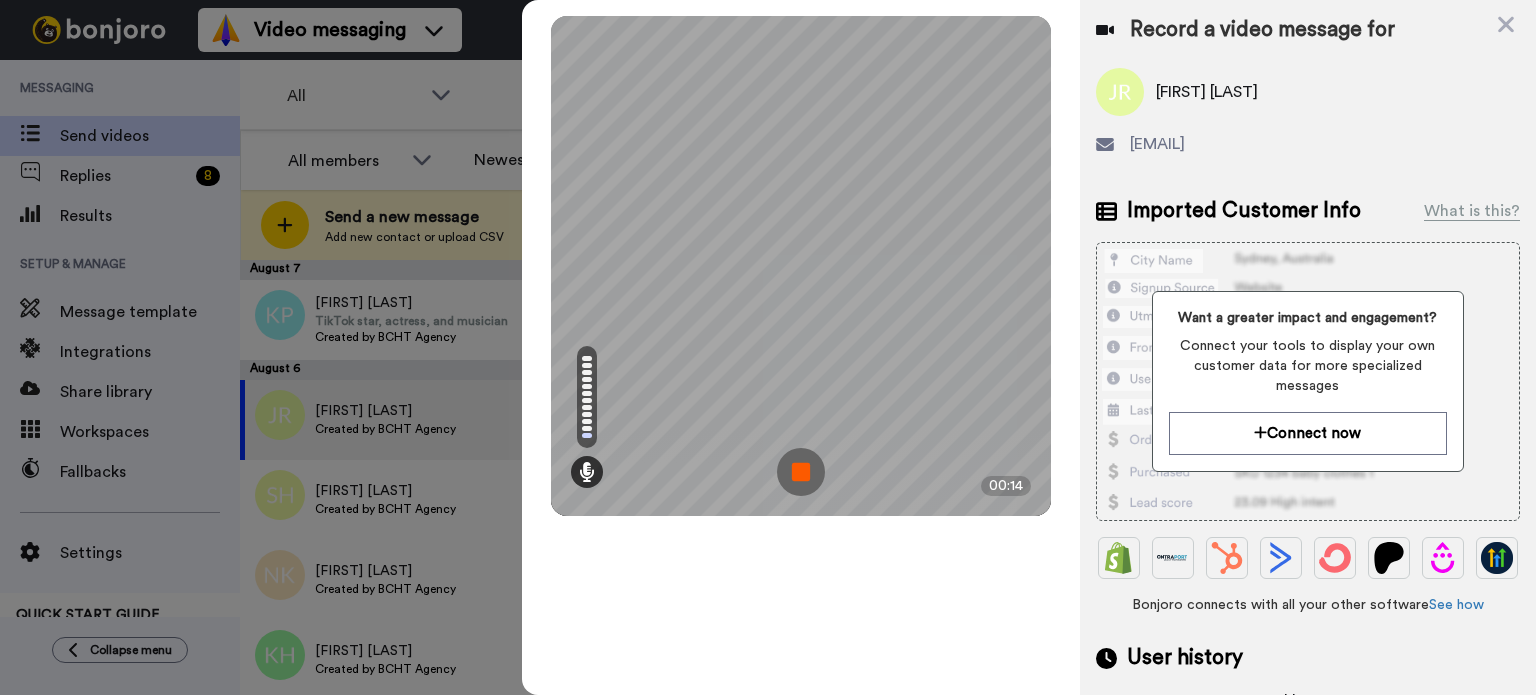 click at bounding box center (801, 472) 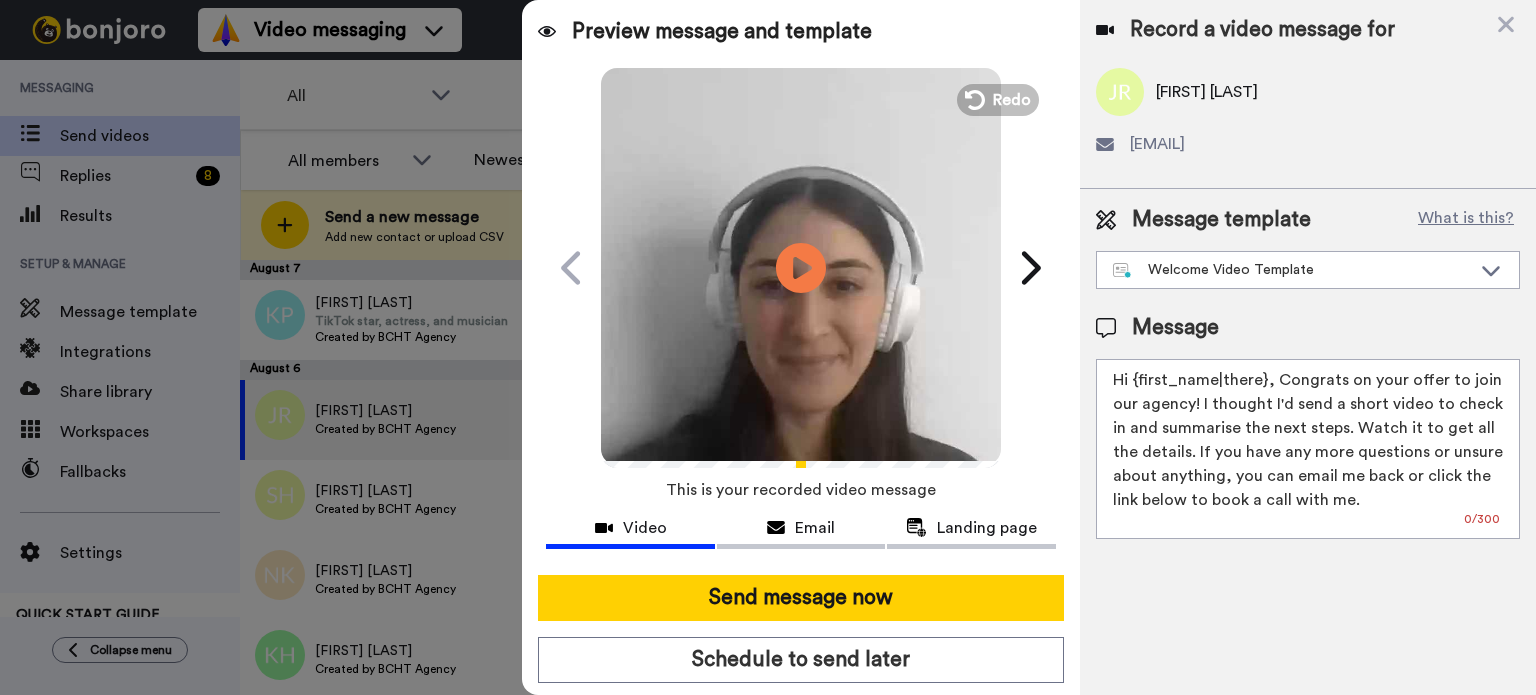 click on "Play/Pause" at bounding box center (801, 268) 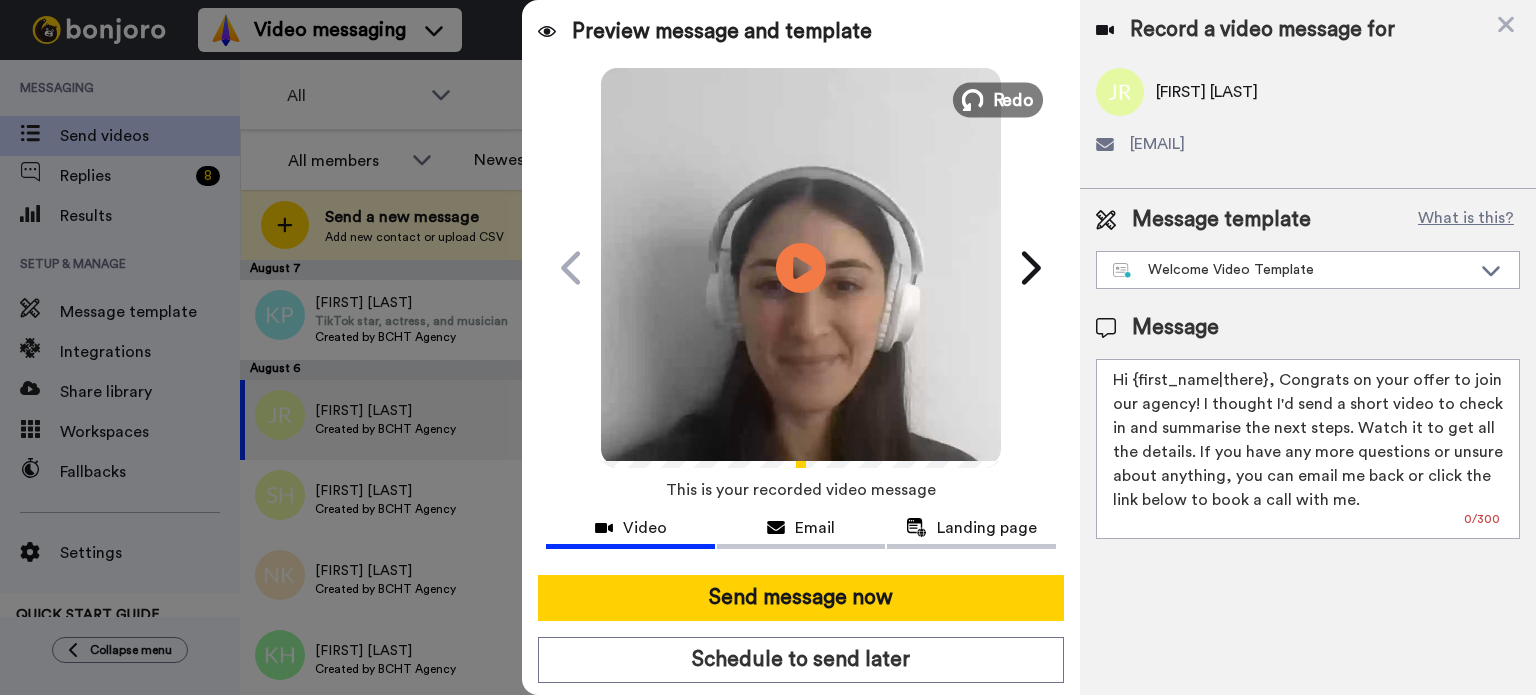 click on "Redo" at bounding box center [1014, 99] 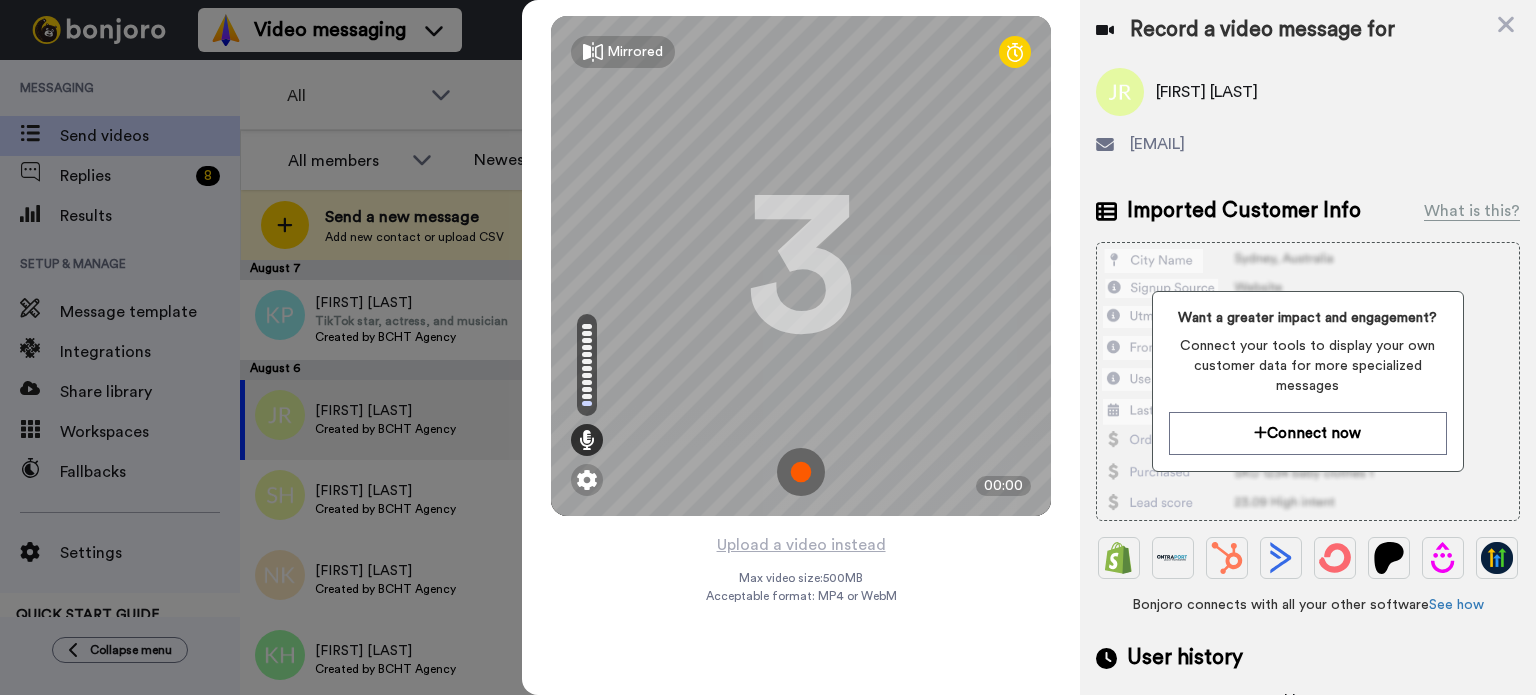 click at bounding box center (801, 472) 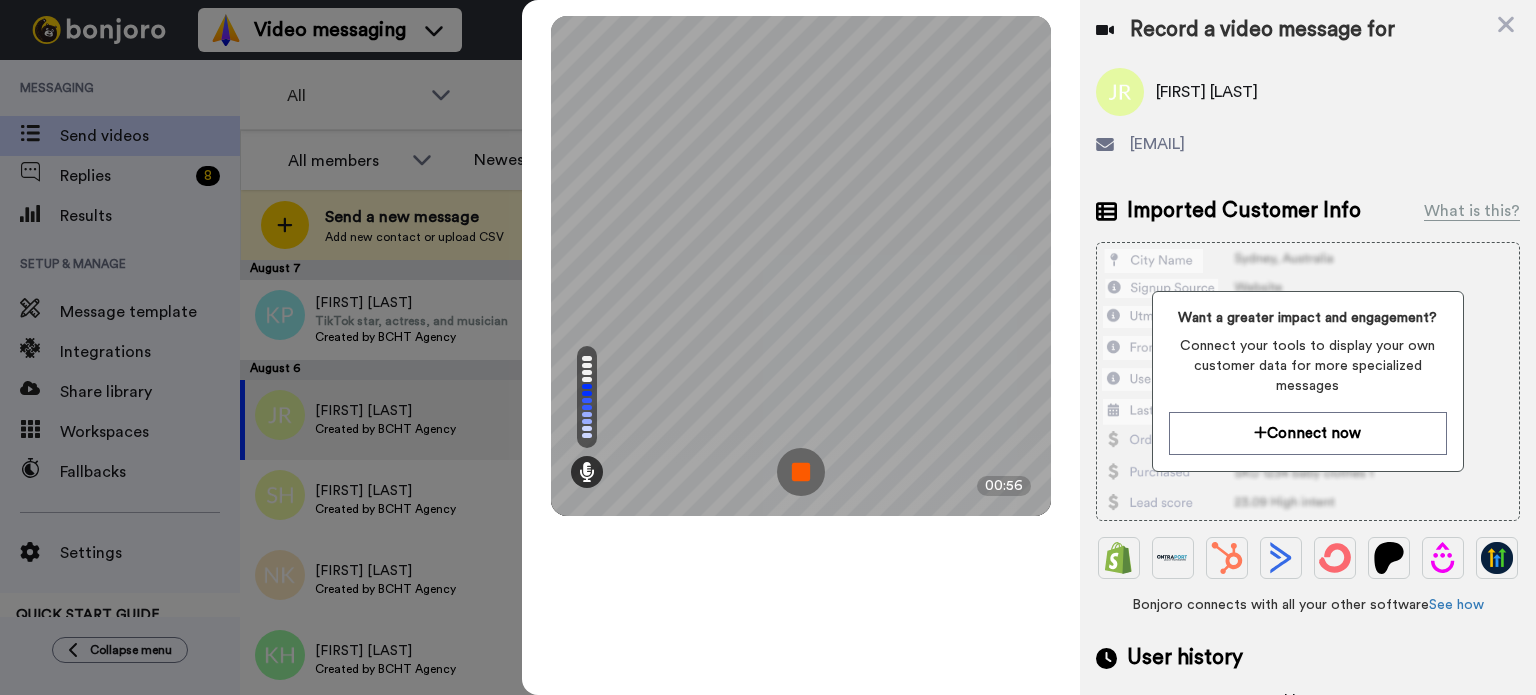 click at bounding box center [801, 472] 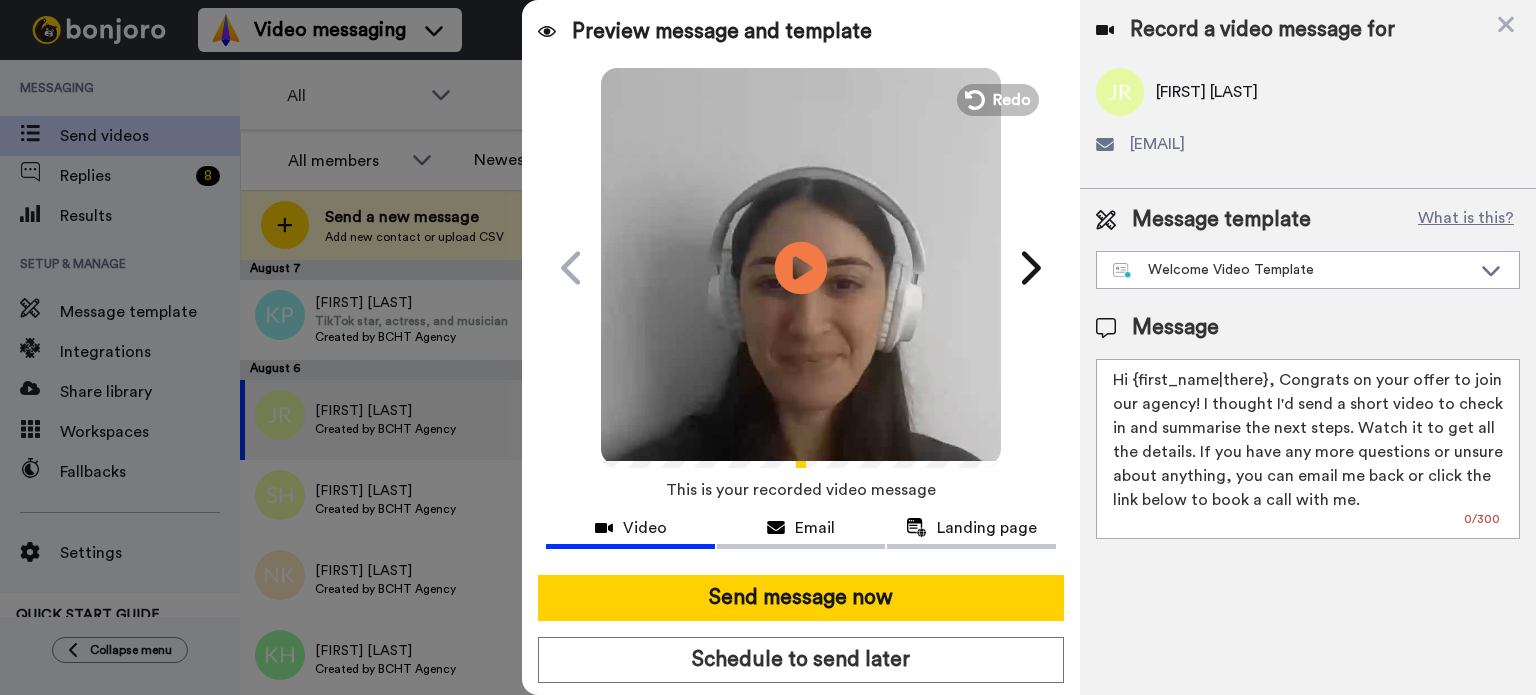 click on "Play/Pause" 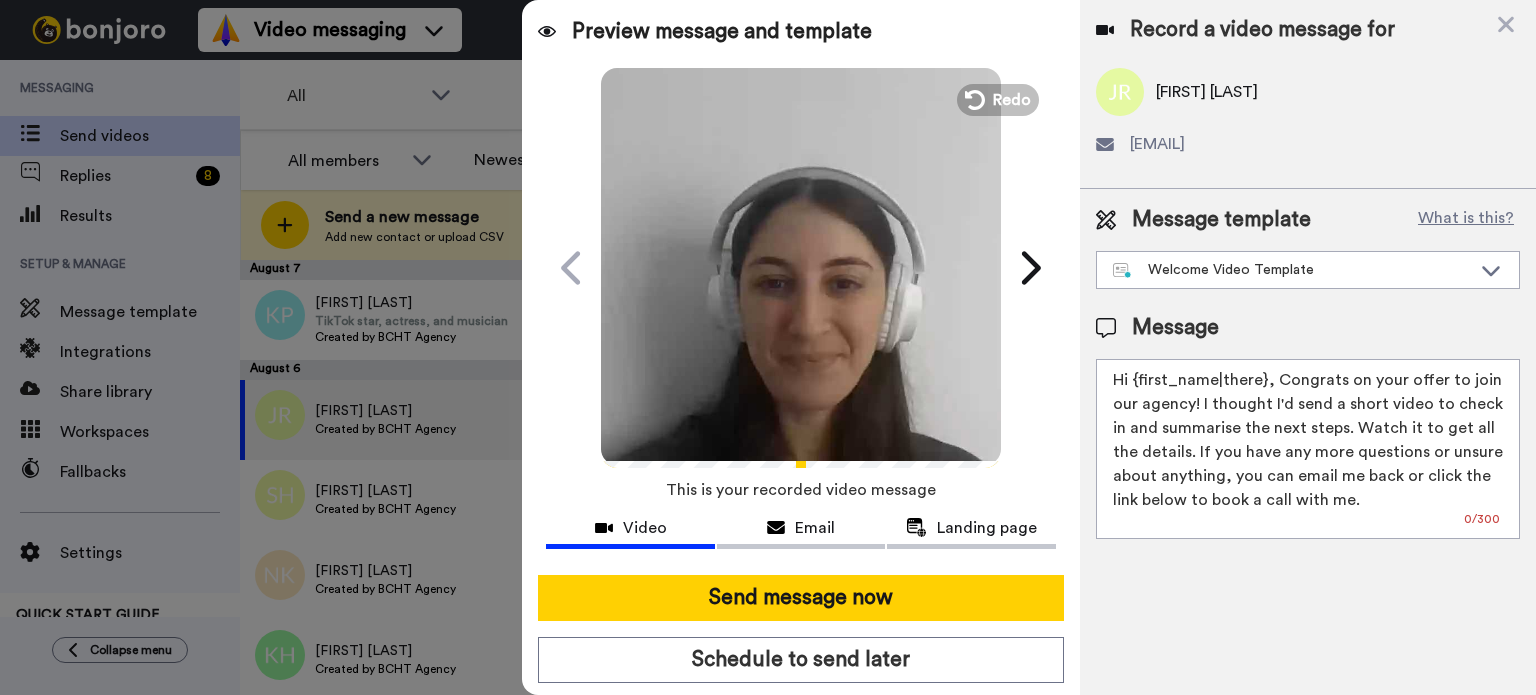 drag, startPoint x: 1132, startPoint y: 372, endPoint x: 1267, endPoint y: 383, distance: 135.4474 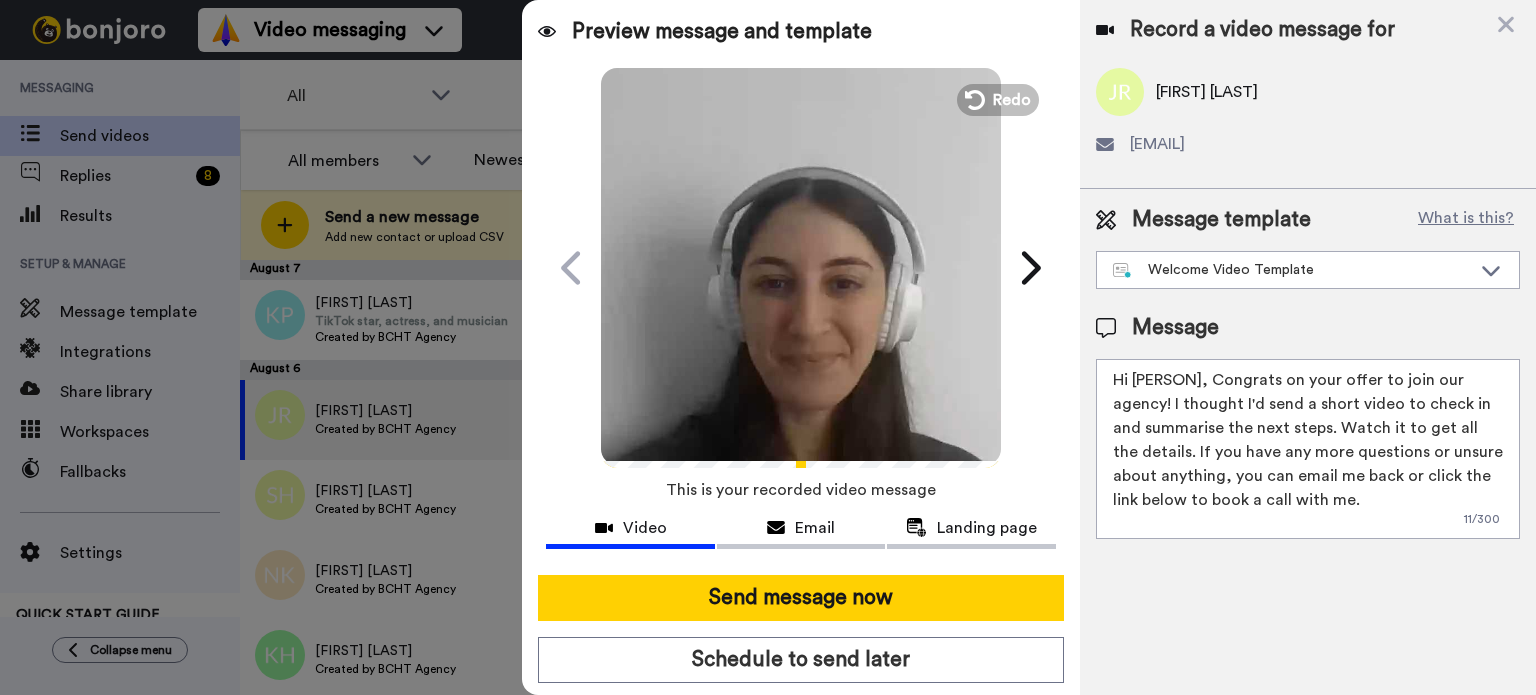 click on "Hi [PERSON], Congrats on your offer to join our agency! I thought I'd send a short video to check in and summarise the next steps. Watch it to get all the details. If you have any more questions or unsure about anything, you can email me back or click the link below to book a call with me." at bounding box center [1308, 449] 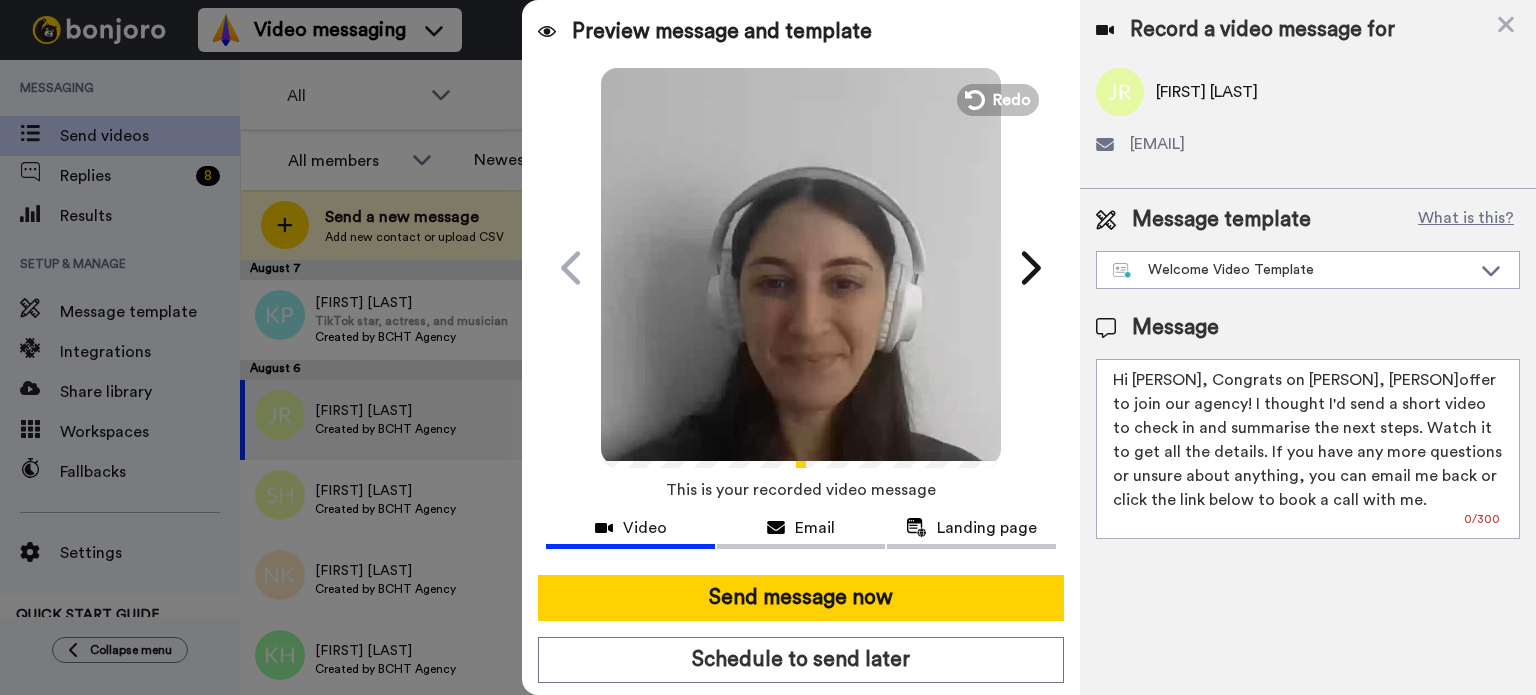 click on "Hi Jessica, Congrats on Annabelle, Eloisoffer to join our agency! I thought I'd send a short video to check in and summarise the next steps. Watch it to get all the details. If you have any more questions or unsure about anything, you can email me back or click the link below to book a call with me." at bounding box center (1308, 449) 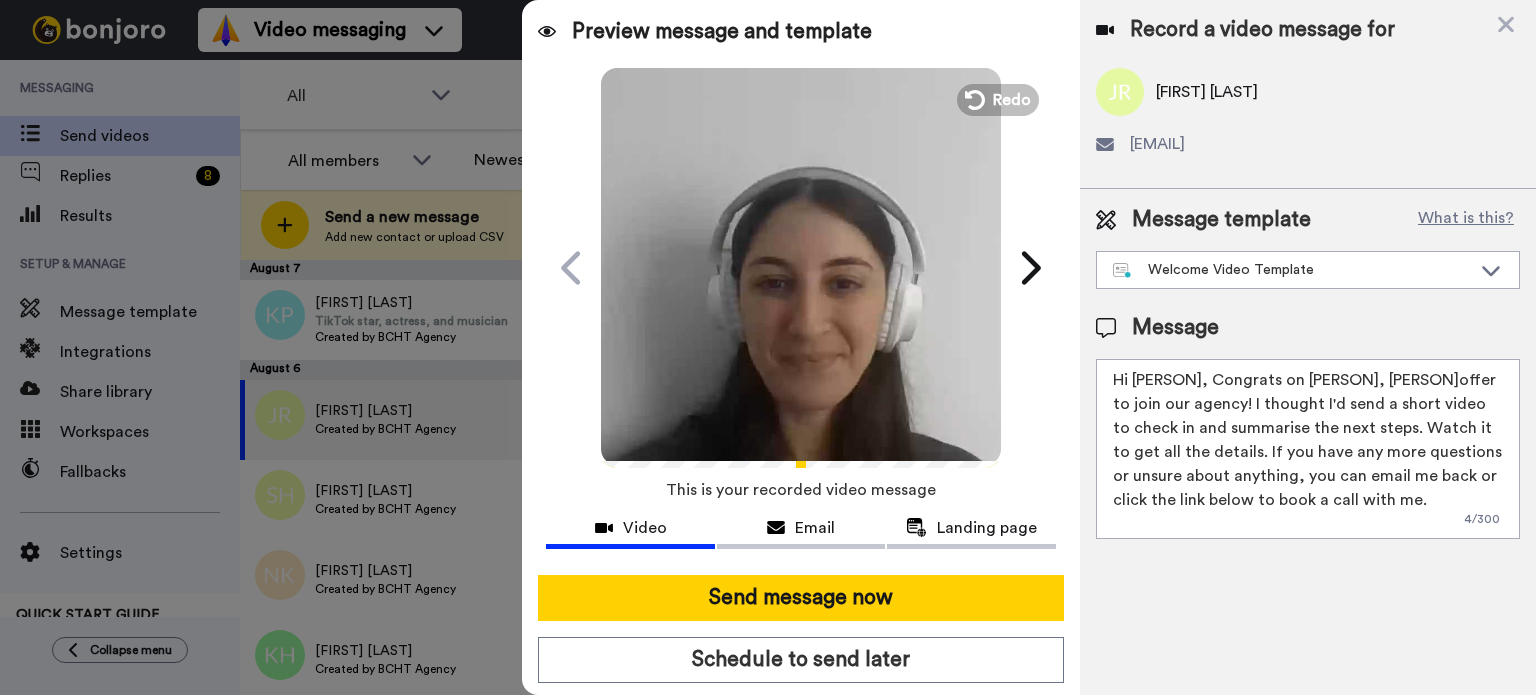 click on "Hi Jessica, Congrats on Annabelle, Eloisoffer to join our agency! I thought I'd send a short video to check in and summarise next steps. Watch it to get all the details. If you have any more questions or unsure about anything, you can email me back or click the link below to book a call with me." at bounding box center [1308, 449] 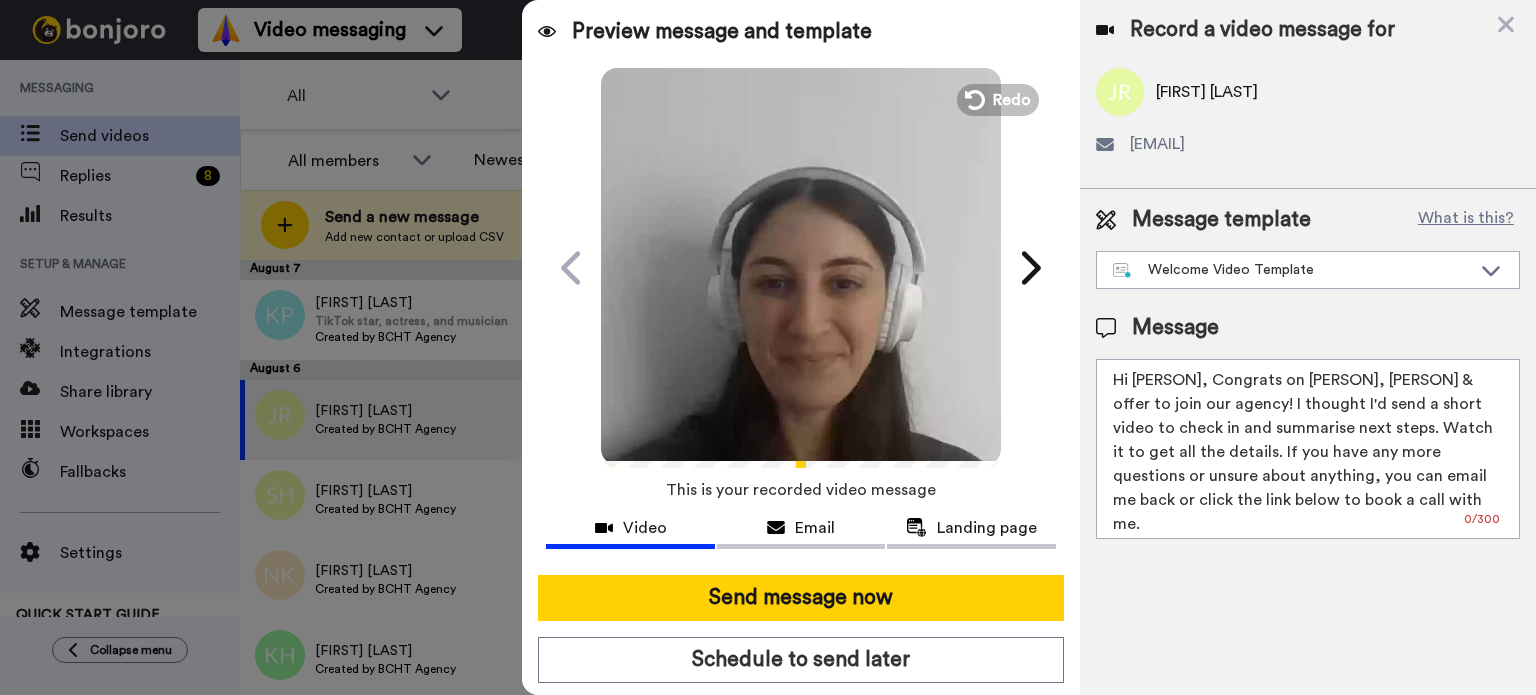 click on "Hi Jessica, Congrats on Annabelle, Eloise & offer to join our agency! I thought I'd send a short video to check in and summarise next steps. Watch it to get all the details. If you have any more questions or unsure about anything, you can email me back or click the link below to book a call with me." at bounding box center [1308, 449] 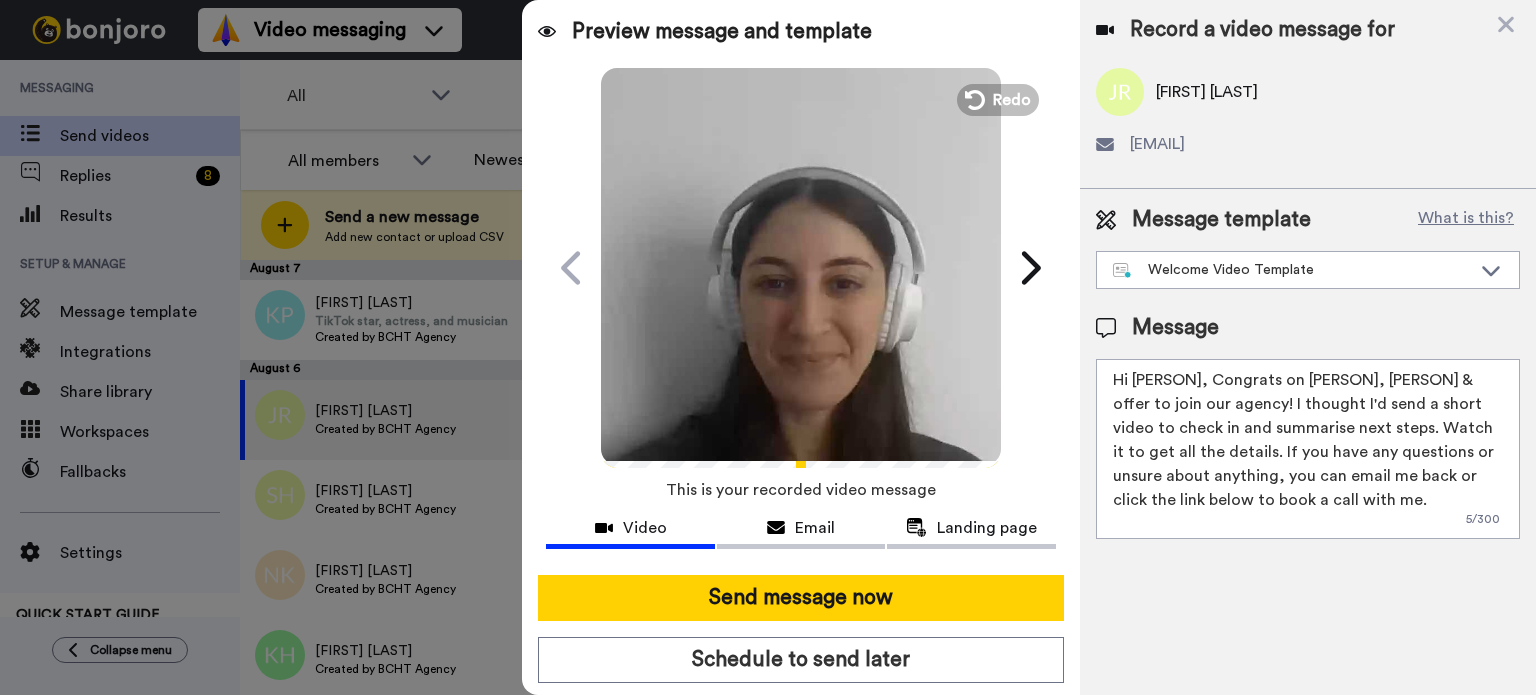 click on "Hi Jessica, Congrats on Annabelle, Eloise & offer to join our agency! I thought I'd send a short video to check in and summarise next steps. Watch it to get all the details. If you have any questions or unsure about anything, you can email me back or click the link below to book a call with me." at bounding box center (1308, 449) 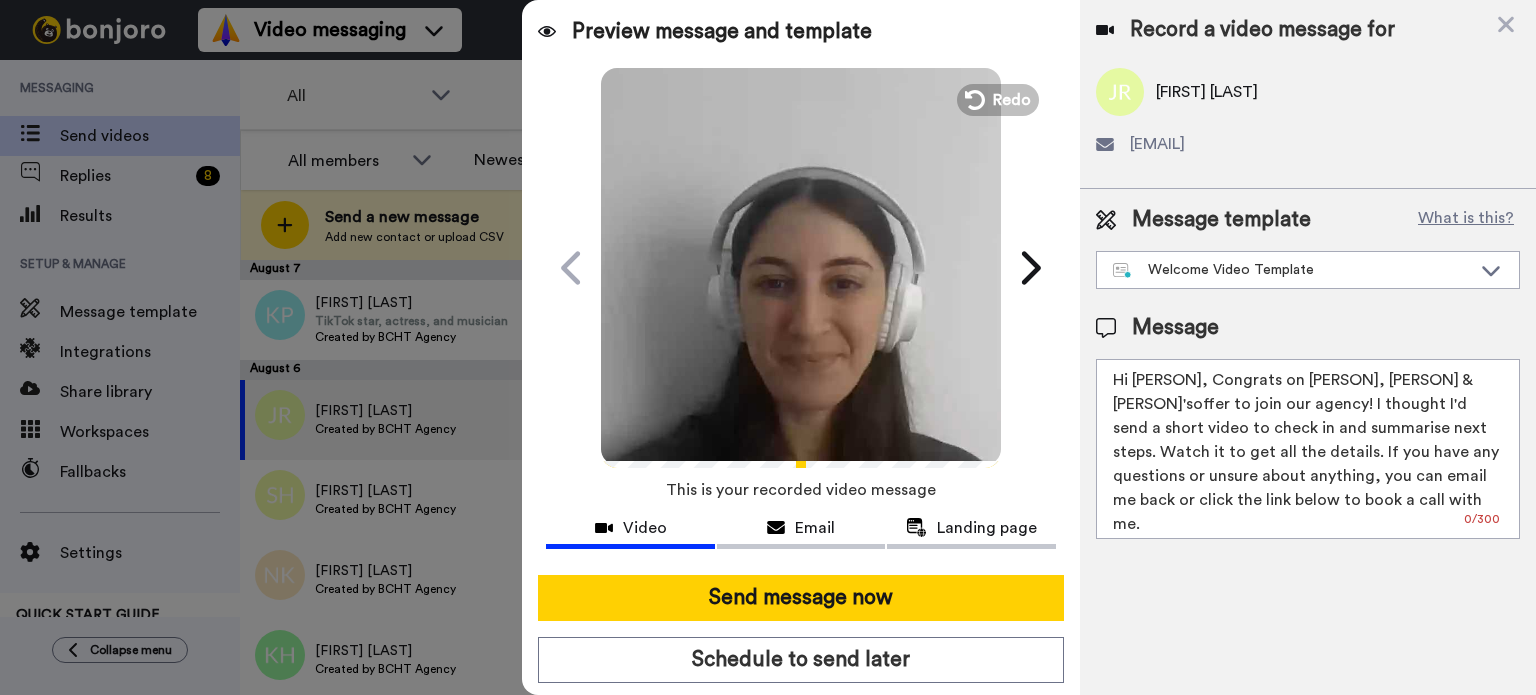 type on "Hi Jessica, Congrats on Annabelle, Eloise & Eve'soffer to join our agency! I thought I'd send a short video to check in and summarise next steps. Watch it to get all the details. If you have any questions or unsure about anything, you can email me back or click the link below to book a call with me." 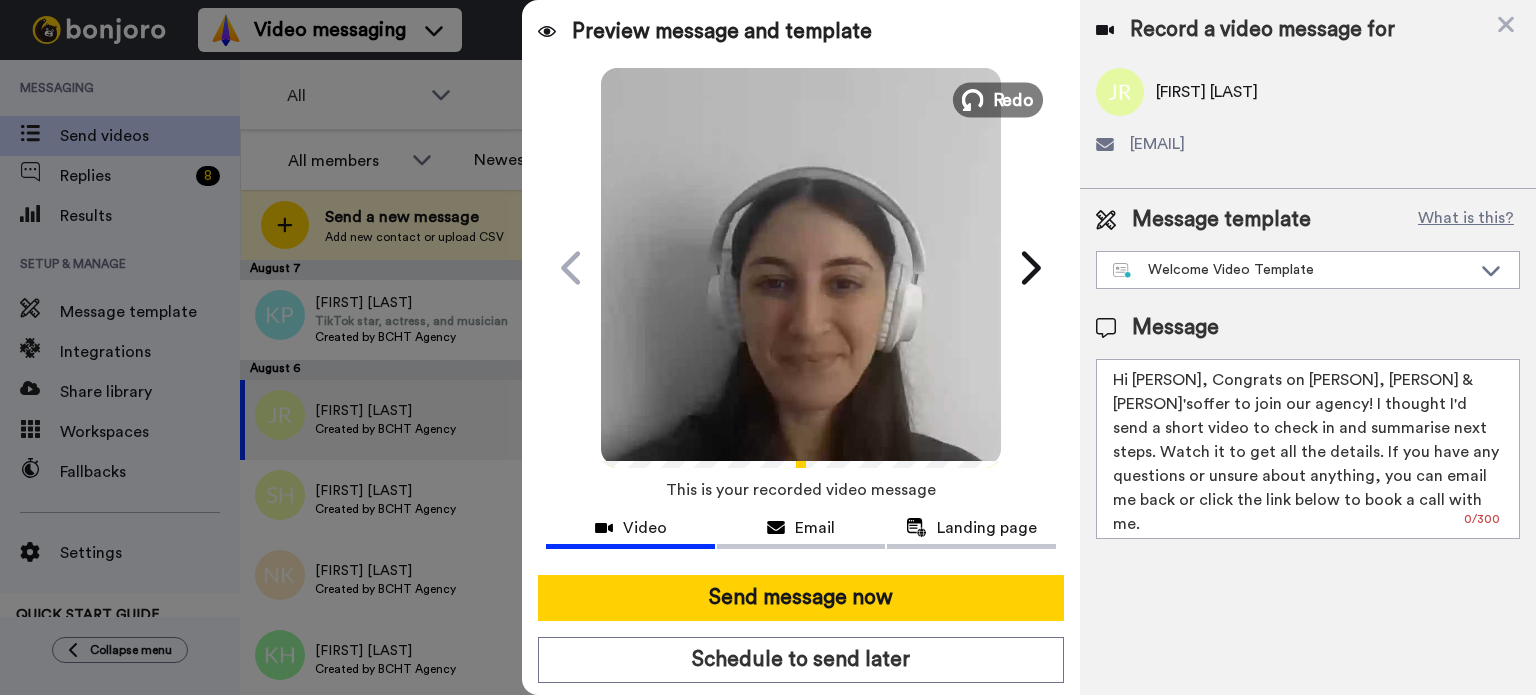 click on "Redo" at bounding box center [1014, 99] 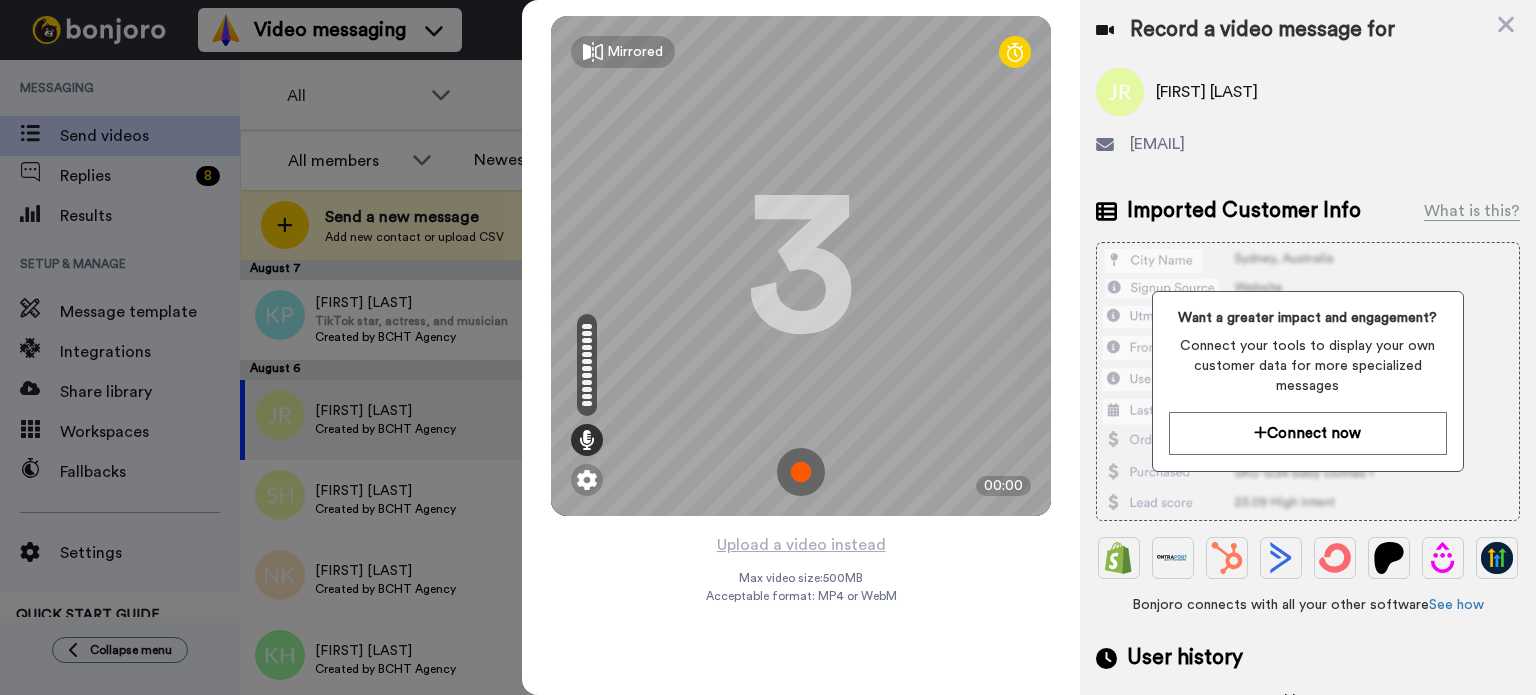 click at bounding box center (801, 472) 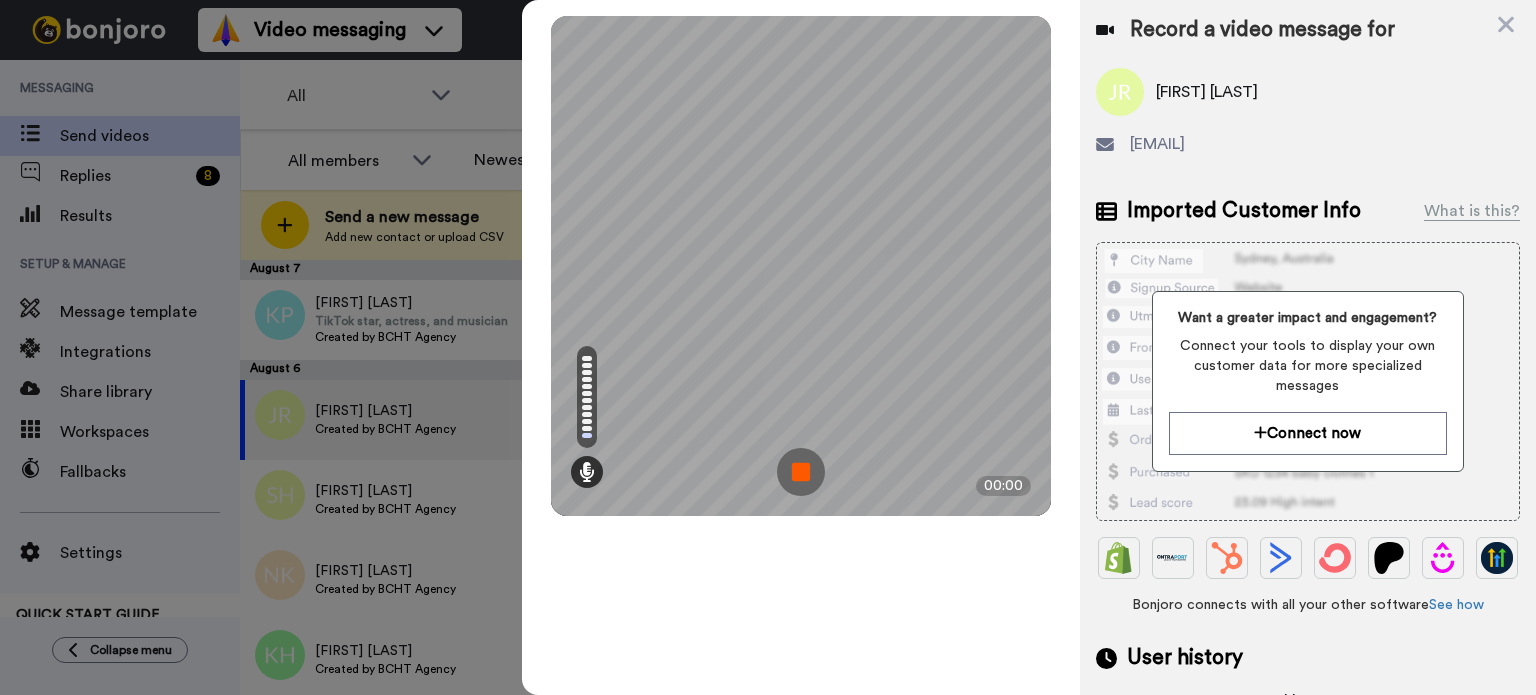 click at bounding box center [801, 472] 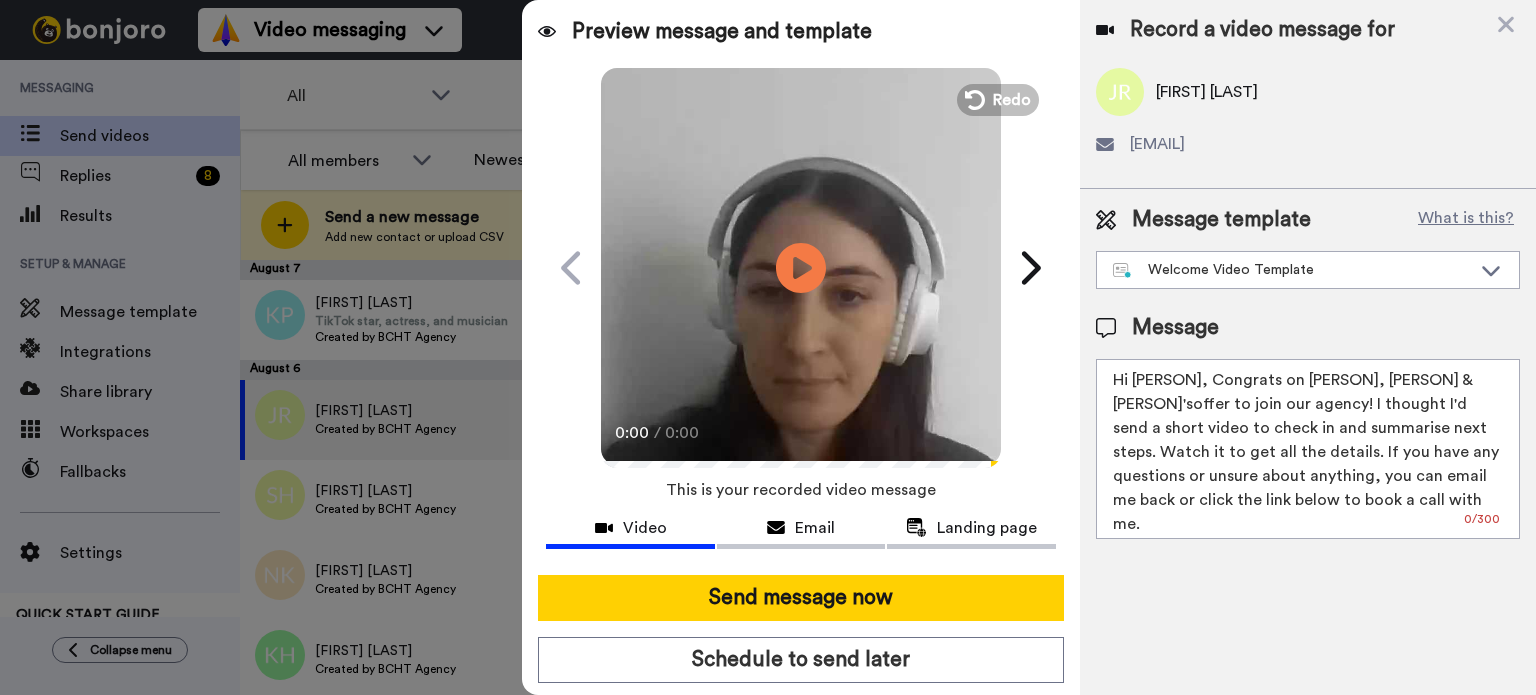 click on "Hi Jessica, Congrats on Annabelle, Eloise & Eve'soffer to join our agency! I thought I'd send a short video to check in and summarise next steps. Watch it to get all the details. If you have any questions or unsure about anything, you can email me back or click the link below to book a call with me." at bounding box center [1308, 449] 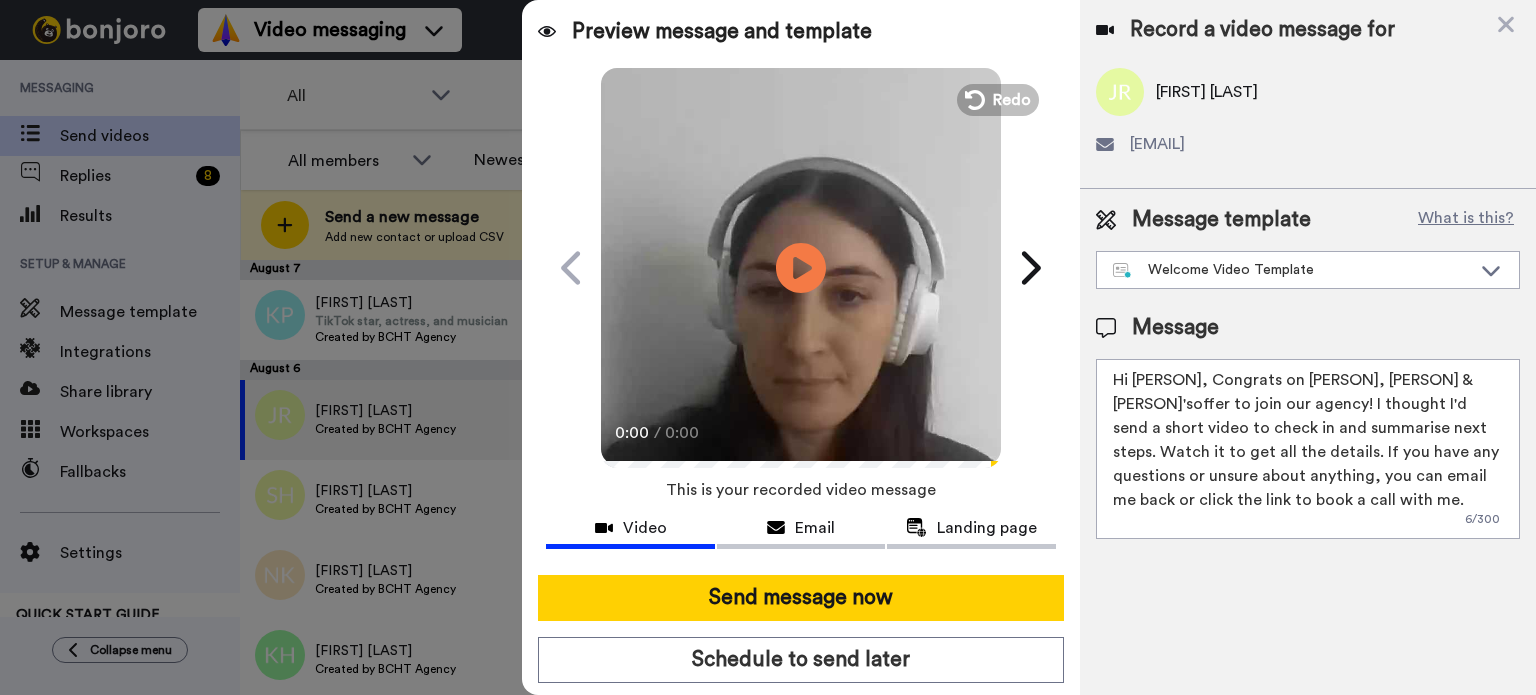 click on "Hi Jessica, Congrats on Annabelle, Eloise & Eve'soffer to join our agency! I thought I'd send a short video to check in and summarise next steps. Watch it to get all the details. If you have any questions or unsure about anything, you can email me back or click the link to book a call with me." at bounding box center (1308, 449) 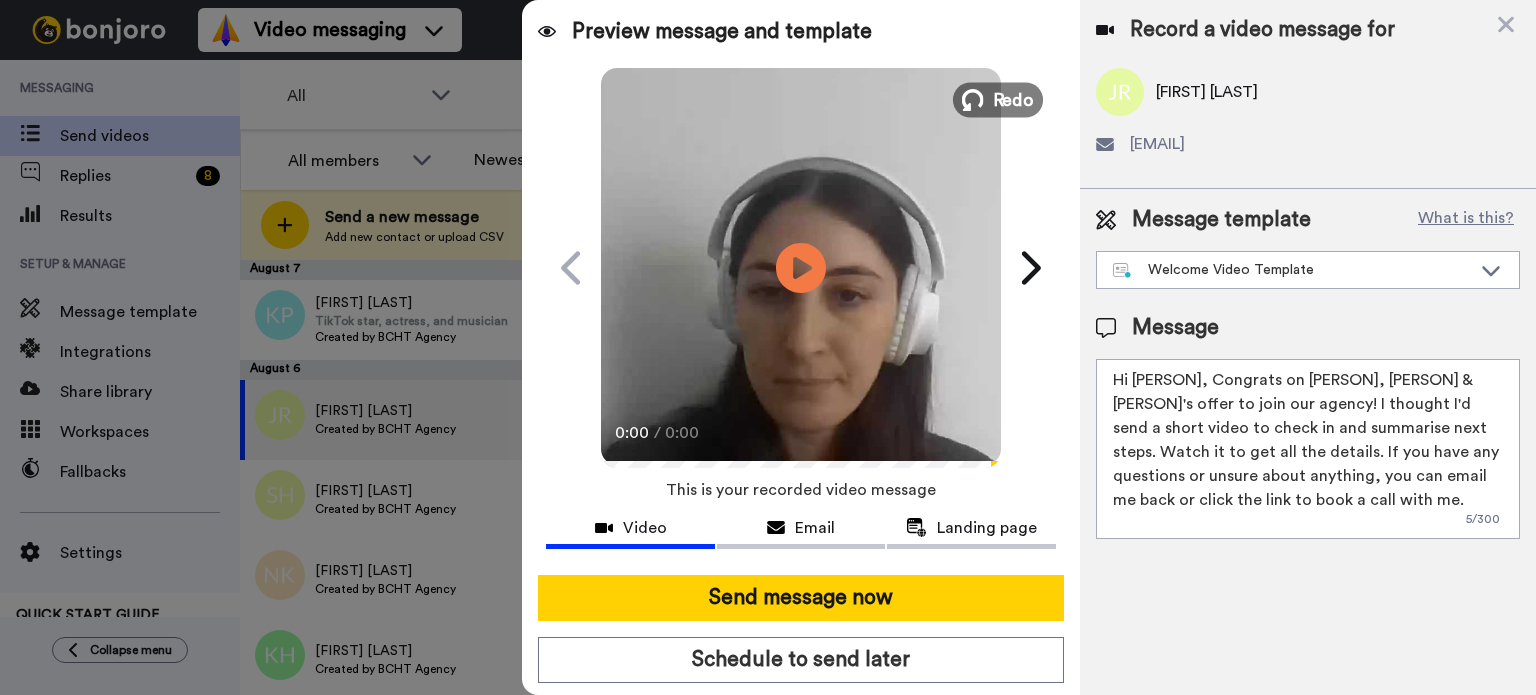 type on "Hi Jessica, Congrats on Annabelle, Eloise & Eve's offer to join our agency! I thought I'd send a short video to check in and summarise next steps. Watch it to get all the details. If you have any questions or unsure about anything, you can email me back or click the link to book a call with me." 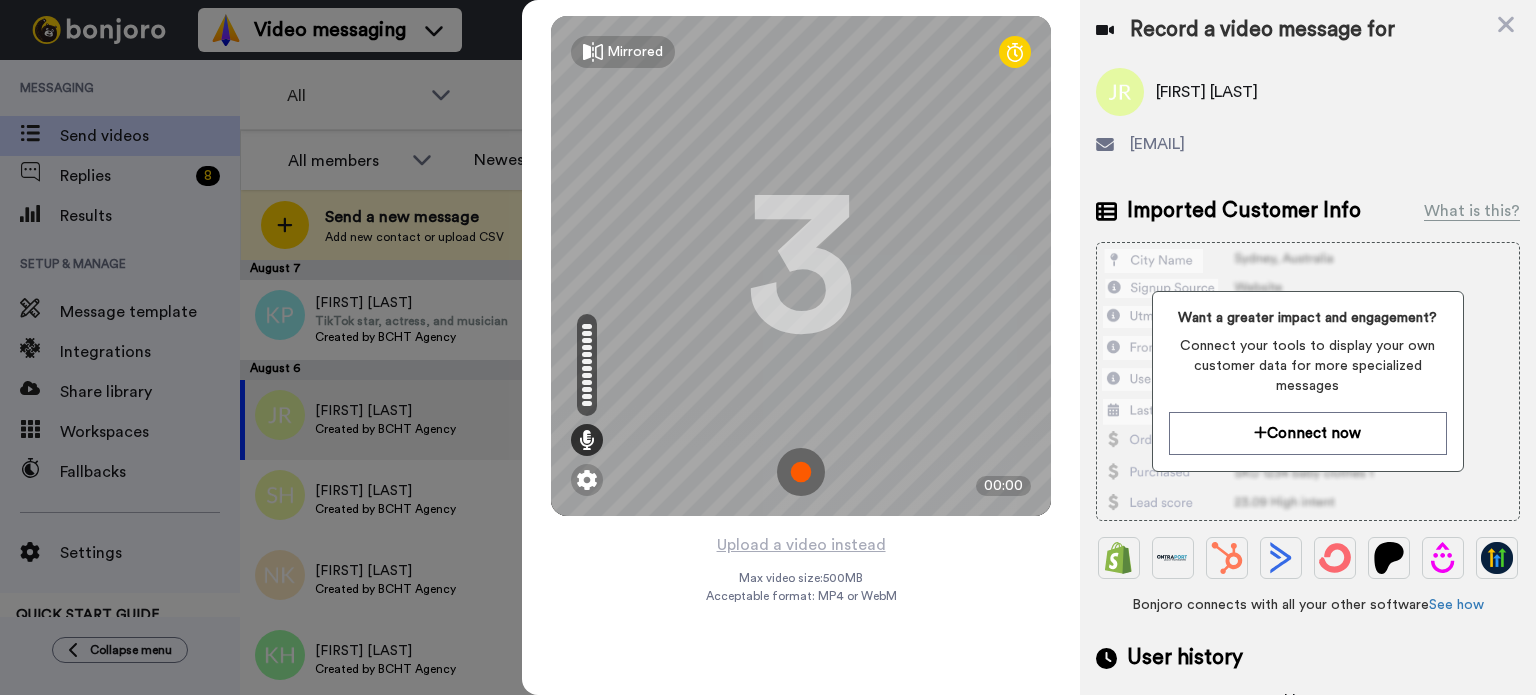 click at bounding box center [801, 472] 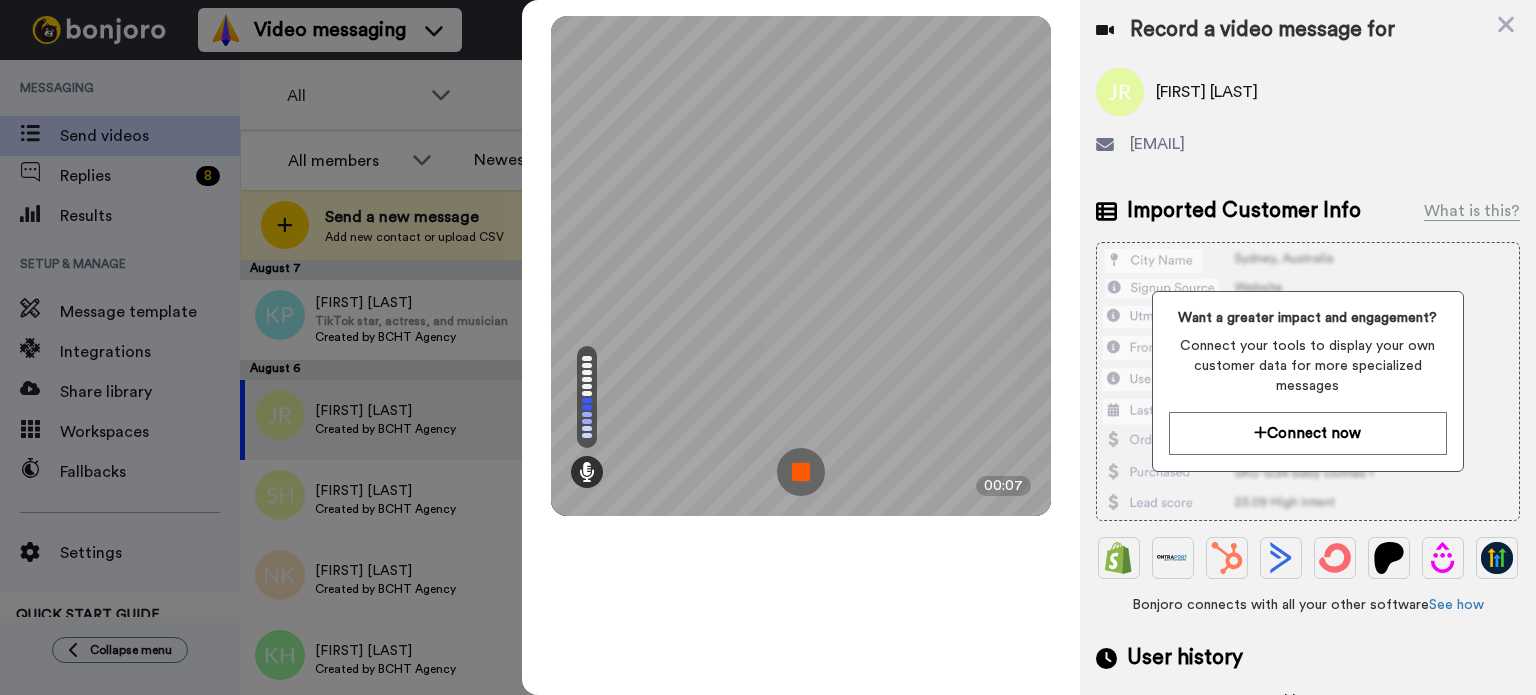 click at bounding box center (801, 472) 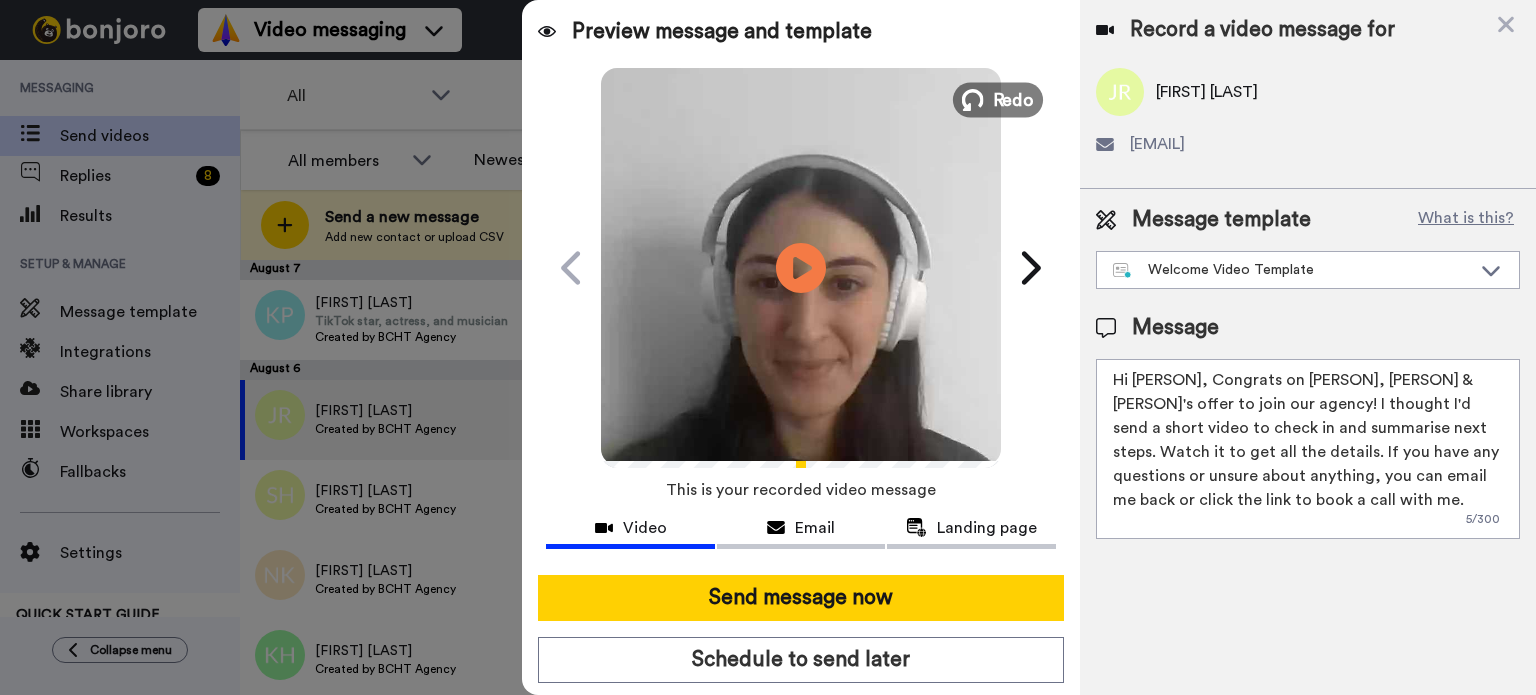 click at bounding box center (973, 100) 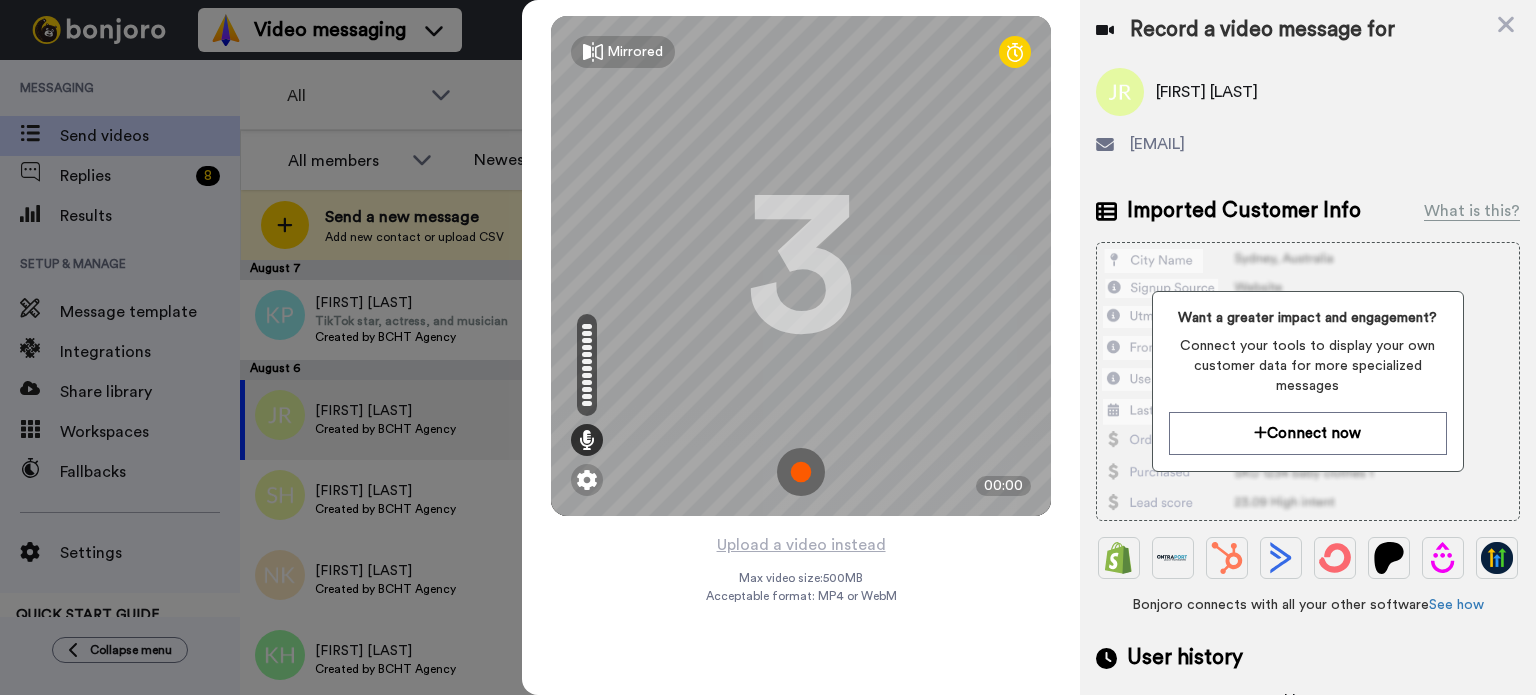 click at bounding box center (801, 472) 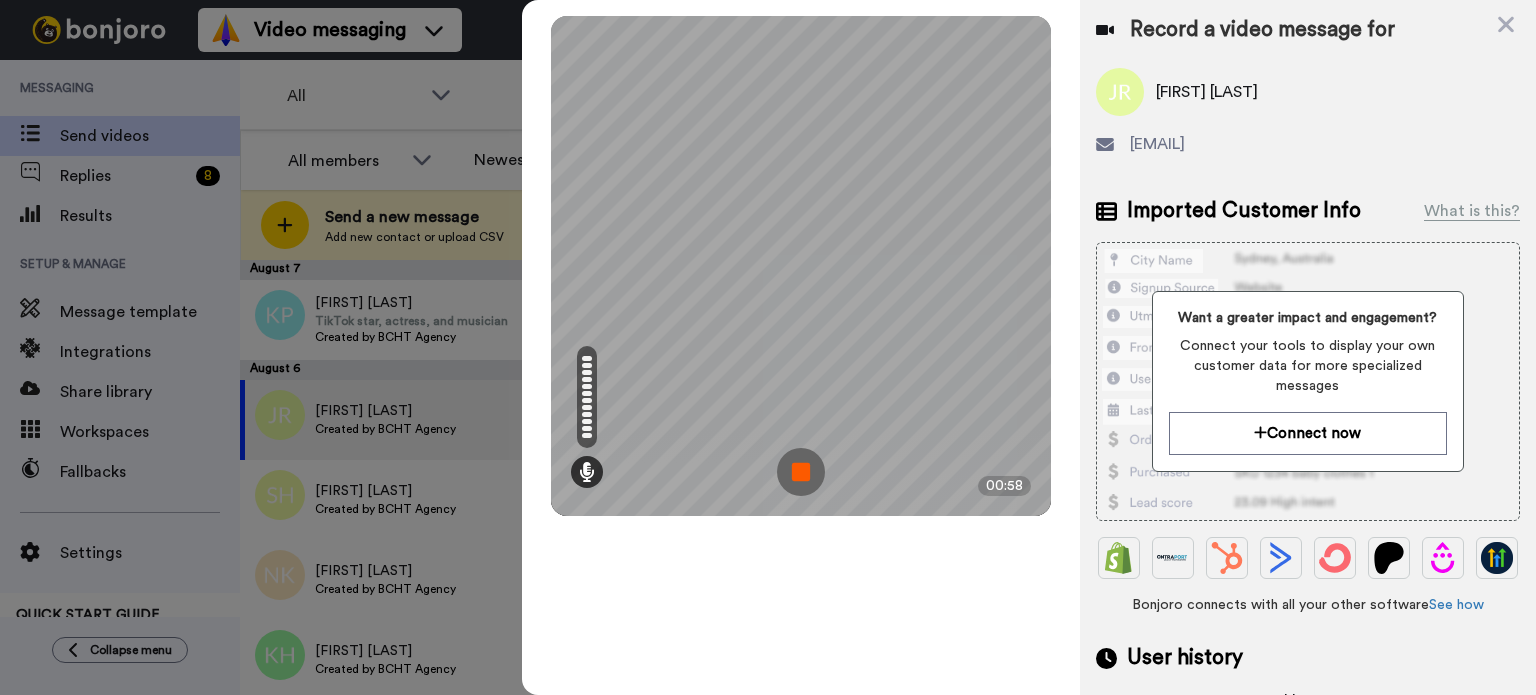 click at bounding box center (801, 472) 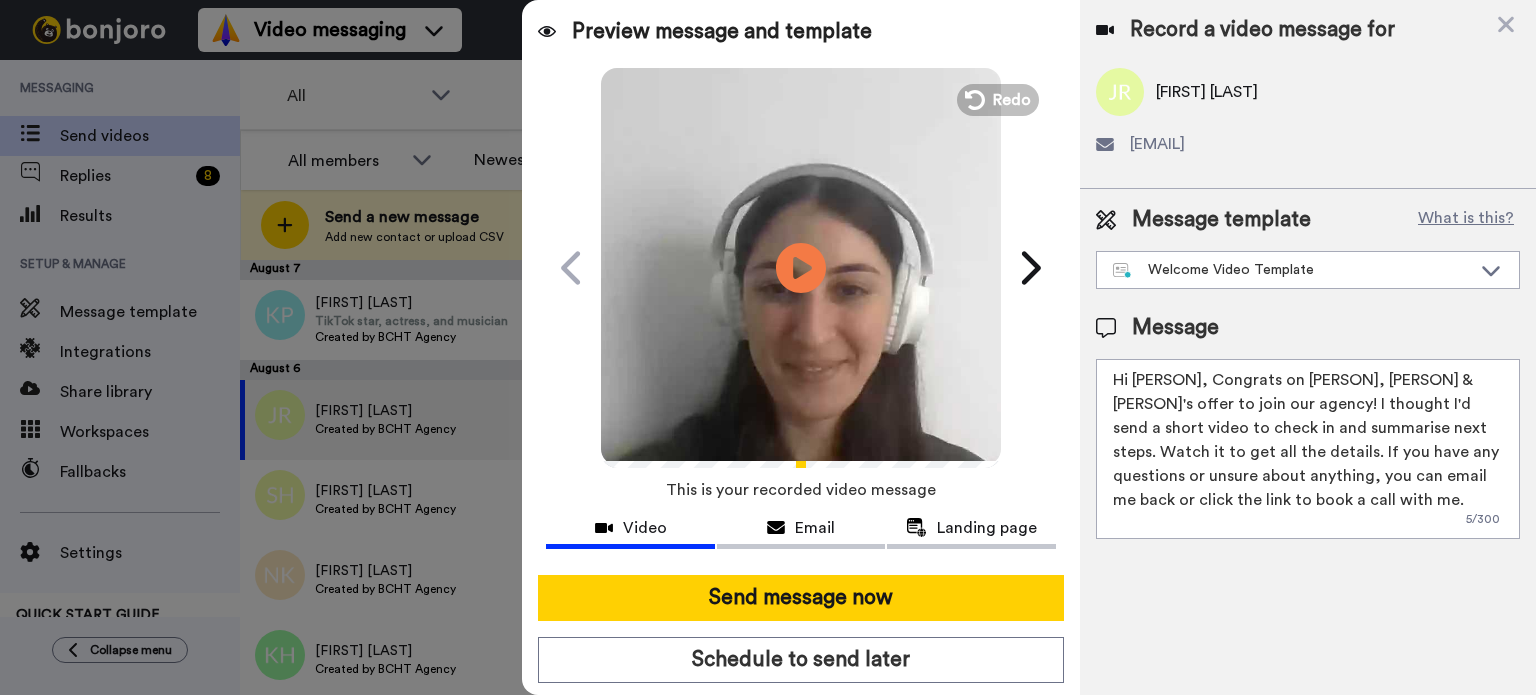 click at bounding box center [801, 265] 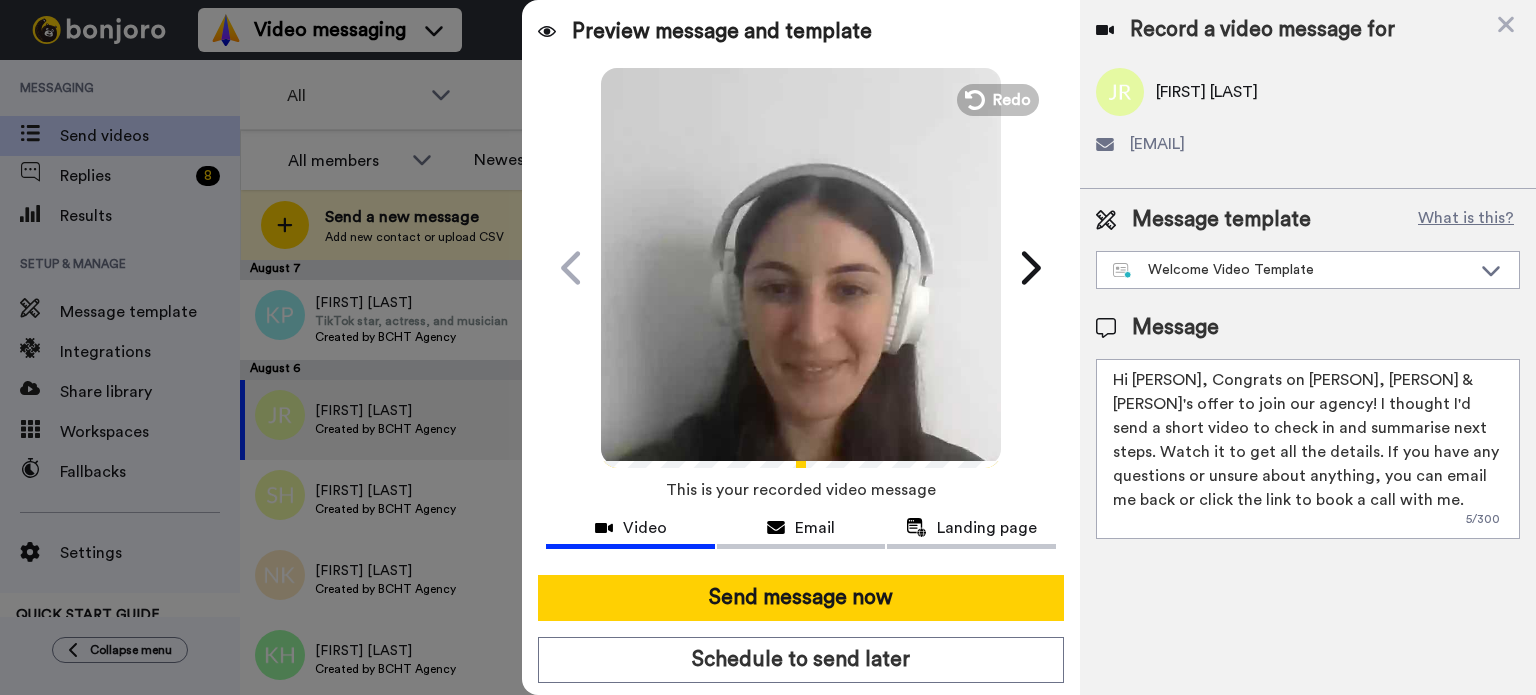 click at bounding box center (801, 440) 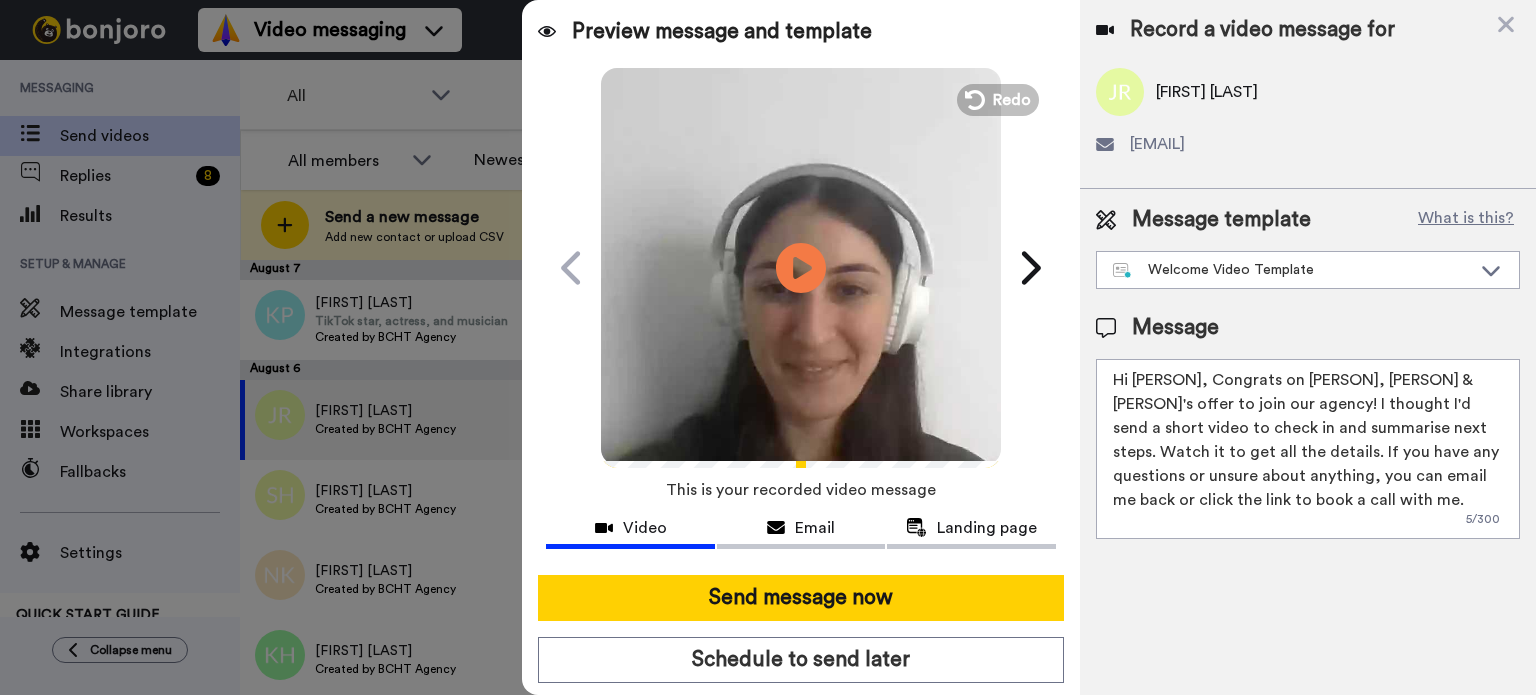 click at bounding box center [801, 440] 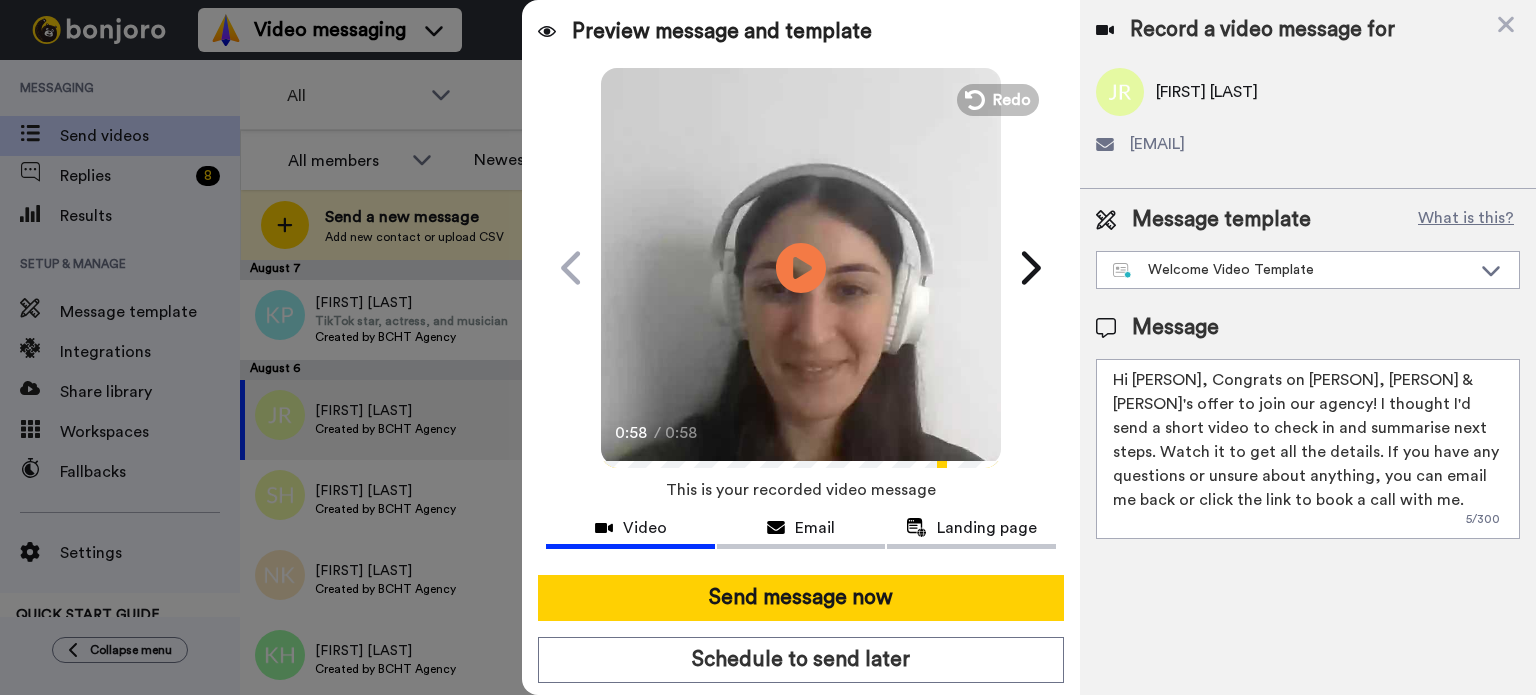 click on "0:58 /  0:58" at bounding box center (801, 440) 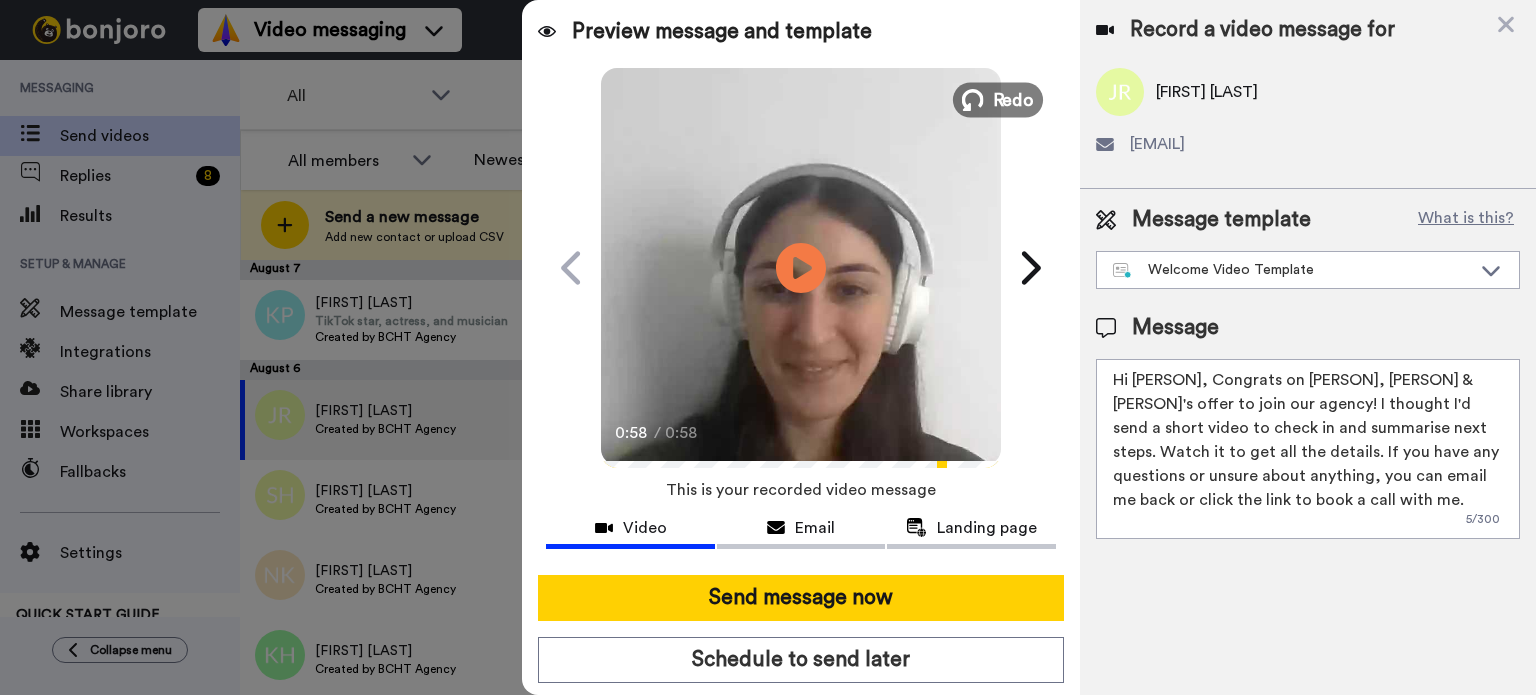 click on "Redo" at bounding box center [1014, 99] 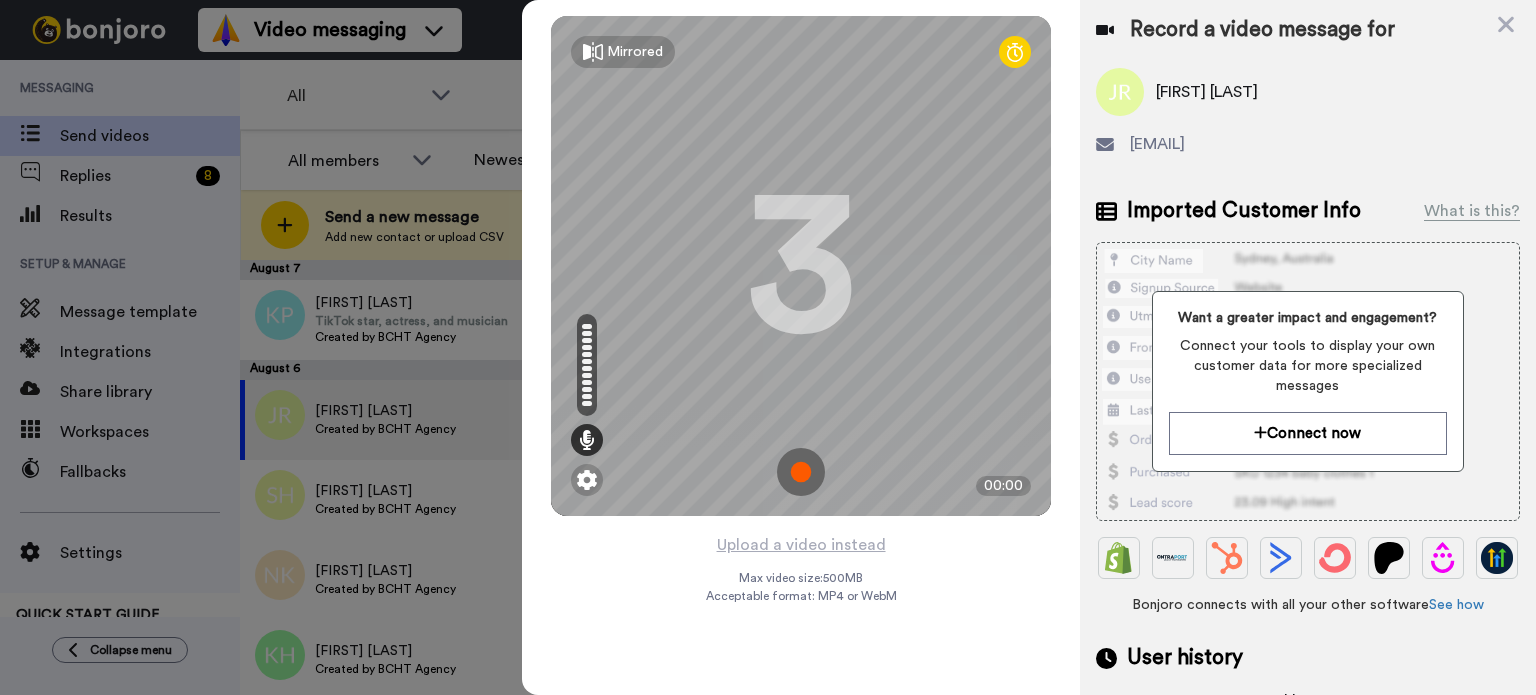 click at bounding box center (801, 472) 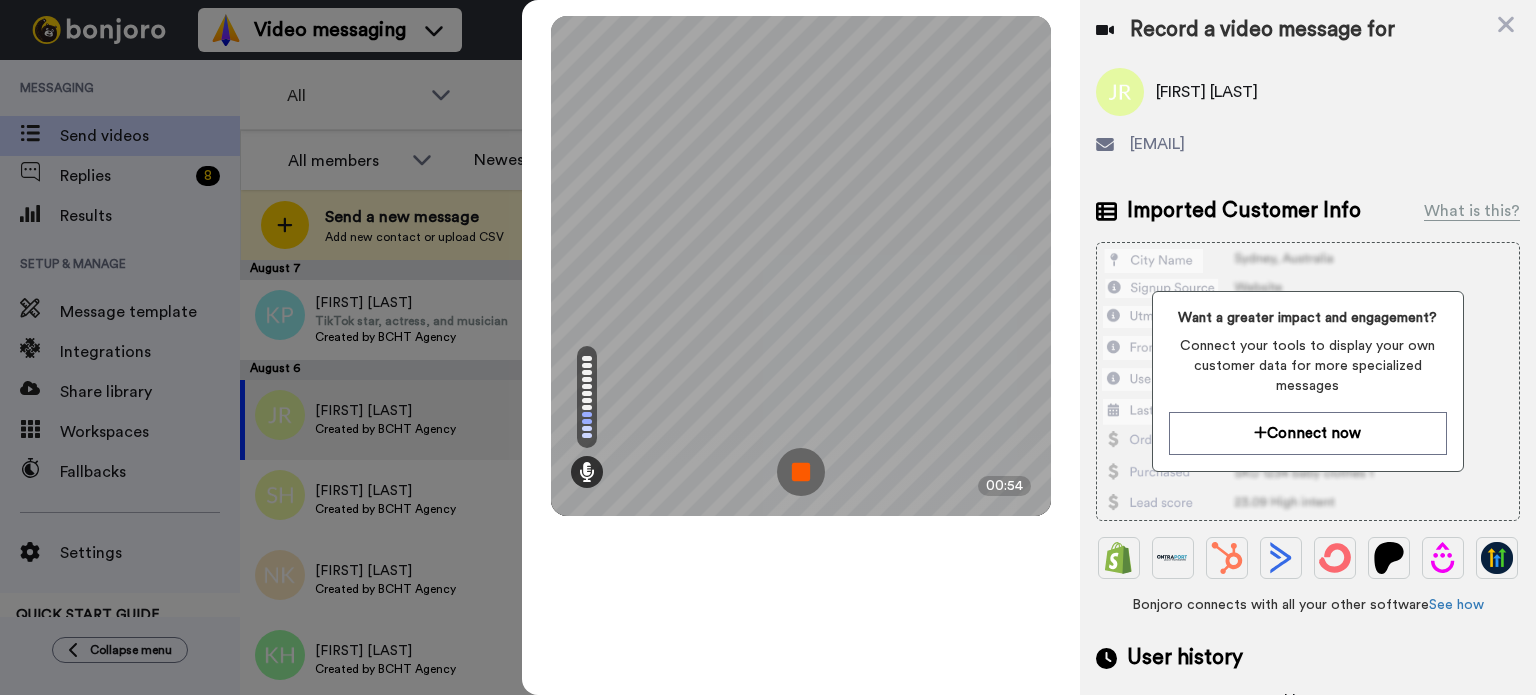 click at bounding box center [801, 472] 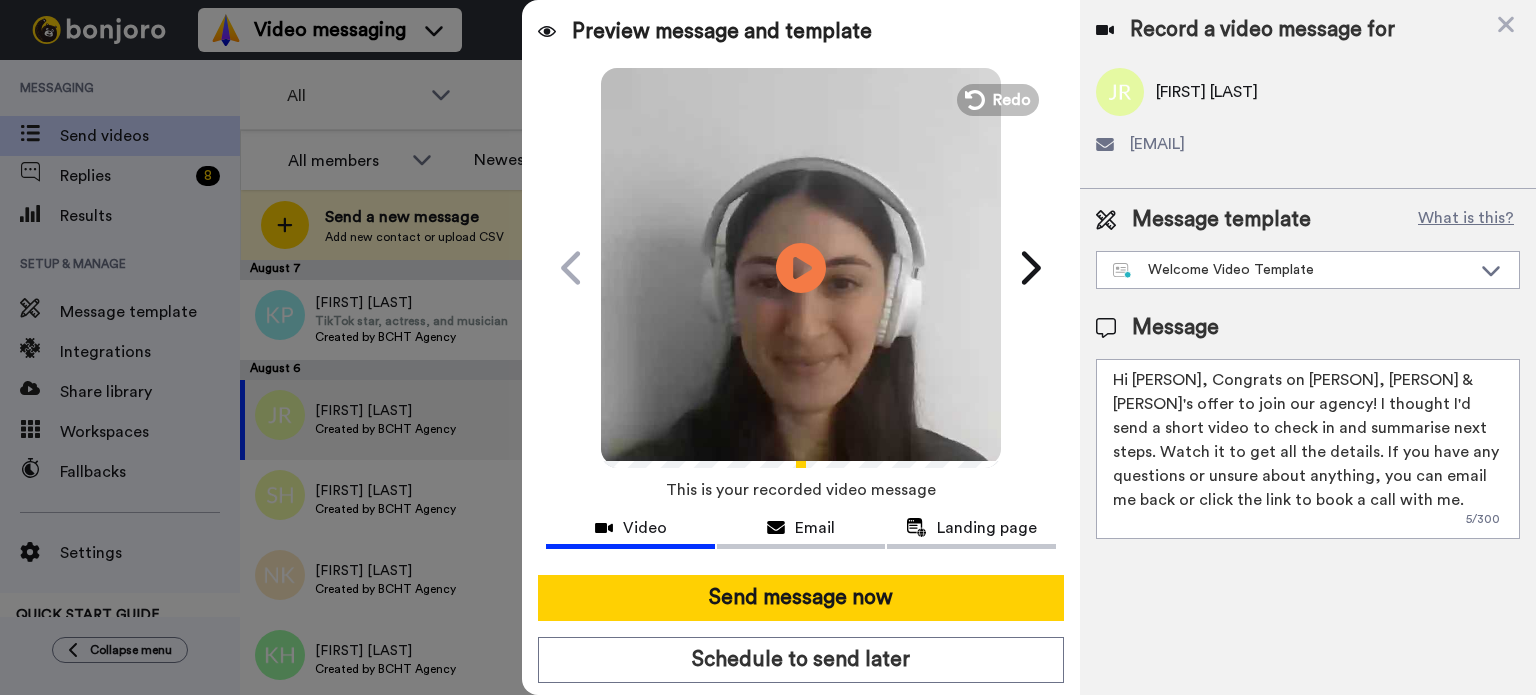 click at bounding box center [801, 265] 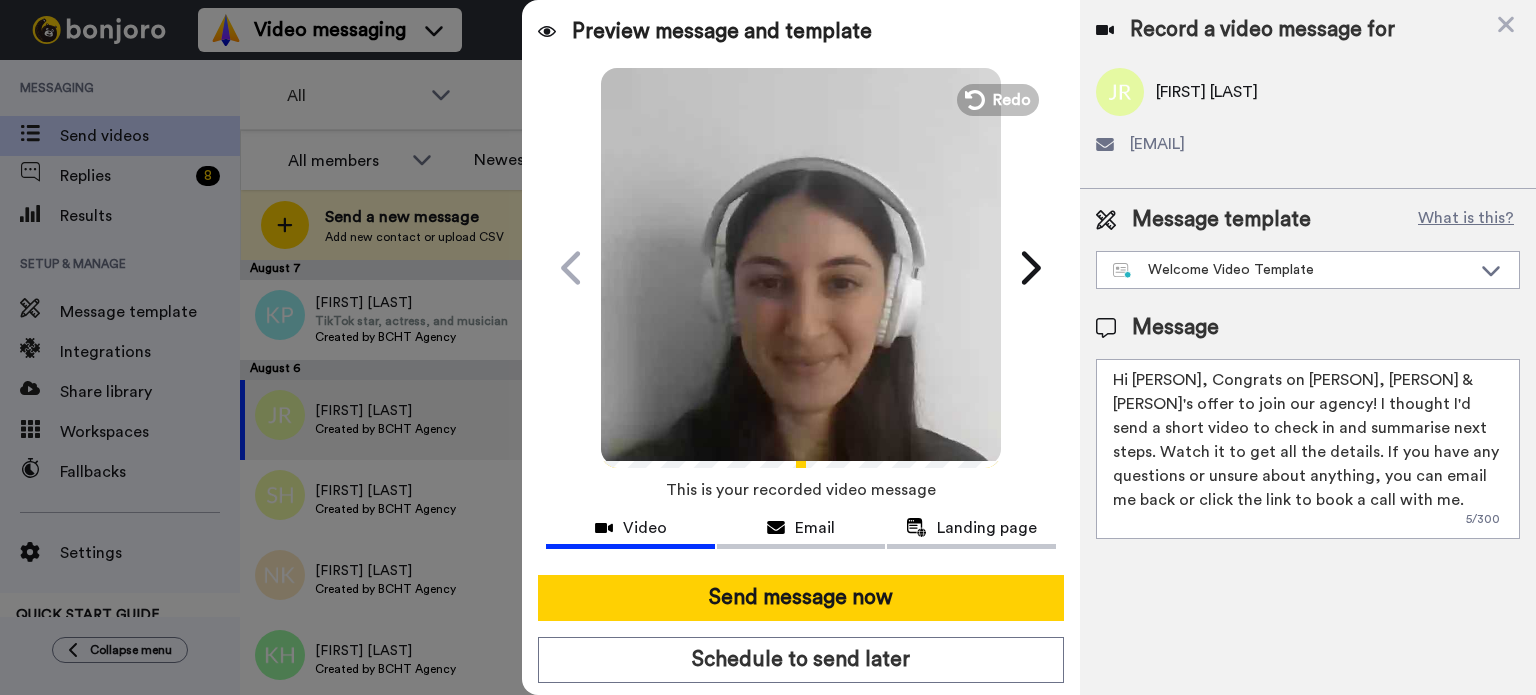 drag, startPoint x: 1288, startPoint y: 378, endPoint x: 1449, endPoint y: 383, distance: 161.07762 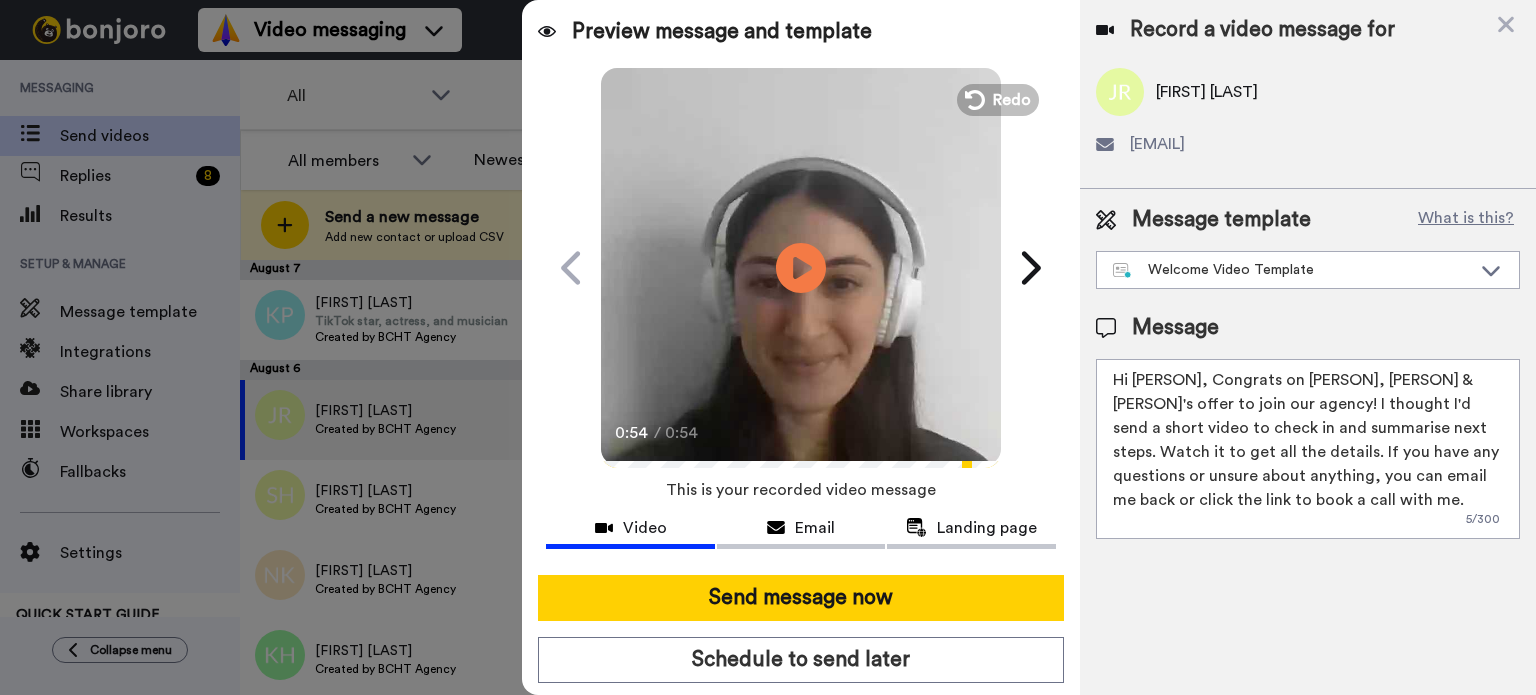 click at bounding box center [801, 265] 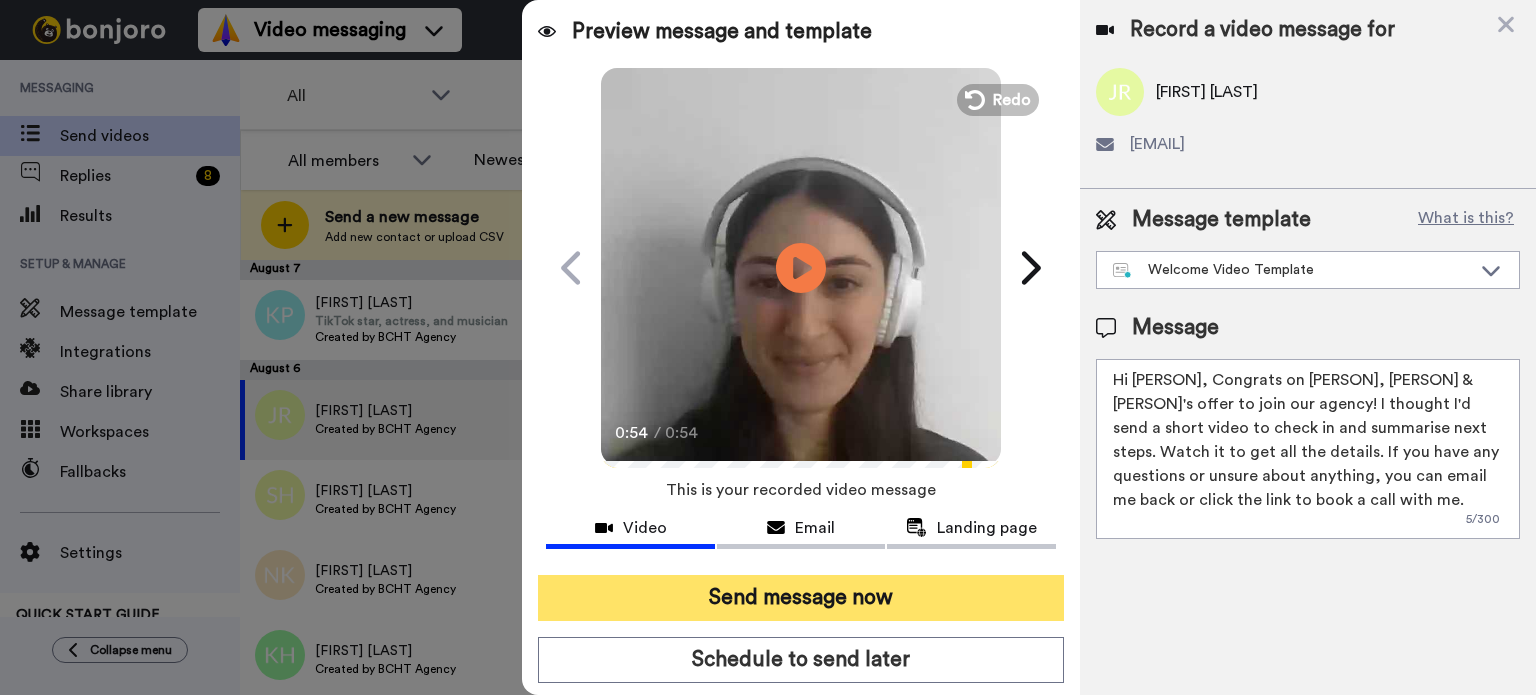 click on "Send message now" at bounding box center (801, 598) 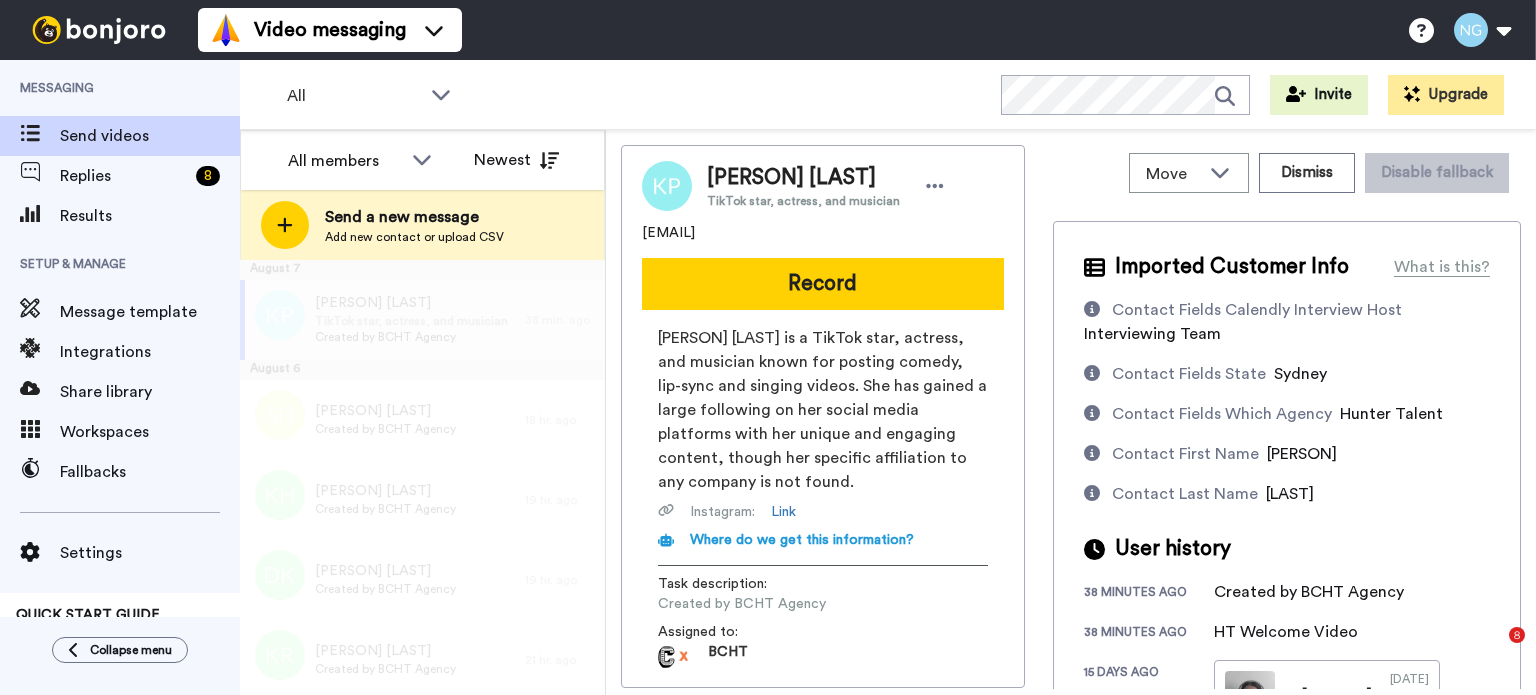 scroll, scrollTop: 0, scrollLeft: 0, axis: both 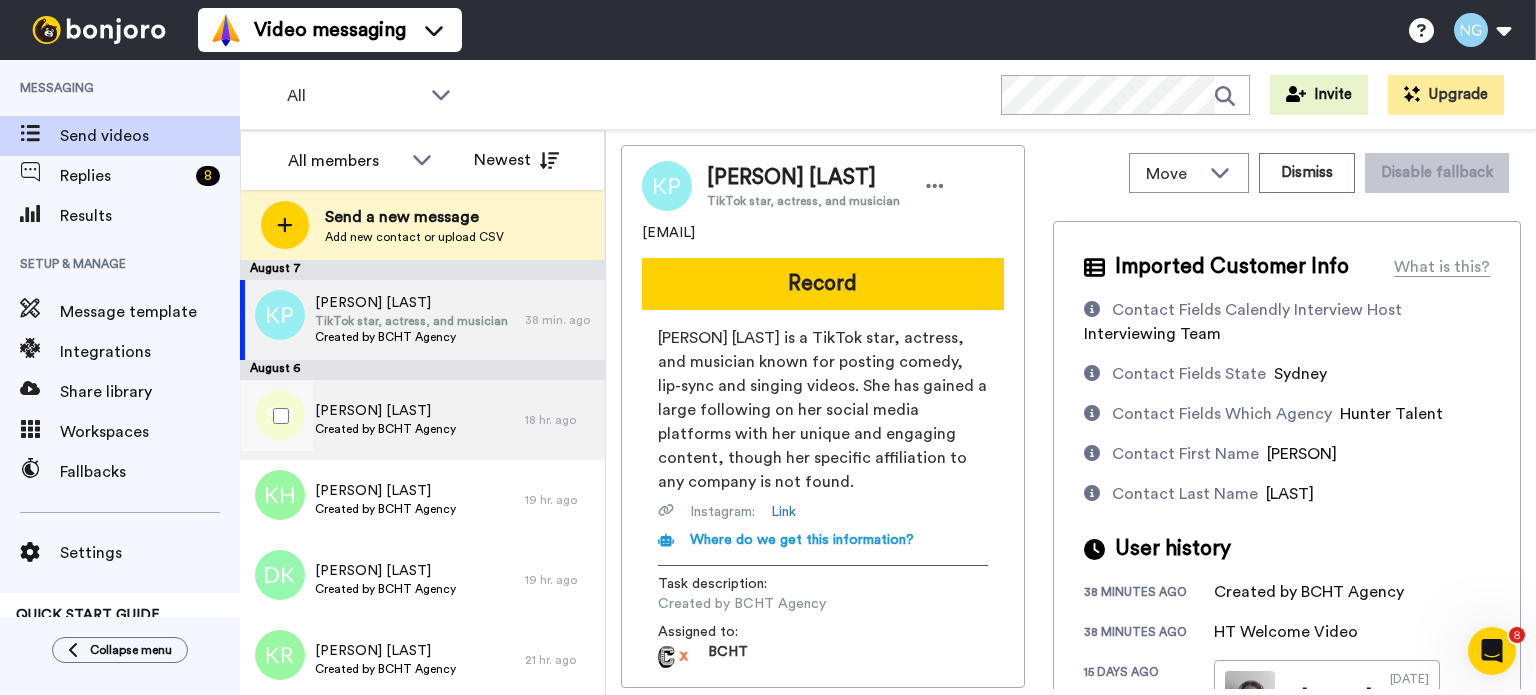 click on "[PERSON] [LAST]" at bounding box center [385, 411] 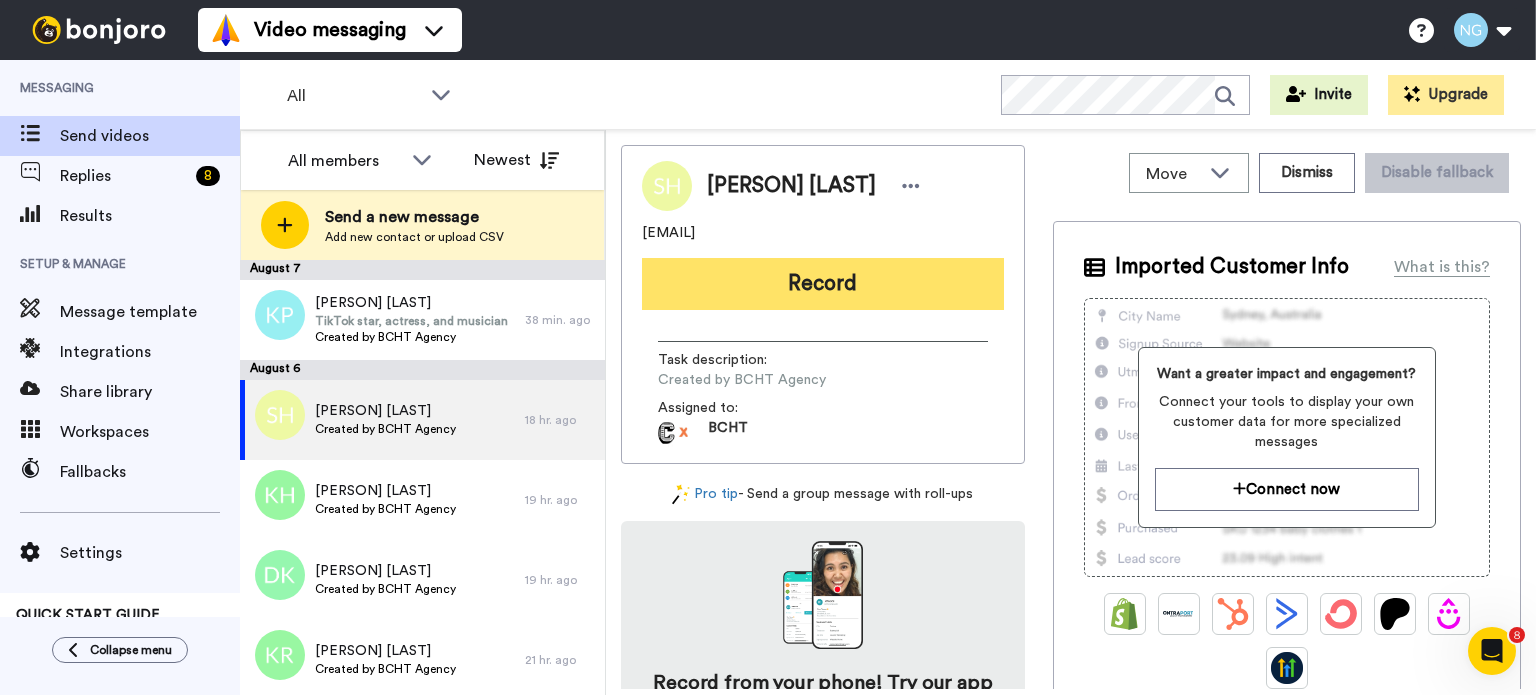 click on "Record" at bounding box center (823, 284) 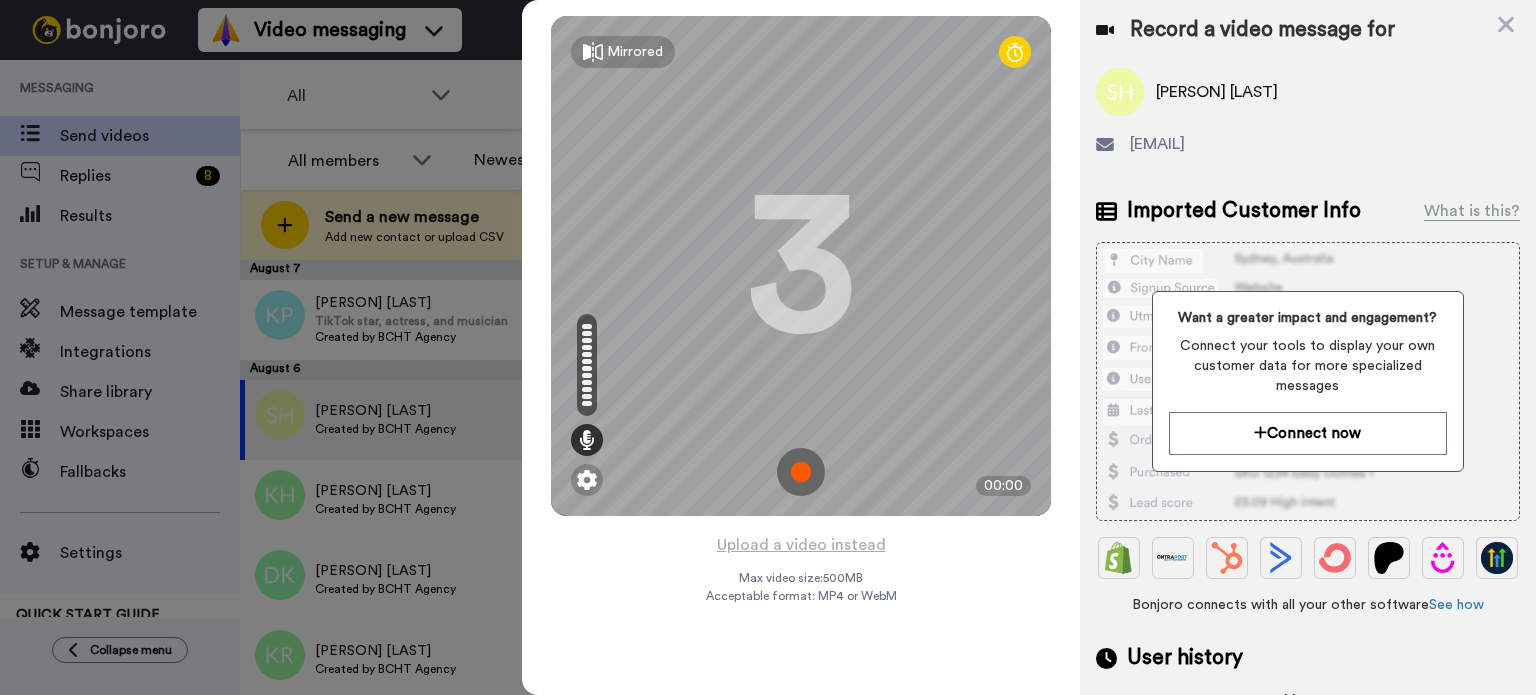 drag, startPoint x: 804, startPoint y: 539, endPoint x: 802, endPoint y: 476, distance: 63.03174 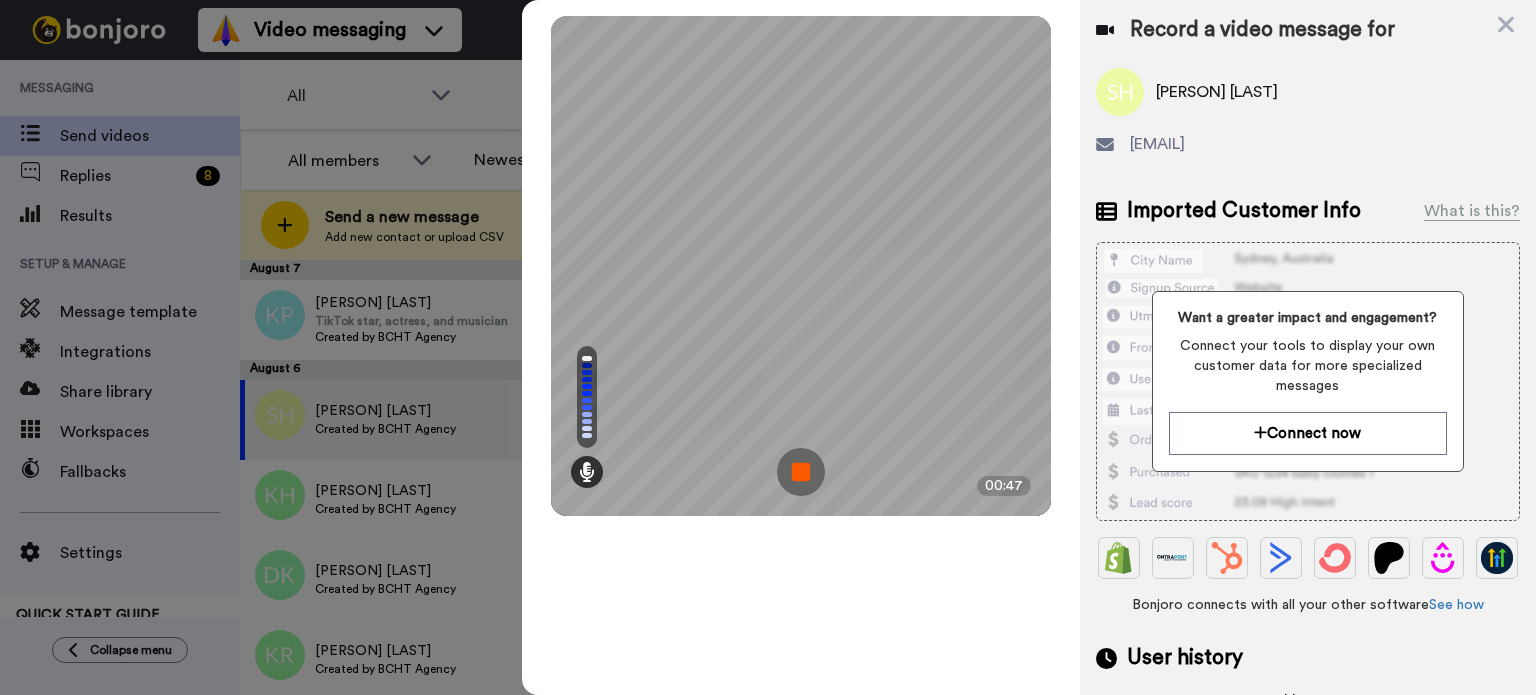 click at bounding box center [801, 472] 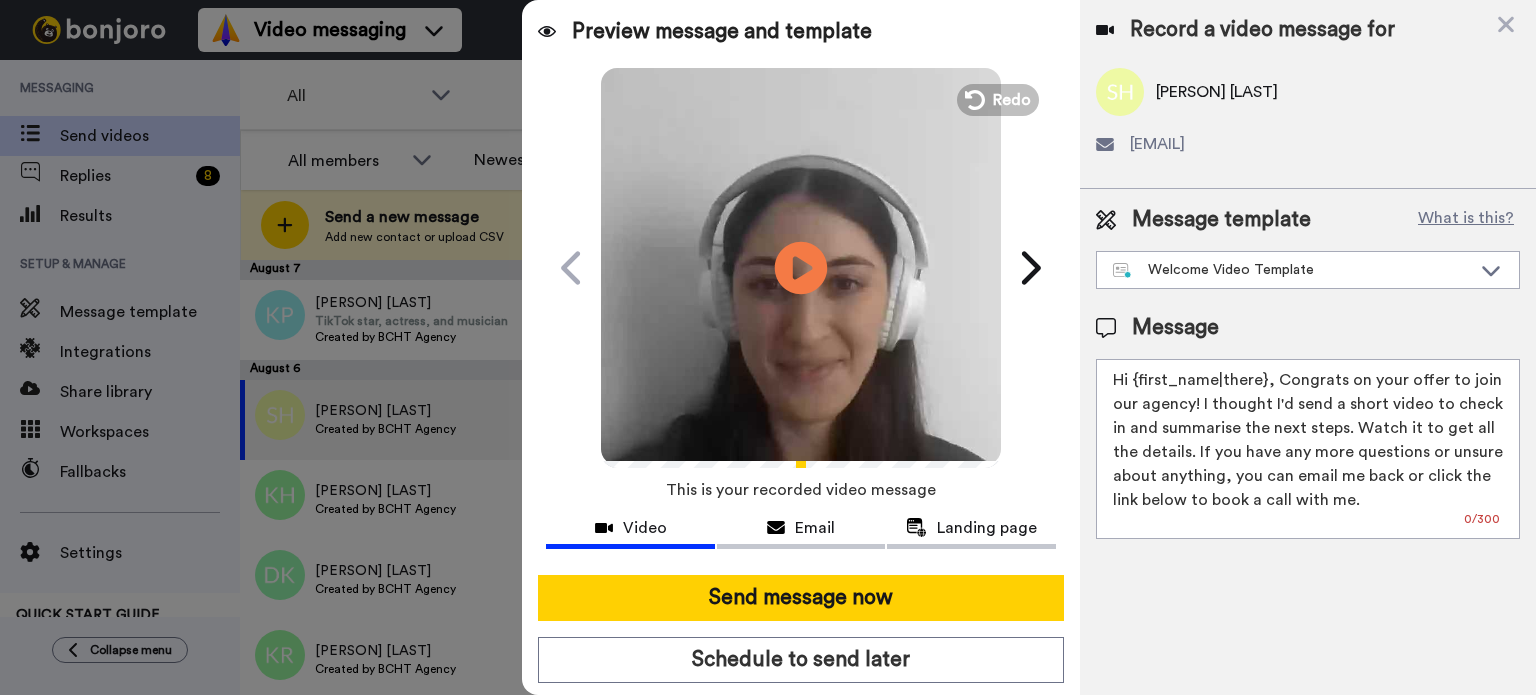 click on "Play/Pause" 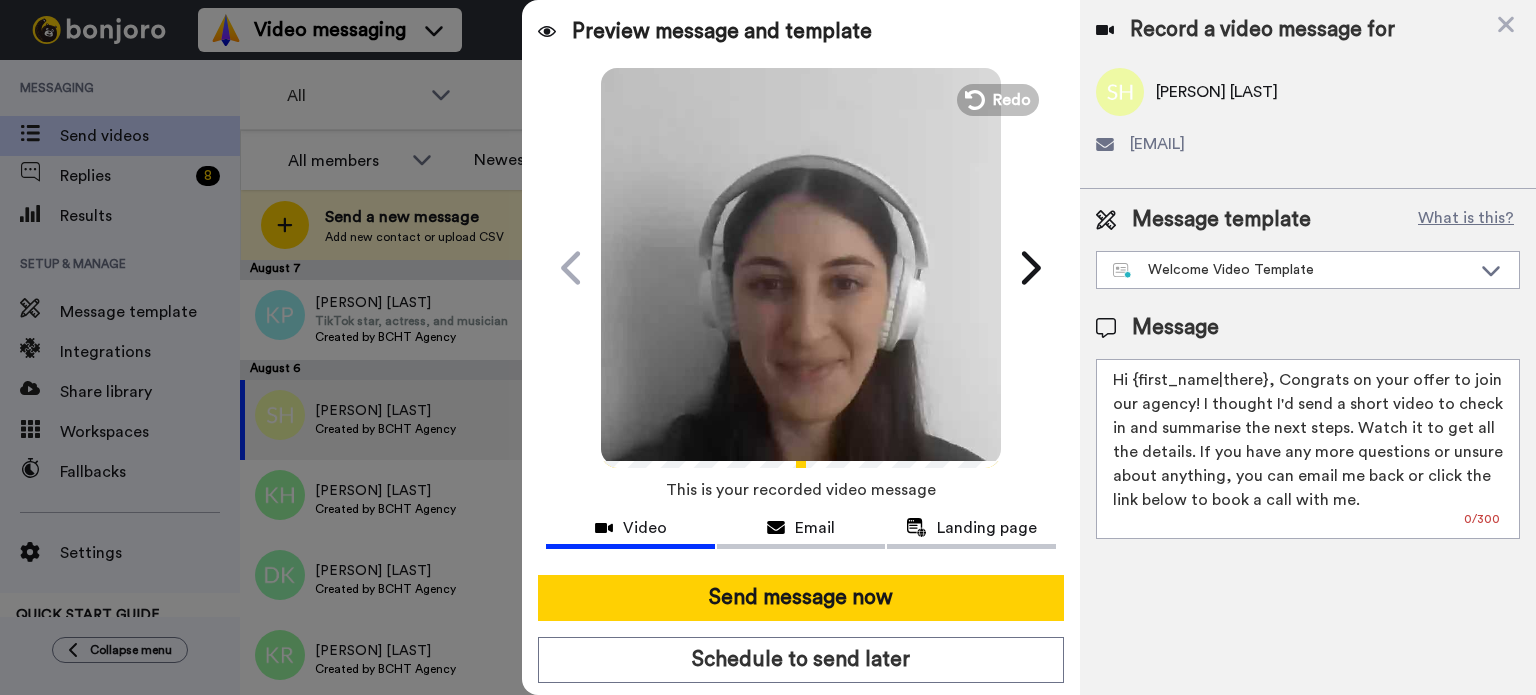 drag, startPoint x: 1133, startPoint y: 381, endPoint x: 1264, endPoint y: 383, distance: 131.01526 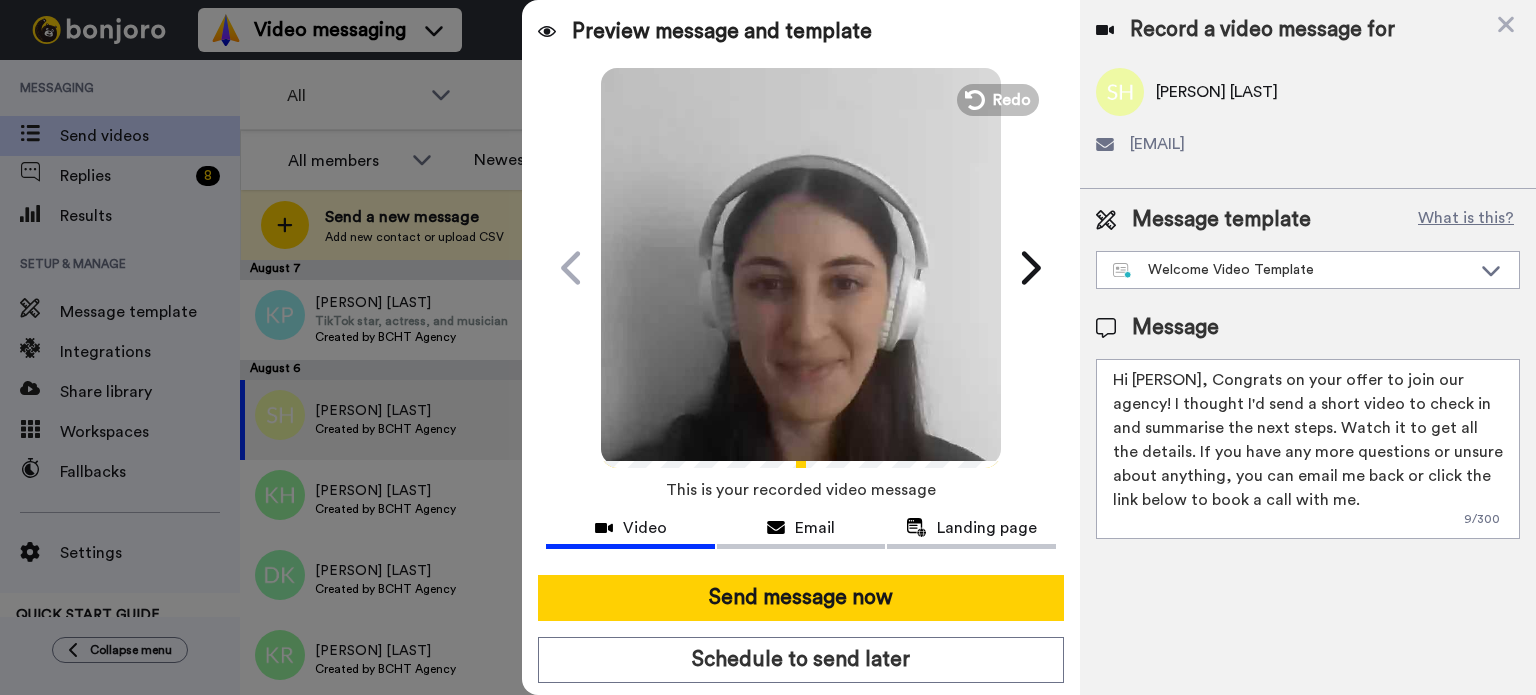 click on "Hi Stephanie, Congrats on your offer to join our agency! I thought I'd send a short video to check in and summarise the next steps. Watch it to get all the details. If you have any more questions or unsure about anything, you can email me back or click the link below to book a call with me." at bounding box center (1308, 449) 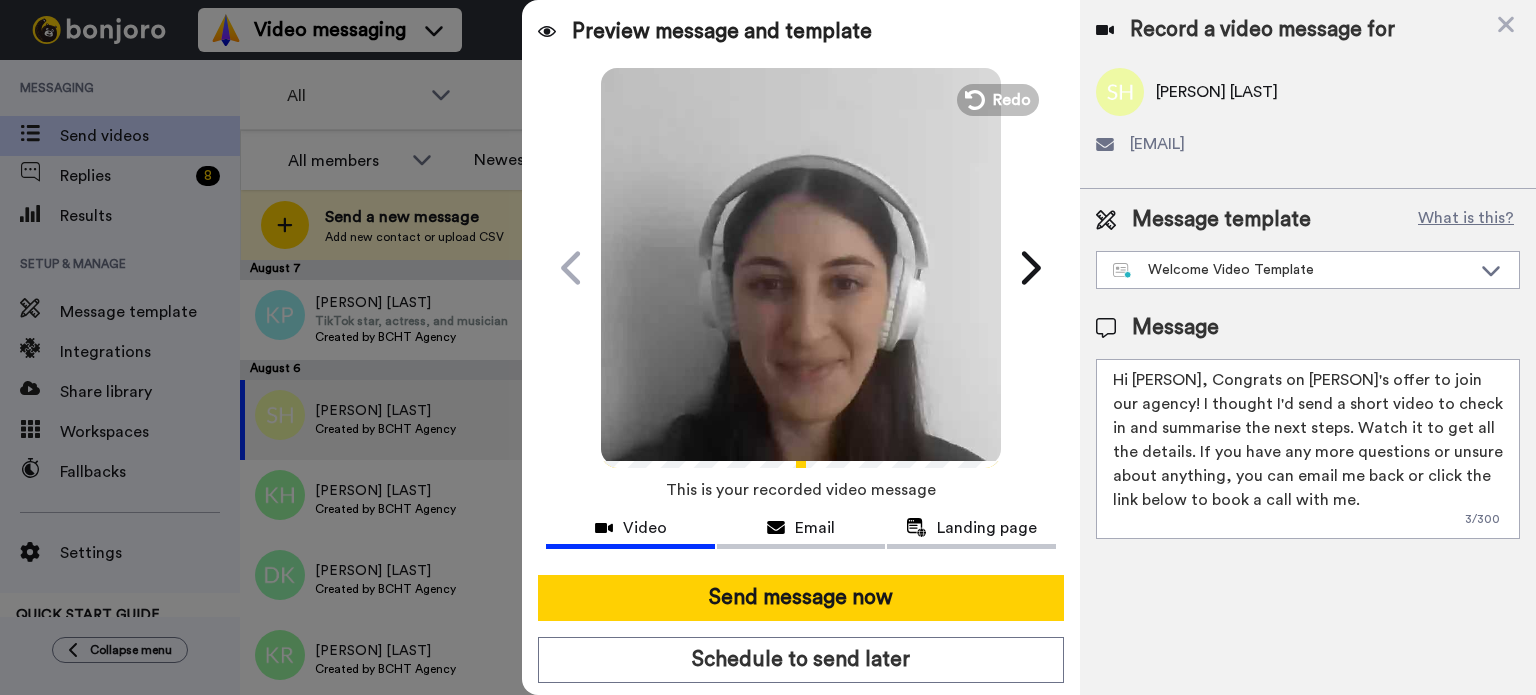type on "Hi Stephanie, Congrats on Jeremiah's offer to join our agency! I thought I'd send a short video to check in and summarise the next steps. Watch it to get all the details. If you have any more questions or unsure about anything, you can email me back or click the link below to book a call with me." 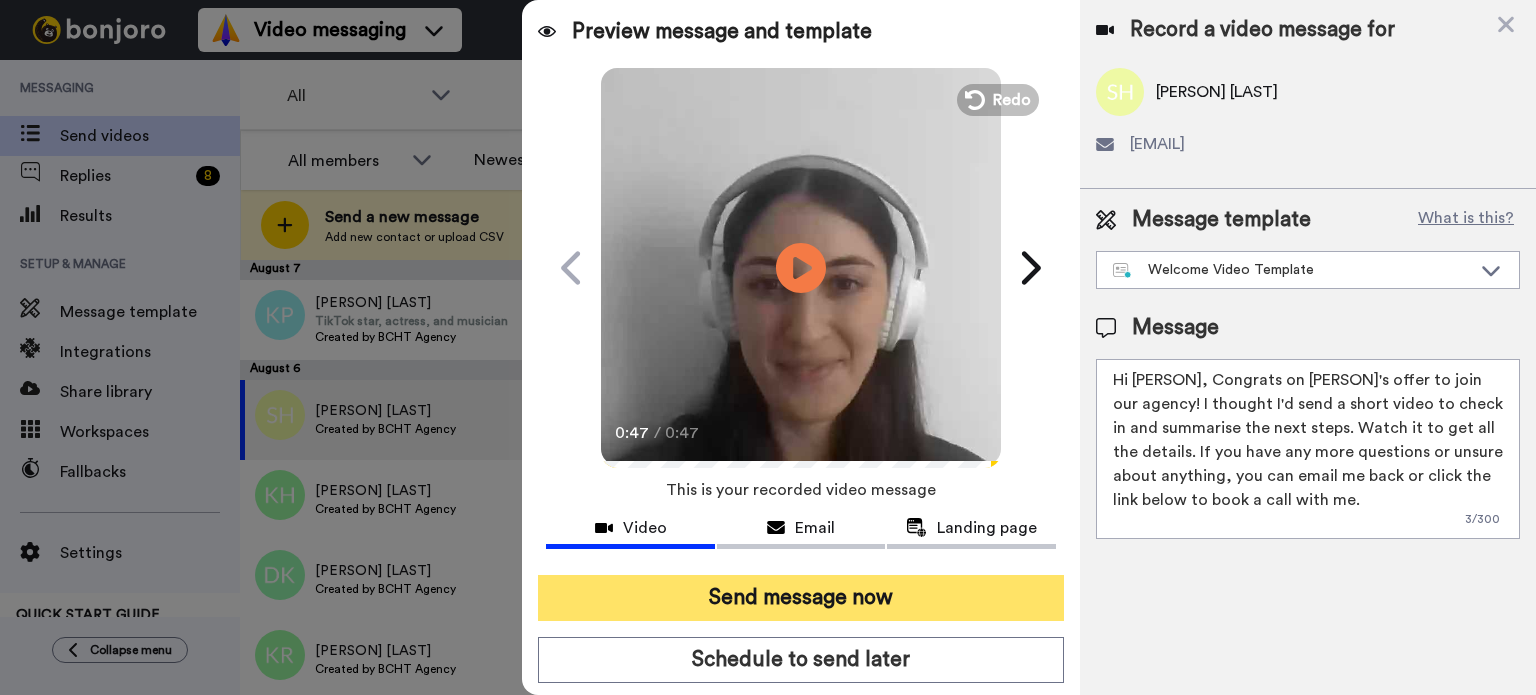 click on "Send message now" at bounding box center [801, 598] 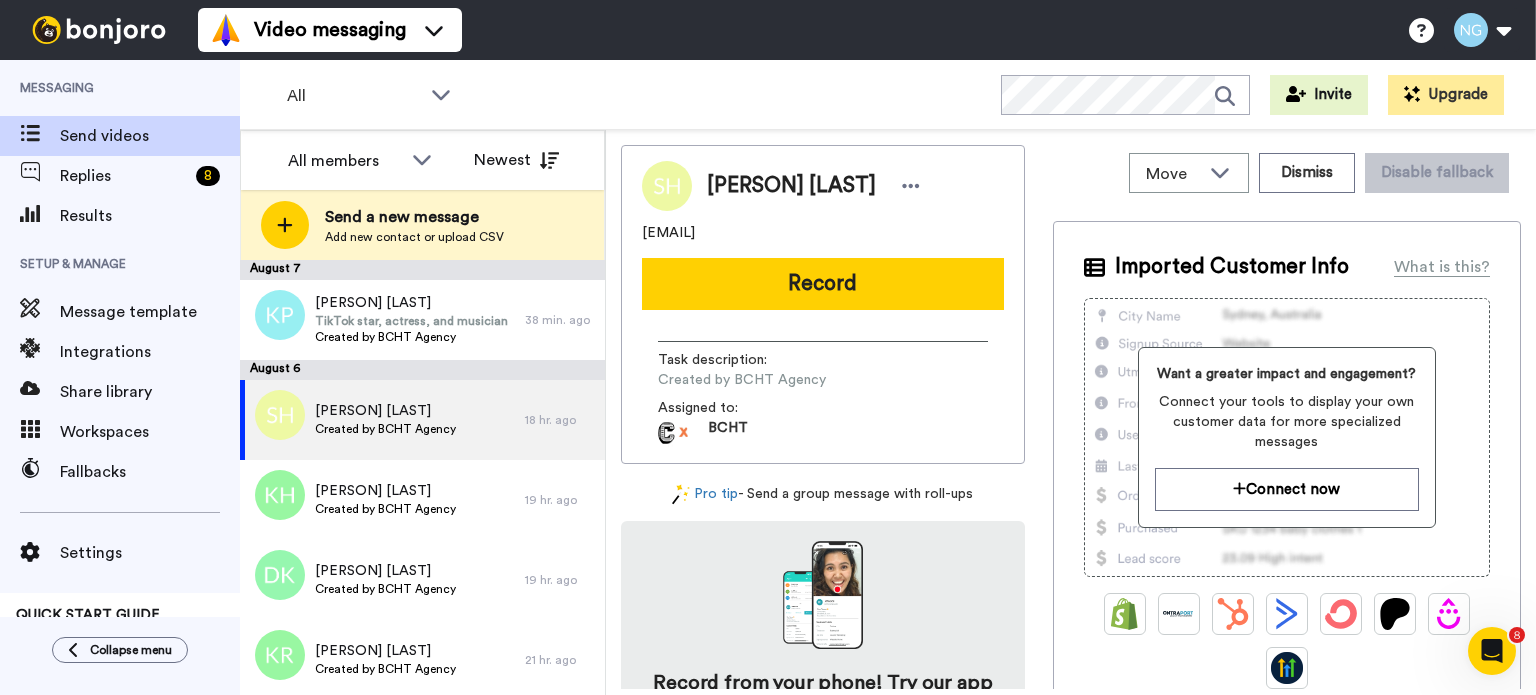 scroll, scrollTop: 0, scrollLeft: 0, axis: both 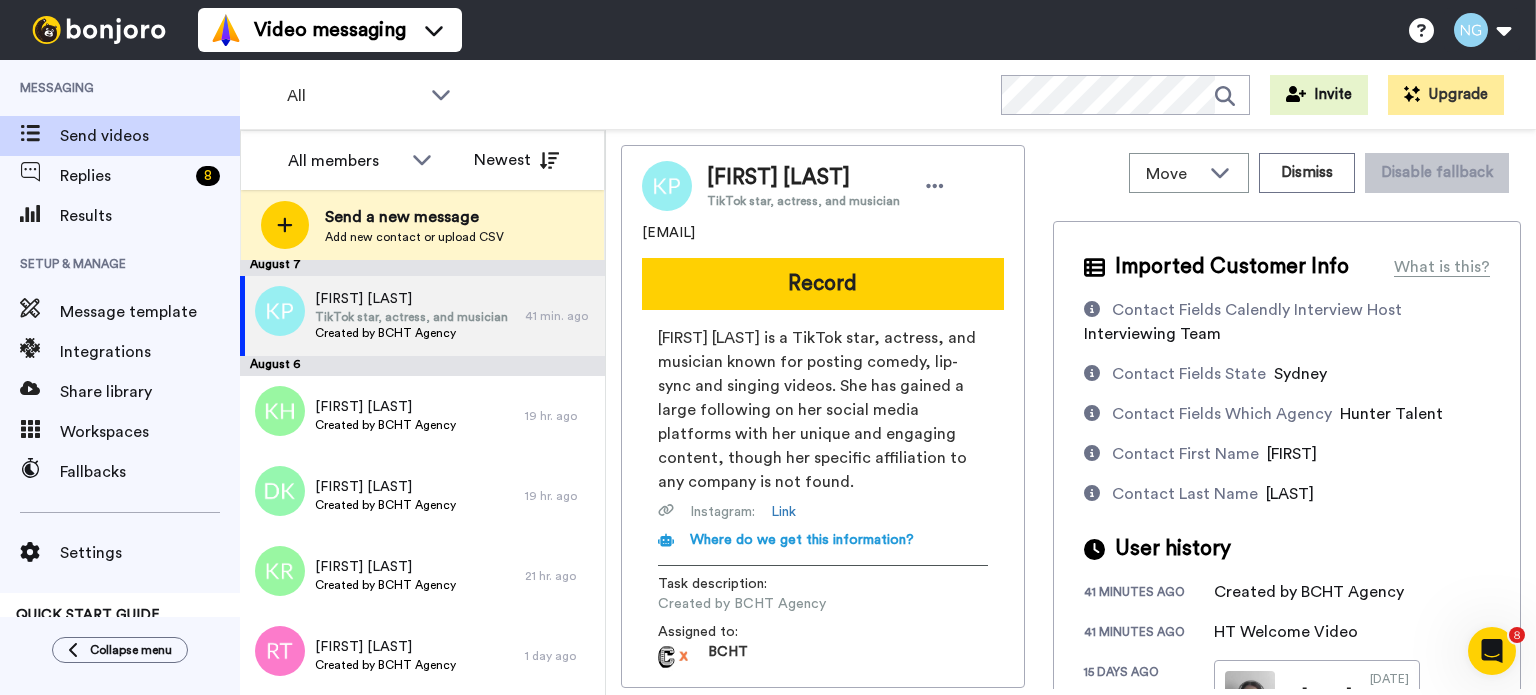 click at bounding box center (99, 30) 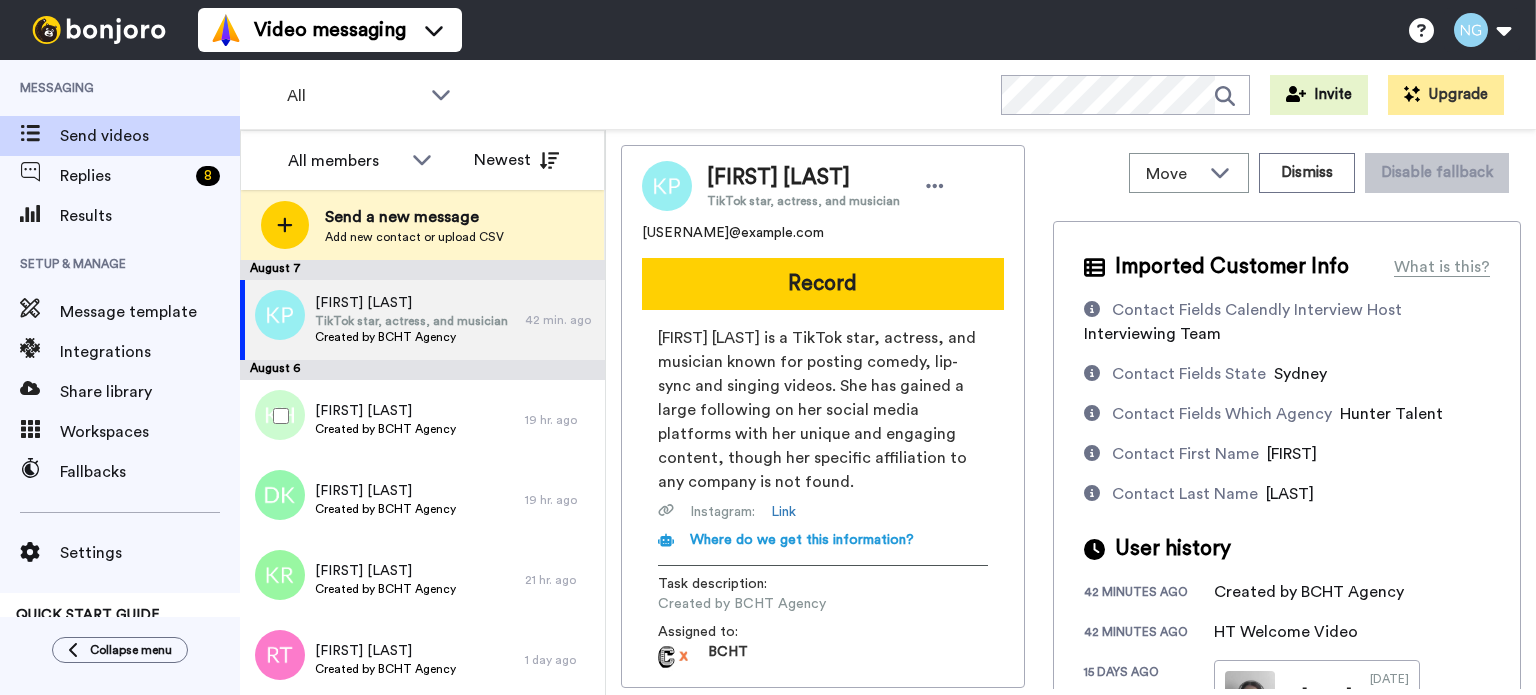 scroll, scrollTop: 0, scrollLeft: 0, axis: both 